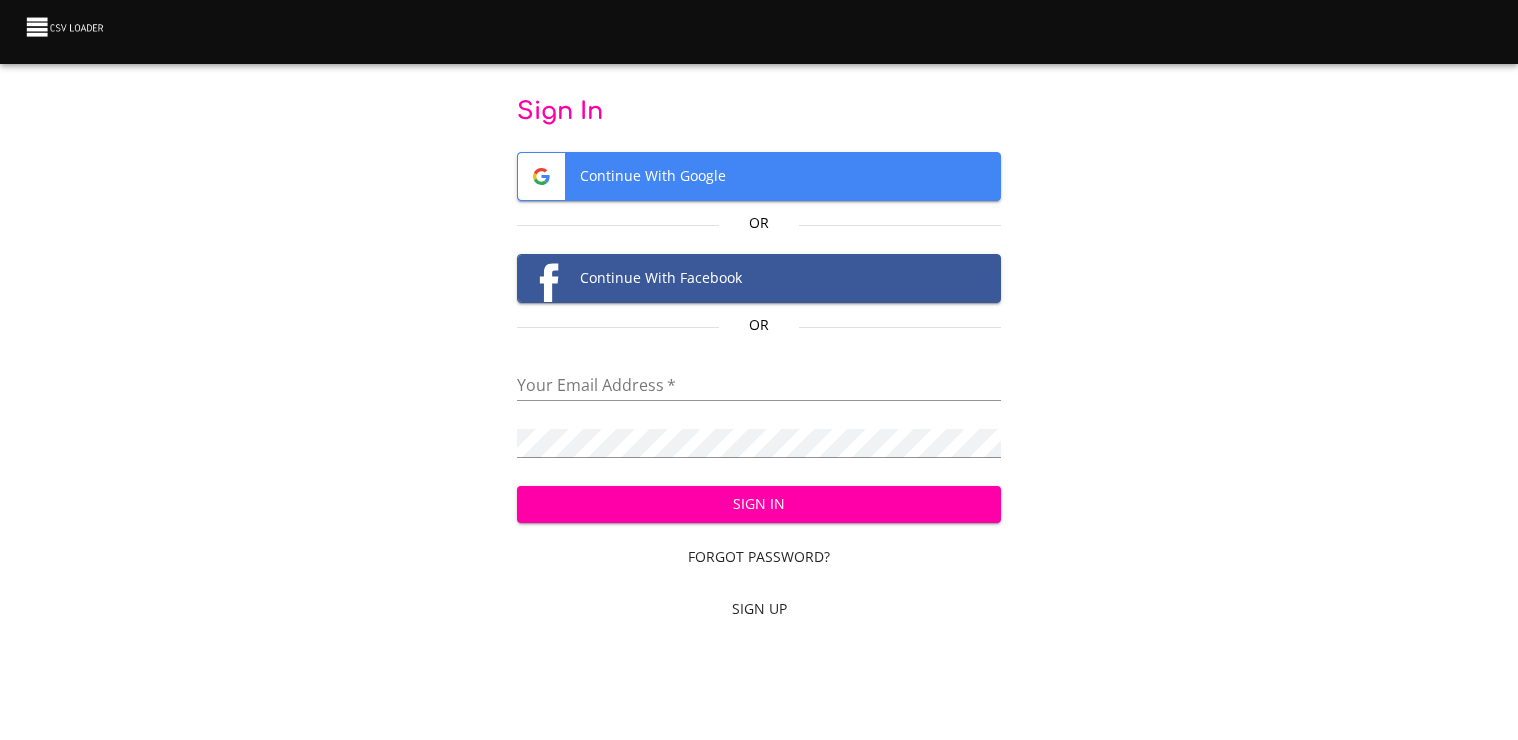 scroll, scrollTop: 0, scrollLeft: 0, axis: both 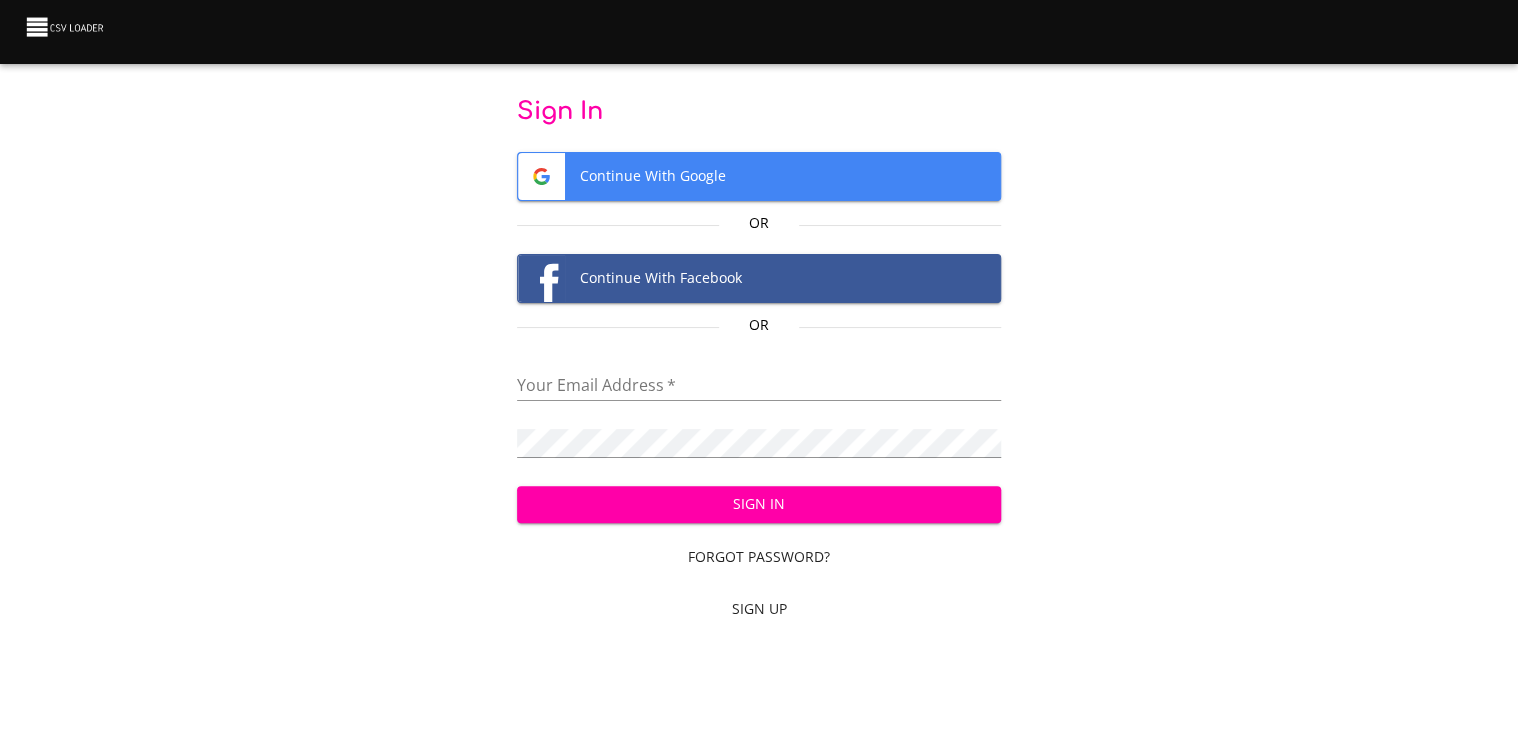 click at bounding box center (759, 386) 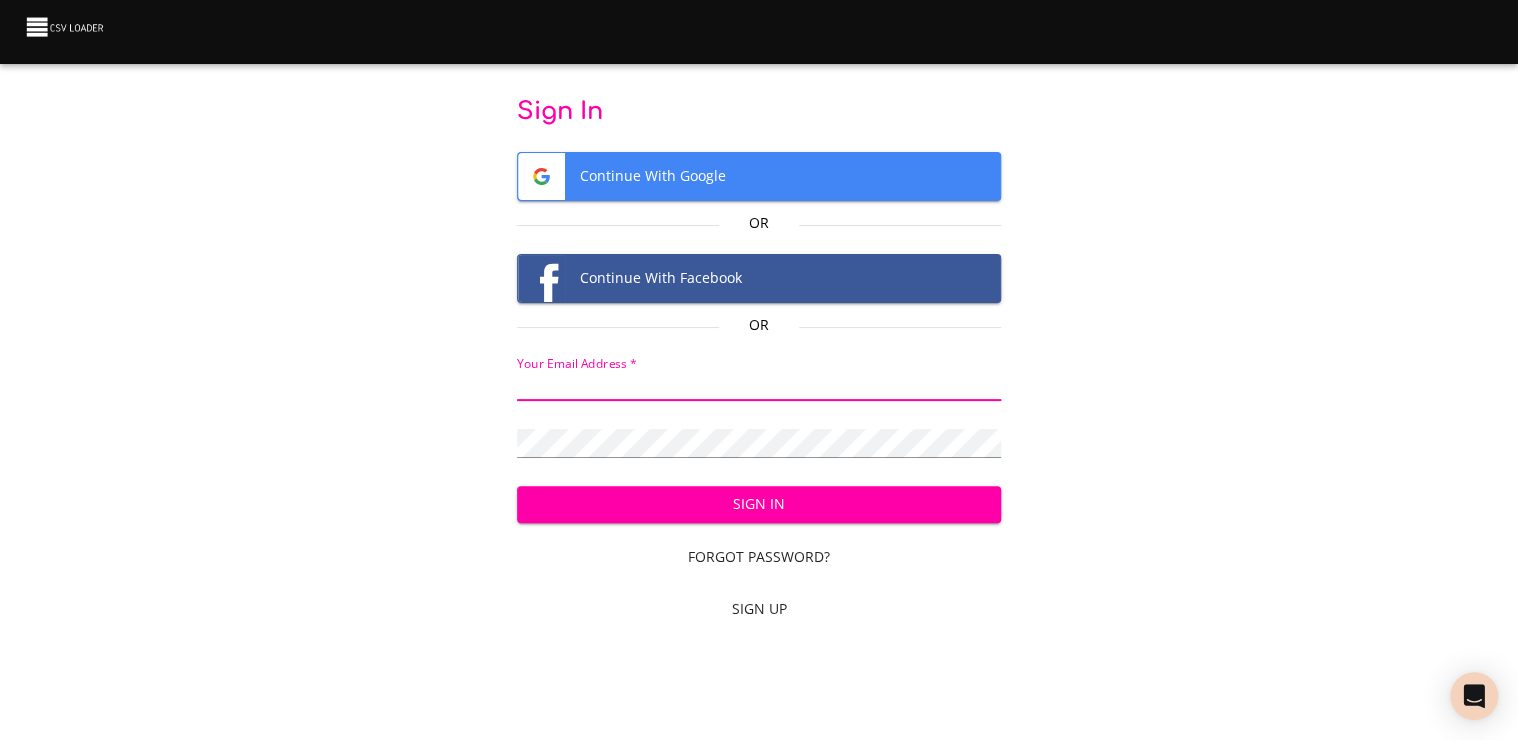 type on "[PERSON_NAME][EMAIL_ADDRESS][DOMAIN_NAME]" 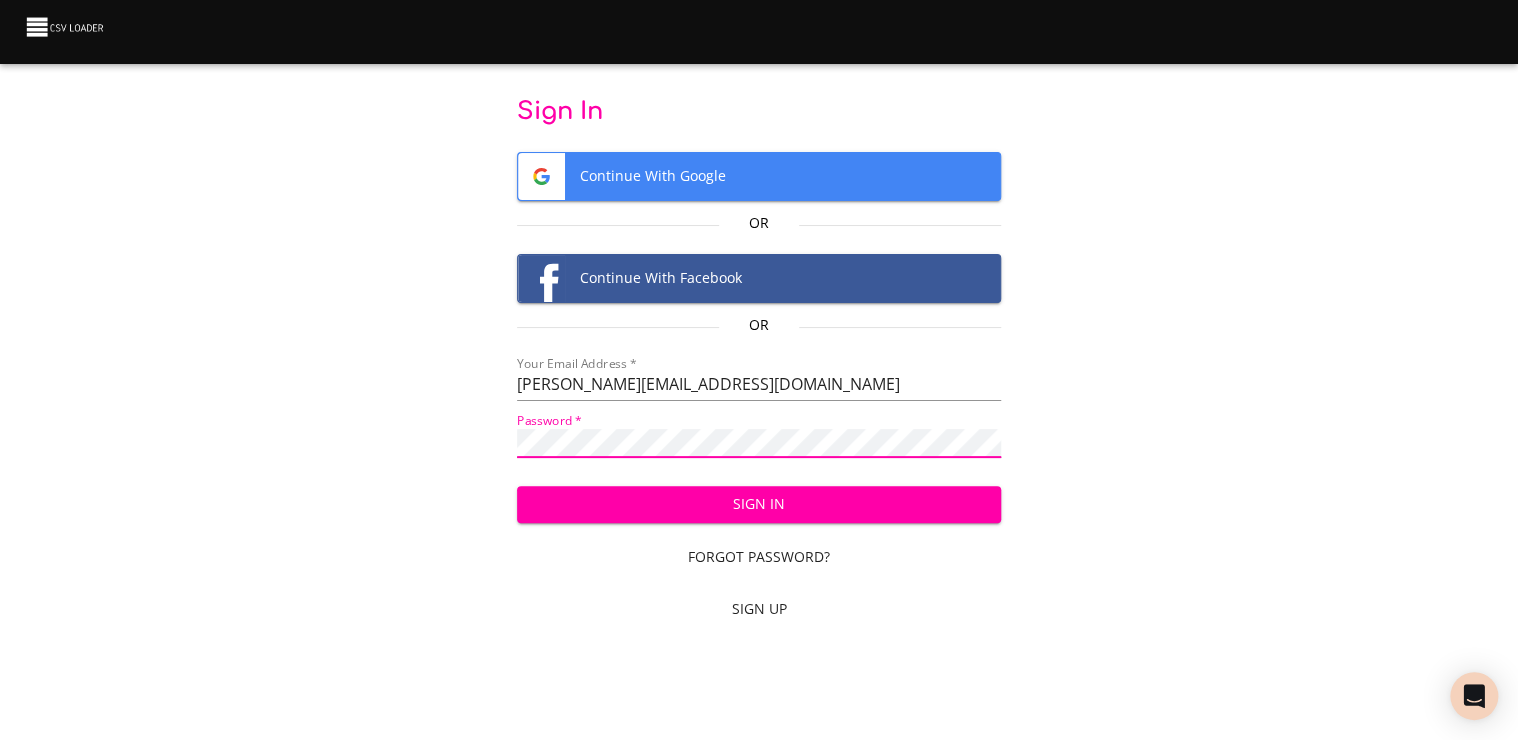 click on "Sign In" at bounding box center (759, 504) 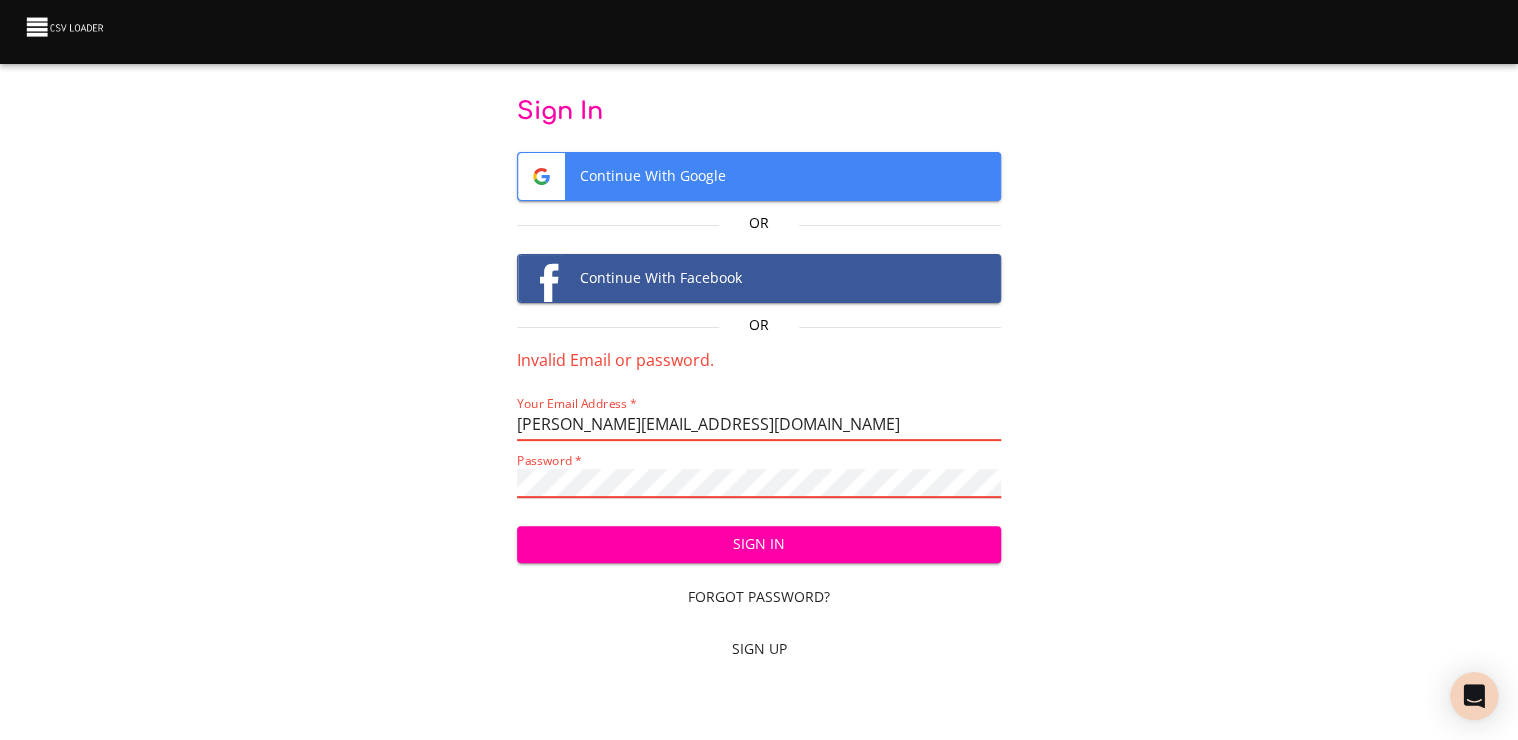 scroll, scrollTop: 0, scrollLeft: 0, axis: both 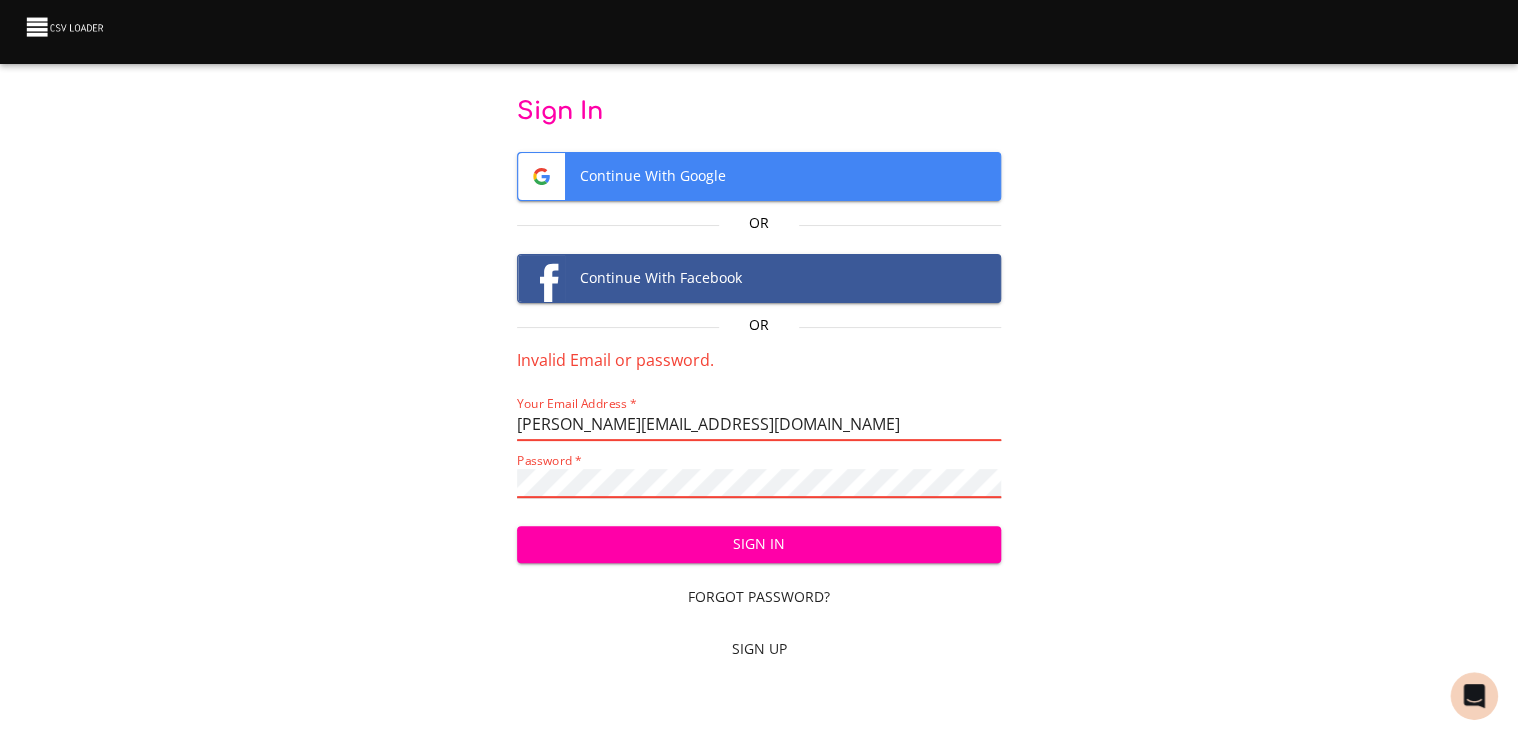 click on "Sign Up" at bounding box center [759, 649] 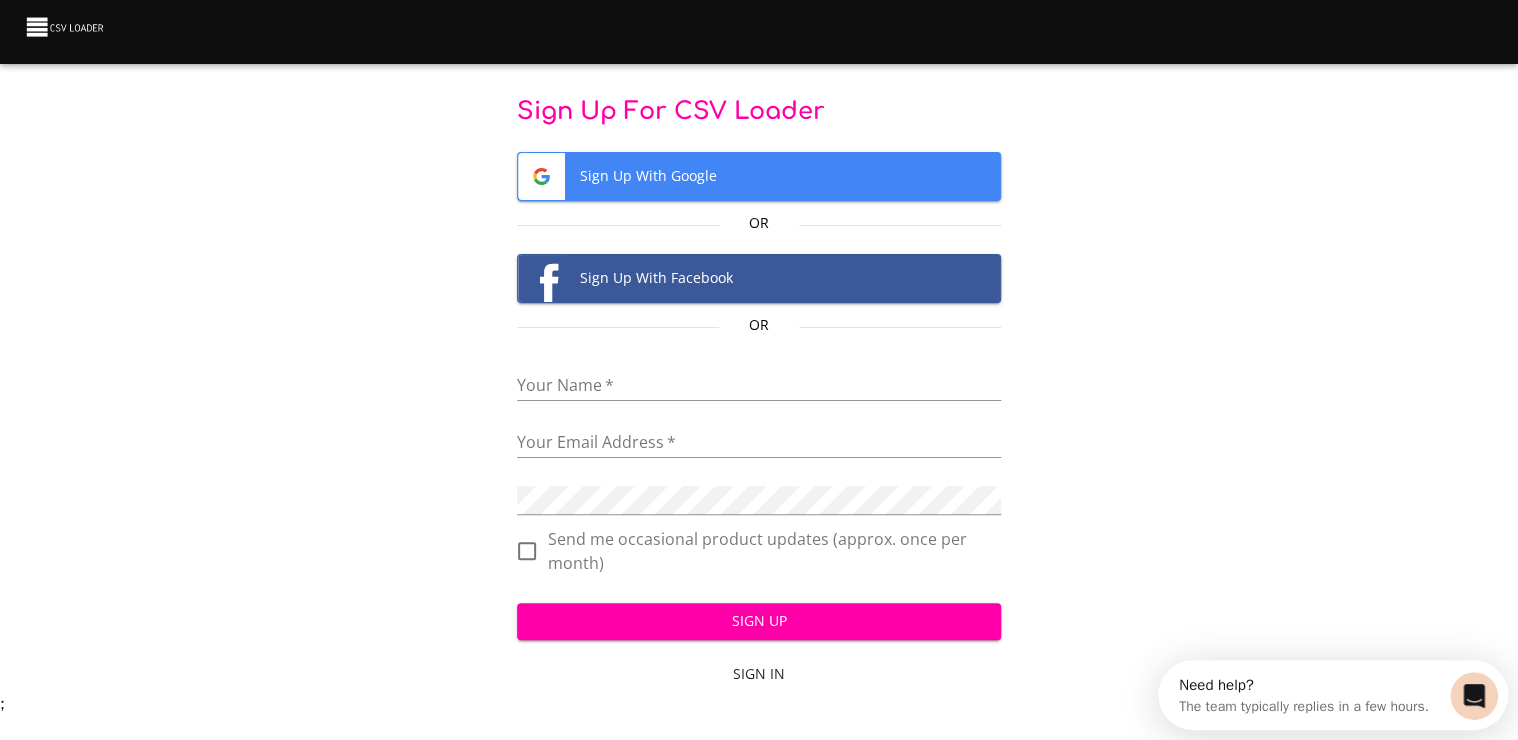 scroll, scrollTop: 0, scrollLeft: 0, axis: both 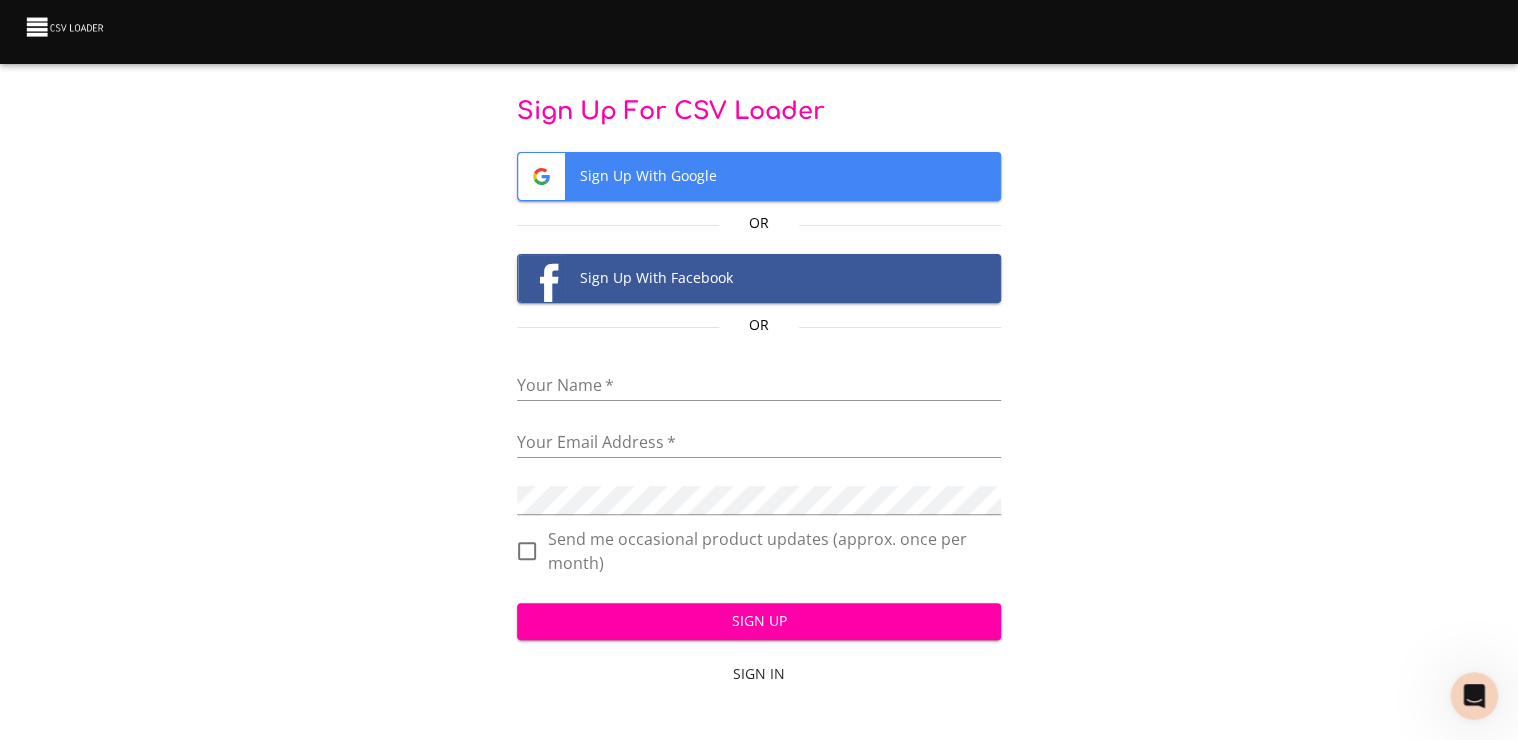 click on "Sign Up With Google" at bounding box center (759, 176) 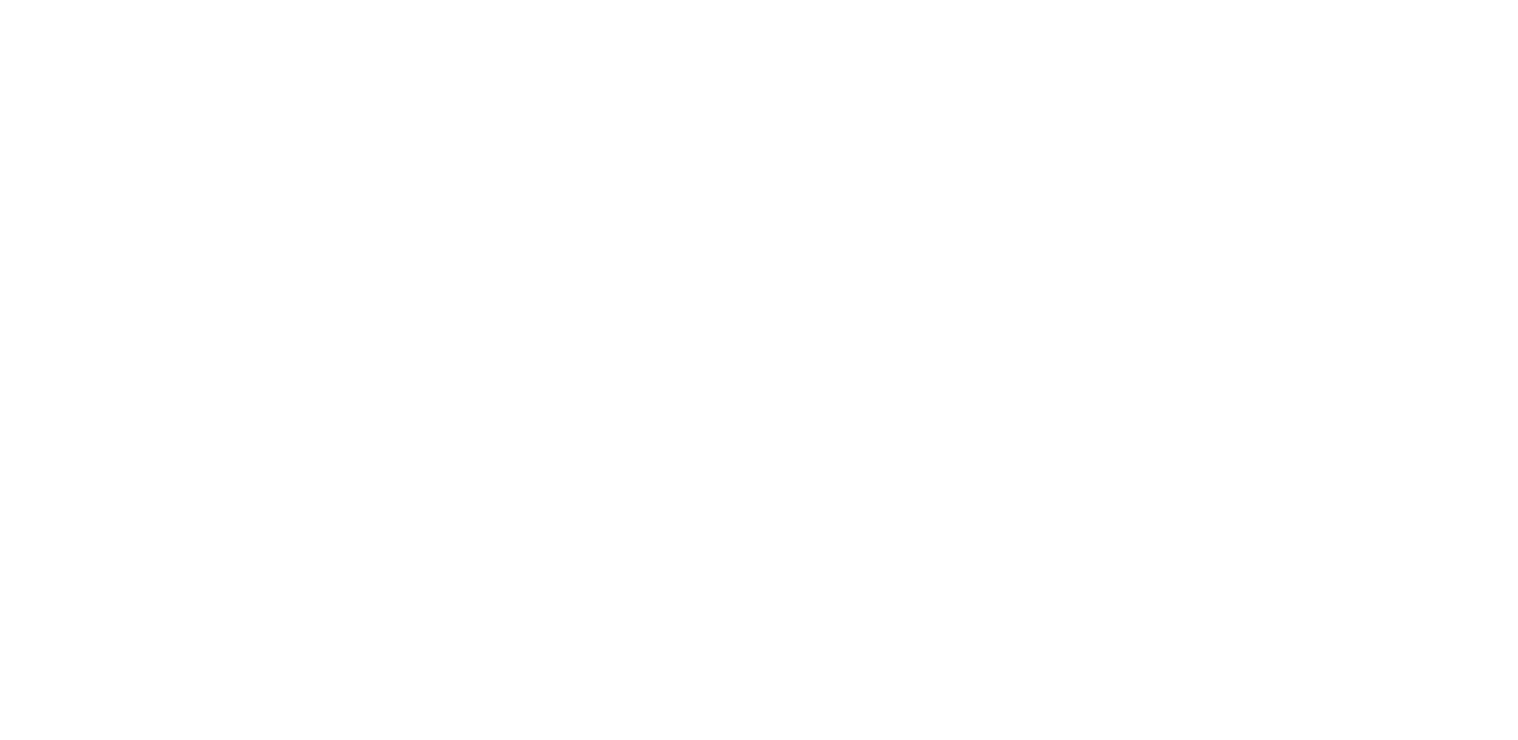 scroll, scrollTop: 0, scrollLeft: 0, axis: both 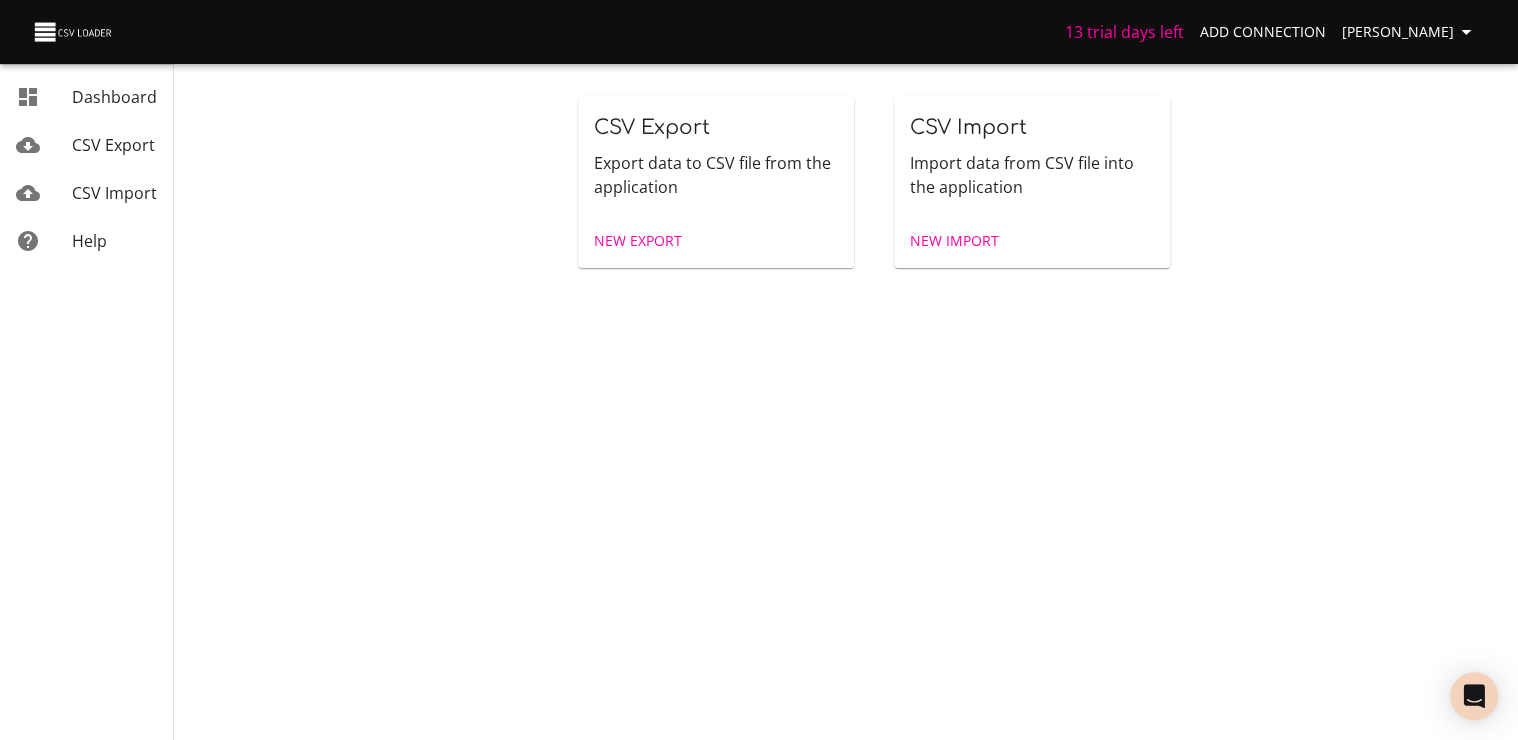 click on "13 trial days left" at bounding box center [1124, 32] 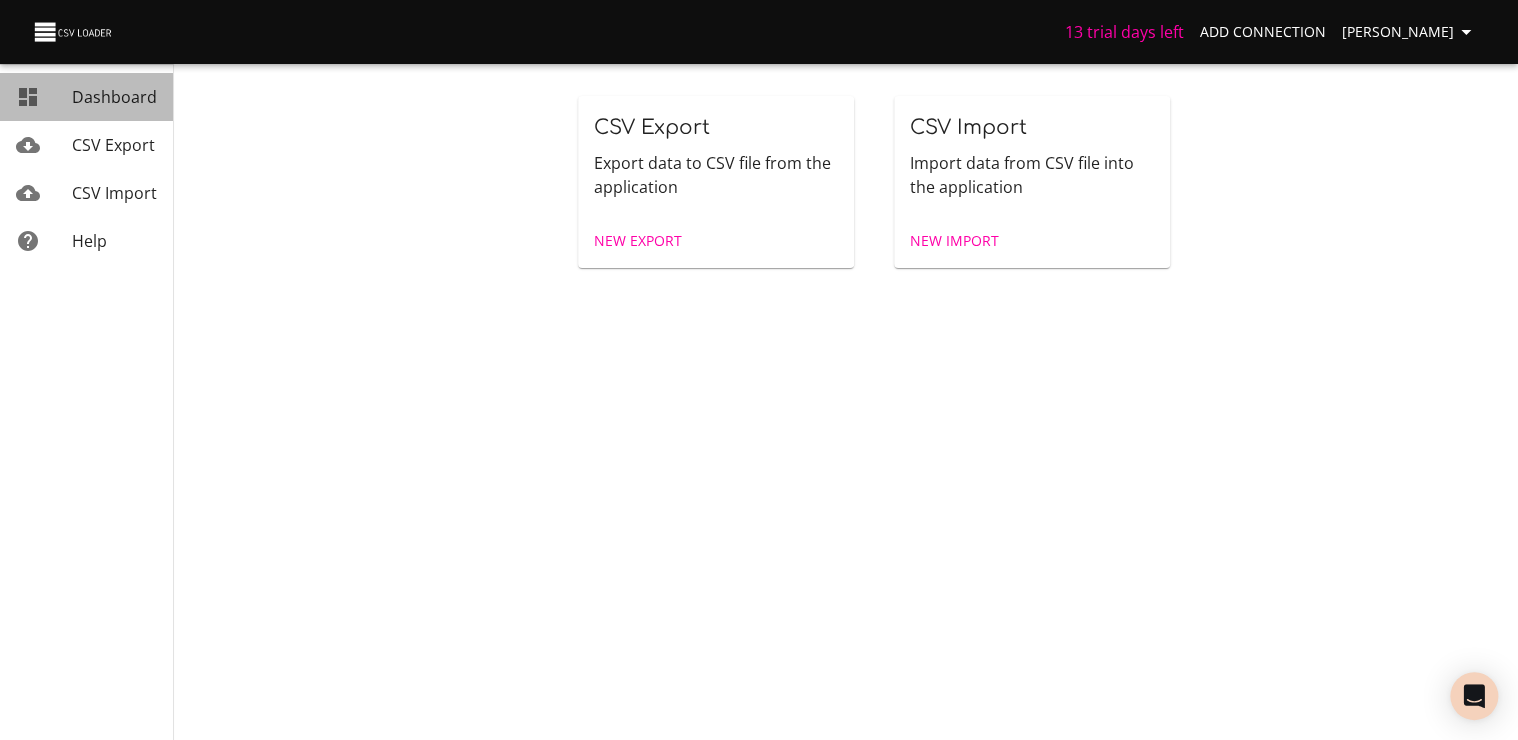 click on "Dashboard" at bounding box center [114, 97] 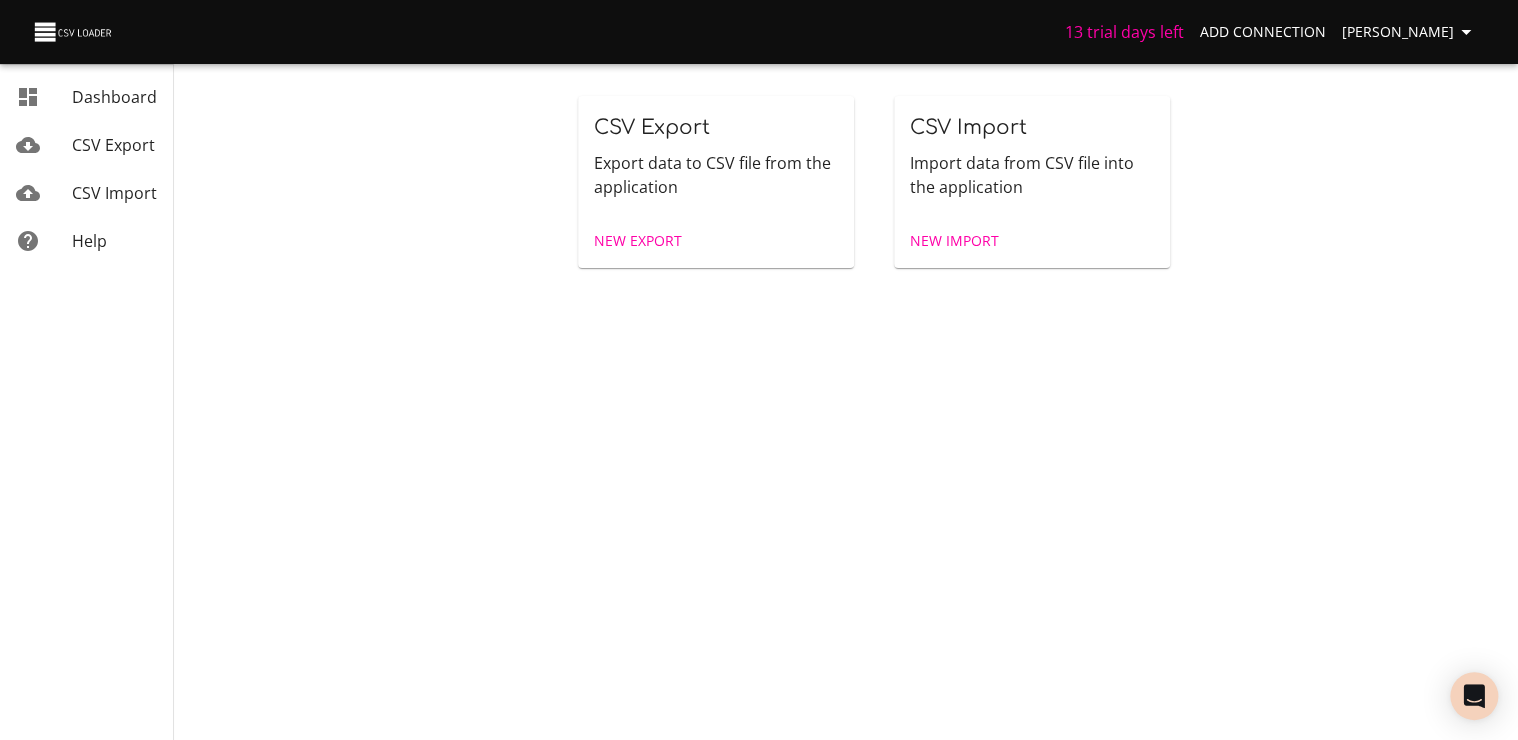 click on "New Import" at bounding box center [954, 241] 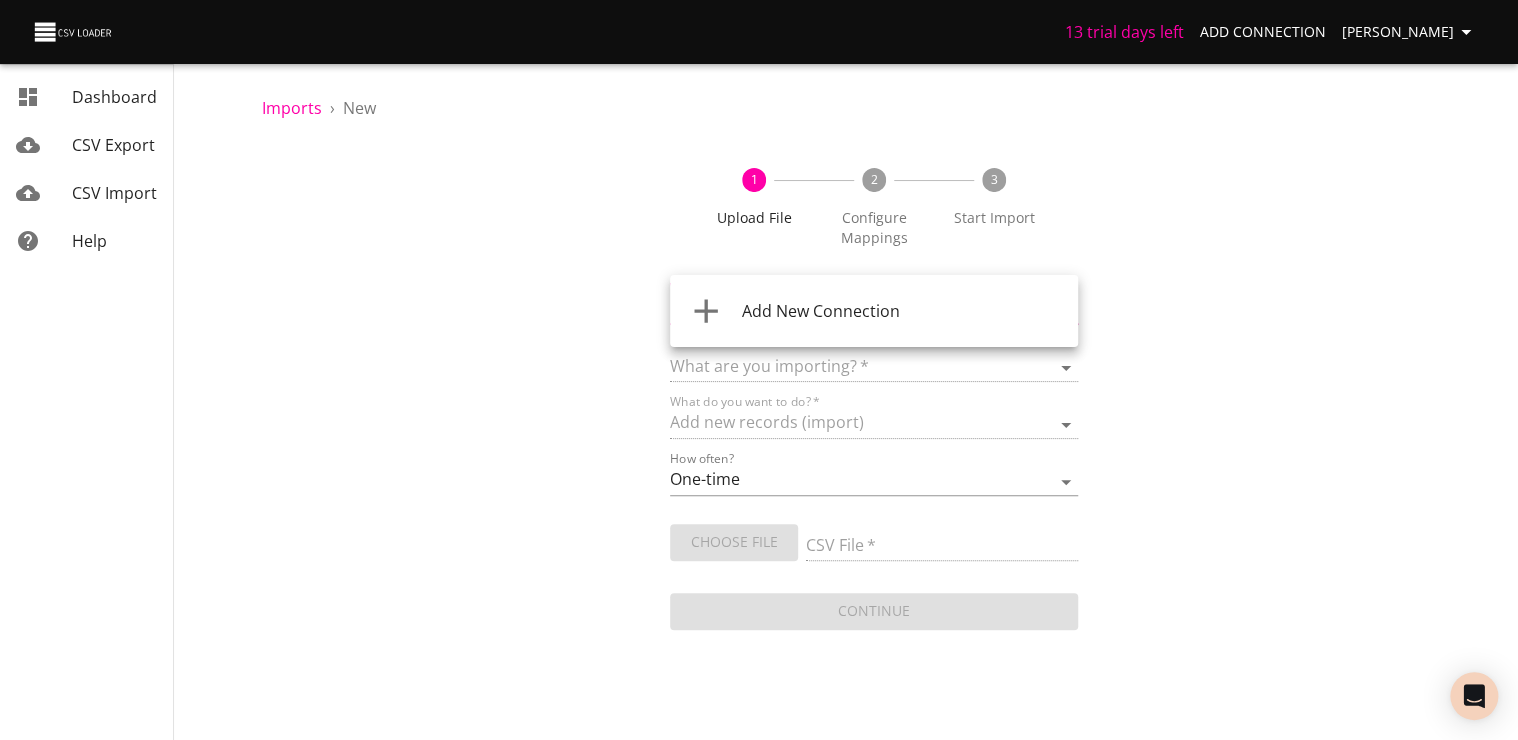 click on "13 trial days left Add Connection [PERSON_NAME]   Dashboard CSV Export CSV Import Help Imports › New 1 Upload File 2 Configure Mappings 3 Start Import Where are you importing?   * ​ What are you importing?   * What do you want to do?   * Add new records (import) How often? One-time Auto import Choose File CSV File   * Continue
Dashboard CSV Export CSV Import Help
Add New Connection" at bounding box center [759, 370] 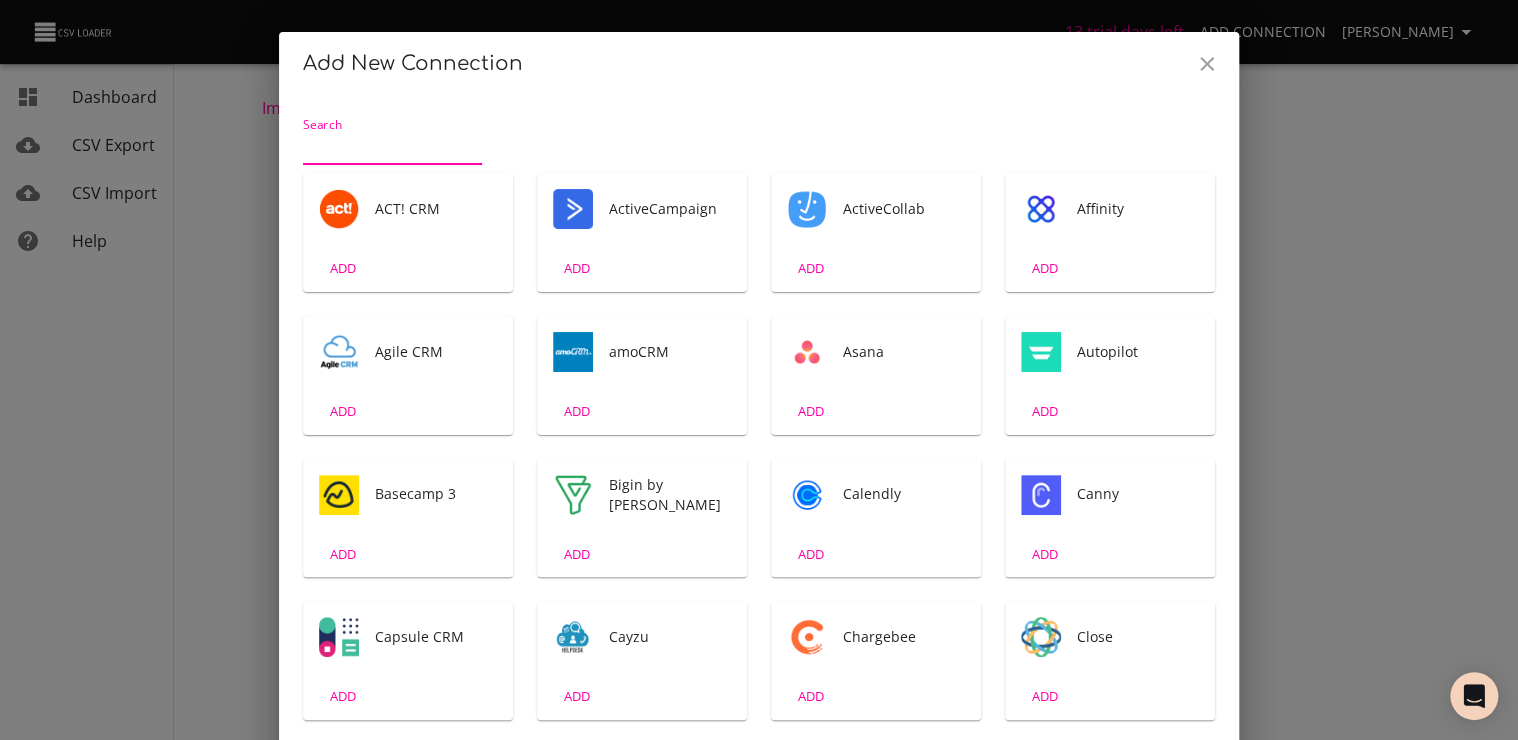 scroll, scrollTop: 4, scrollLeft: 0, axis: vertical 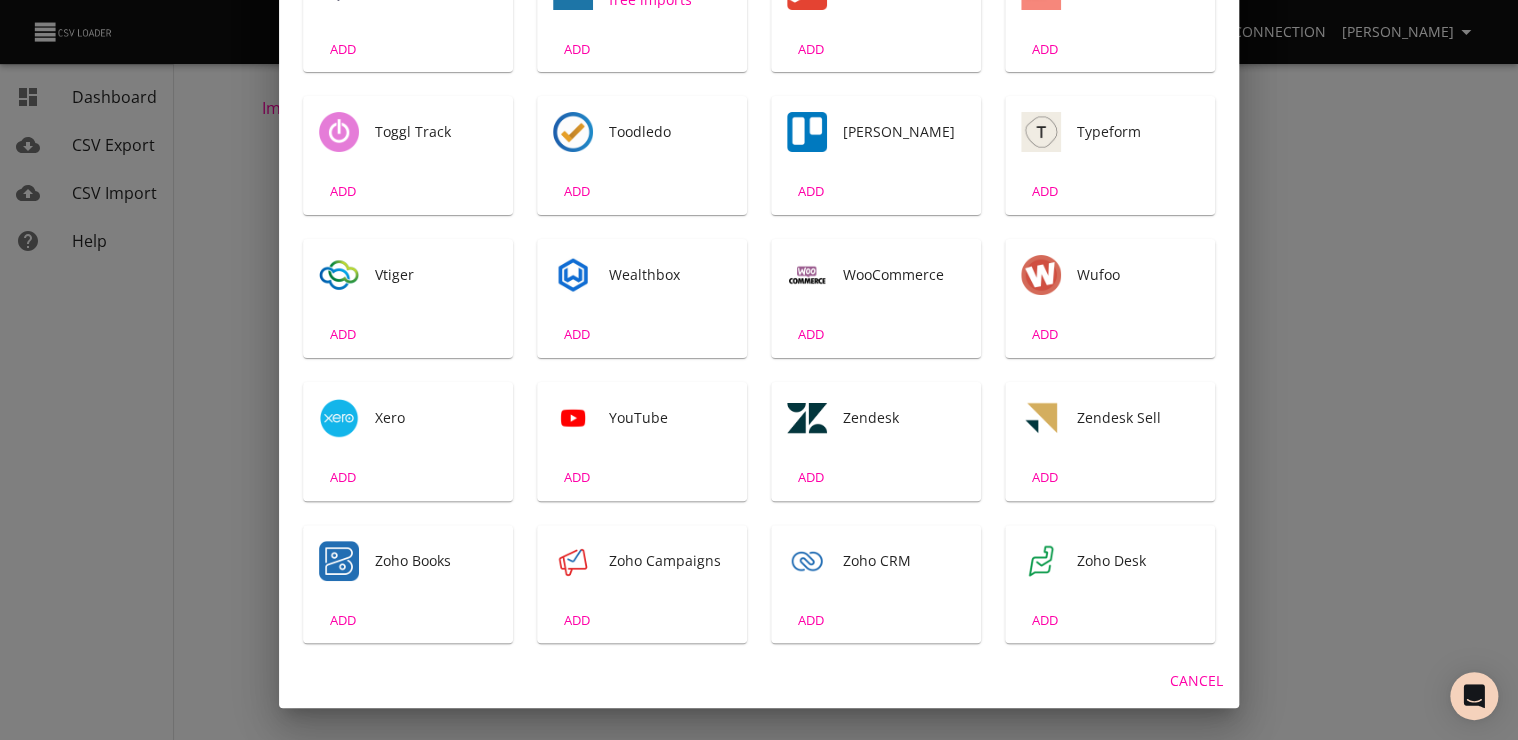 click on "Zendesk" at bounding box center (904, 418) 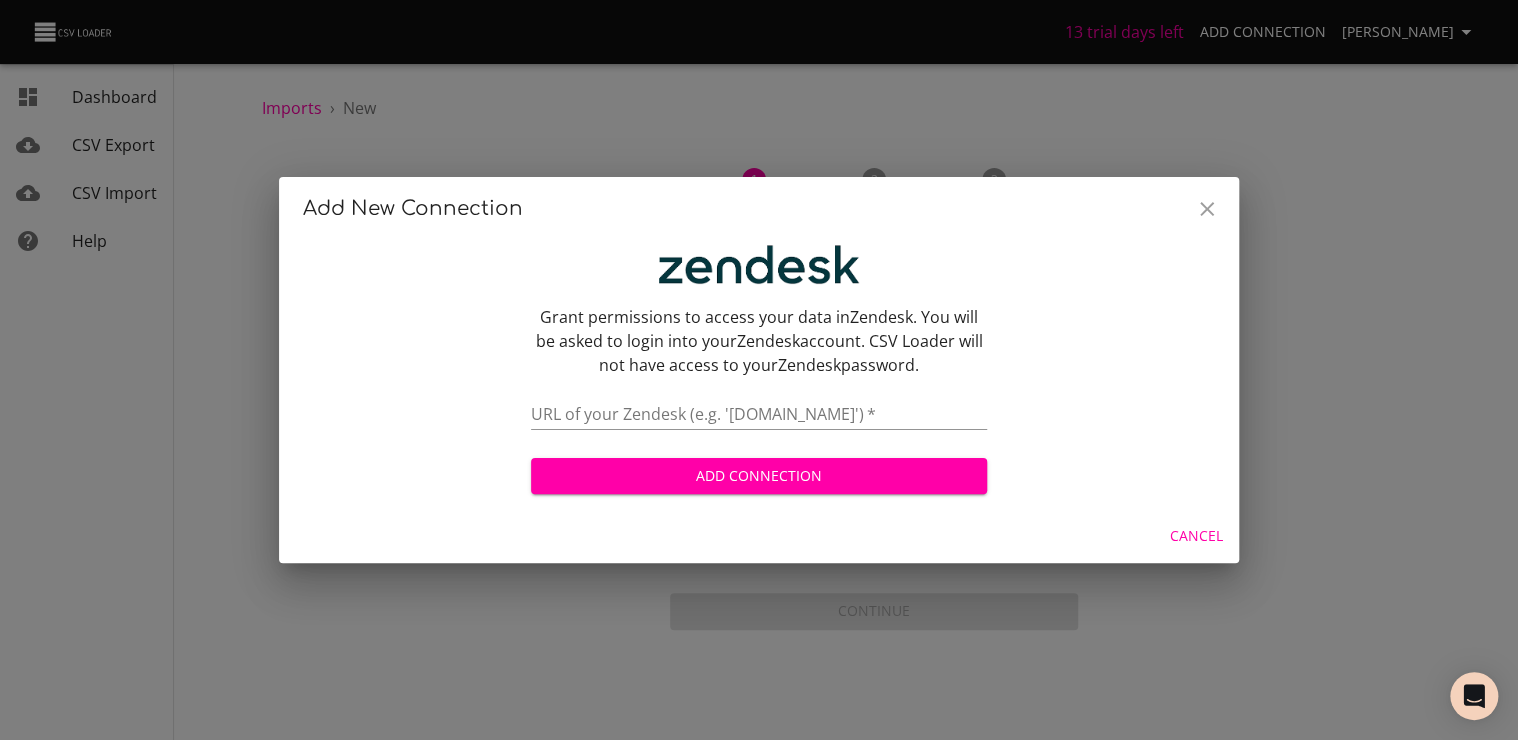 click at bounding box center (759, 415) 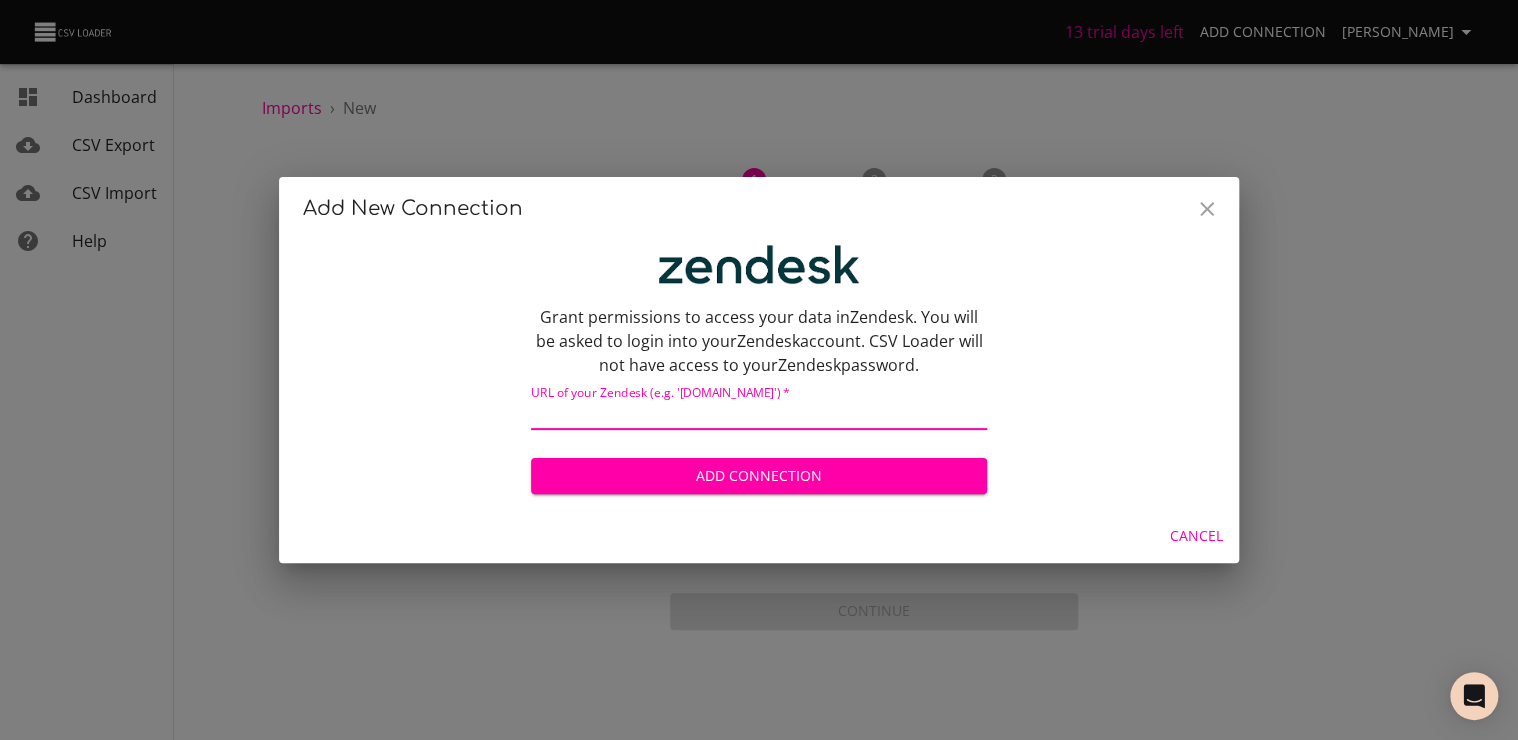 click at bounding box center (759, 415) 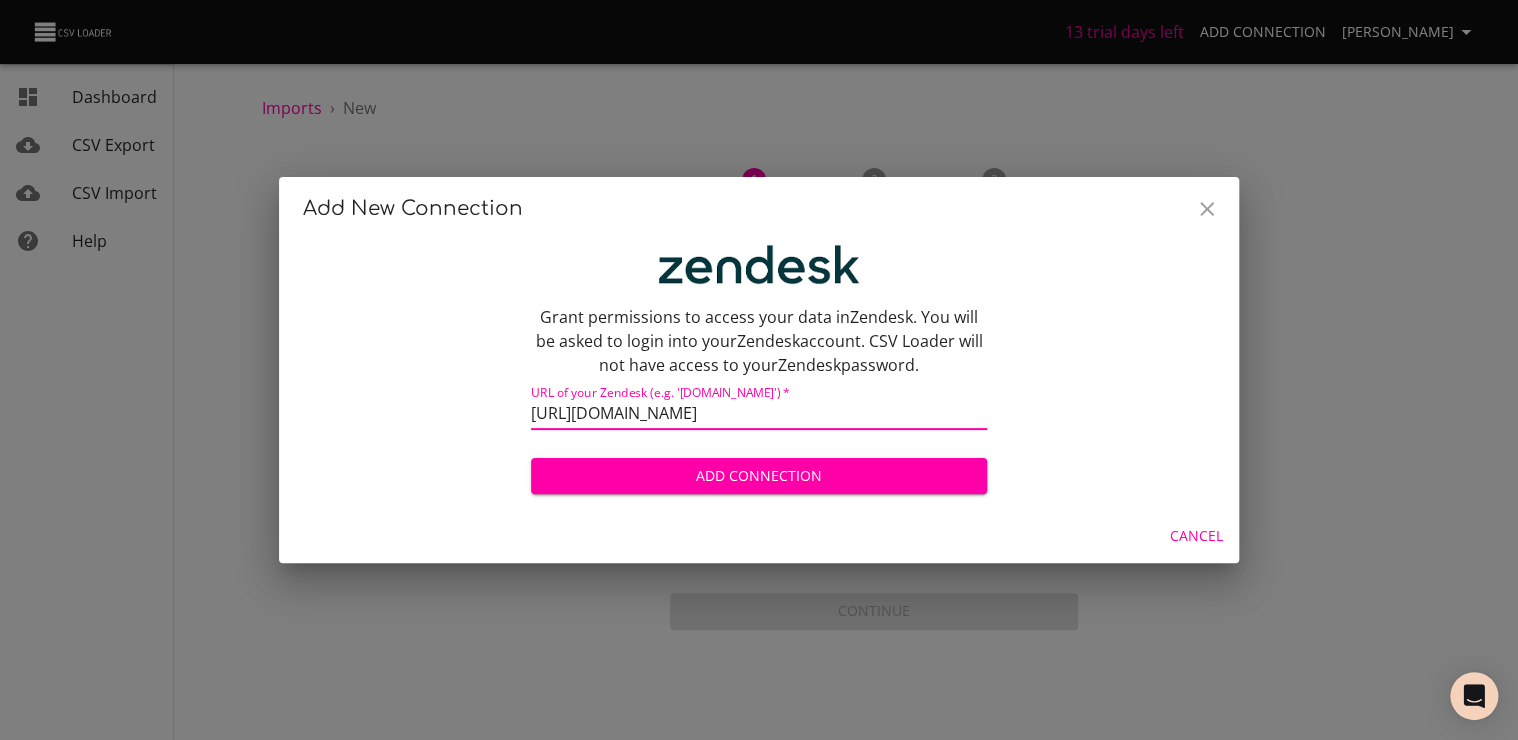 drag, startPoint x: 945, startPoint y: 411, endPoint x: 751, endPoint y: 426, distance: 194.57903 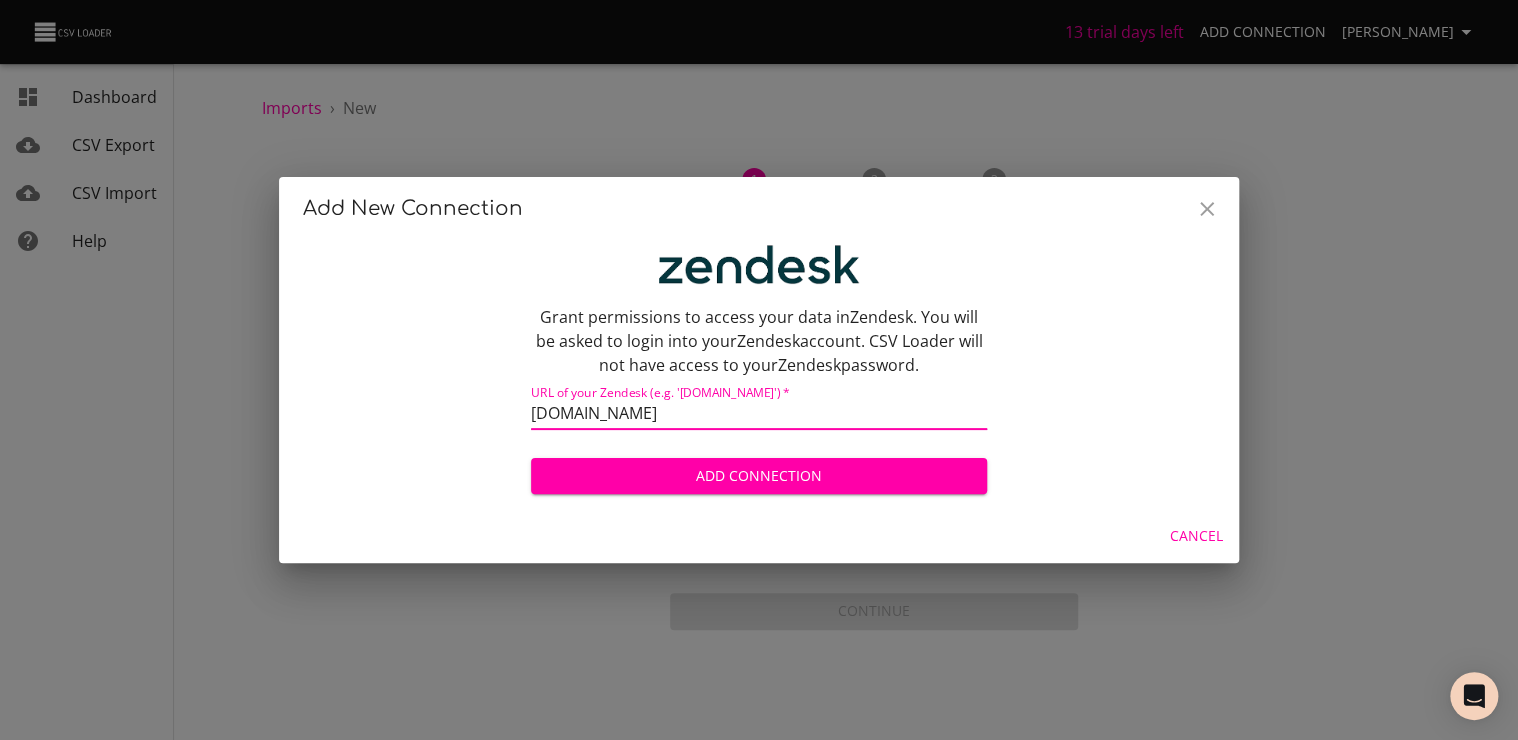 type on "[DOMAIN_NAME]" 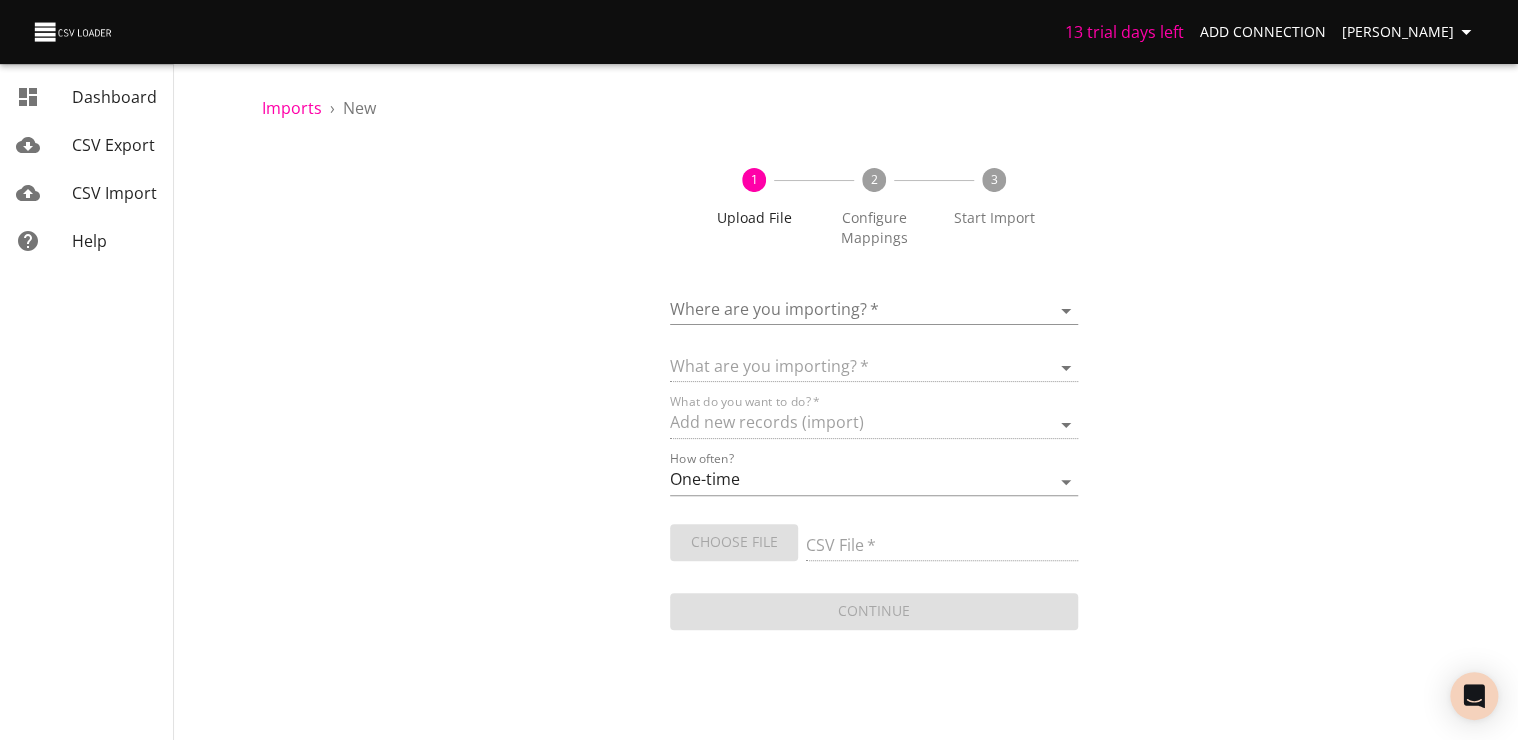 click on "1 Upload File 2 Configure Mappings 3 Start Import Where are you importing?   * ​ What are you importing?   * What do you want to do?   * Add new records (import) How often? One-time Auto import Choose File CSV File   * Continue" at bounding box center (874, 389) 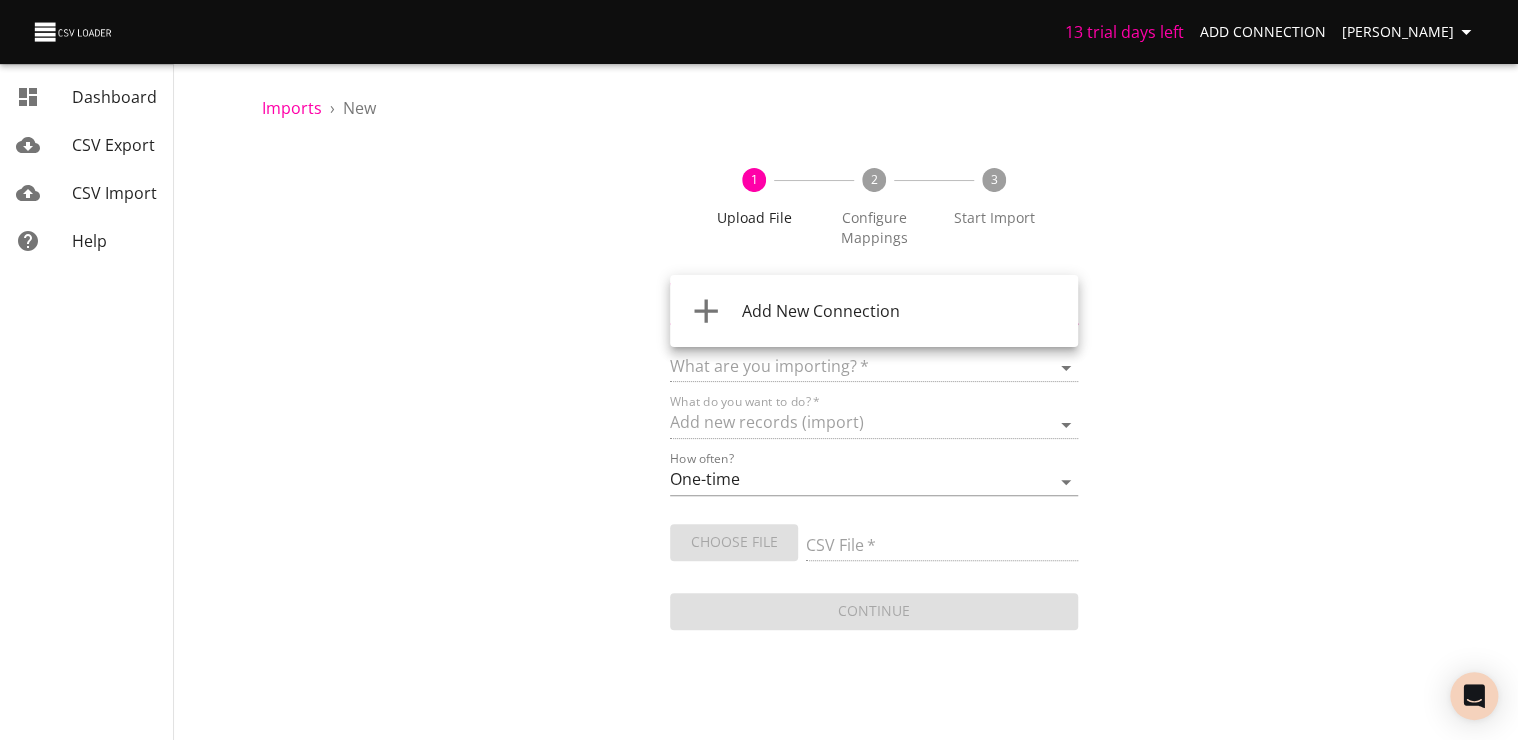 click on "Add New Connection" at bounding box center (821, 311) 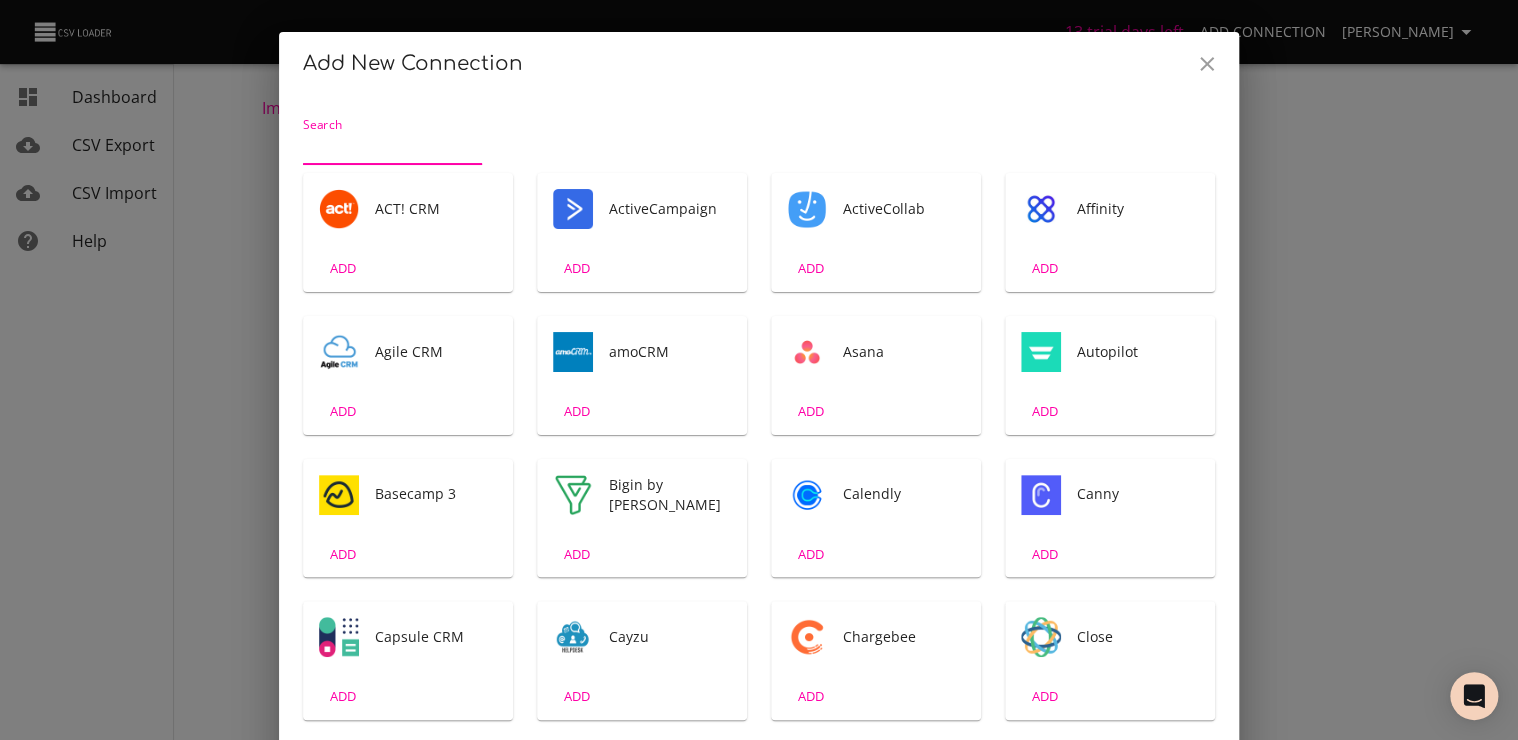scroll, scrollTop: 4, scrollLeft: 0, axis: vertical 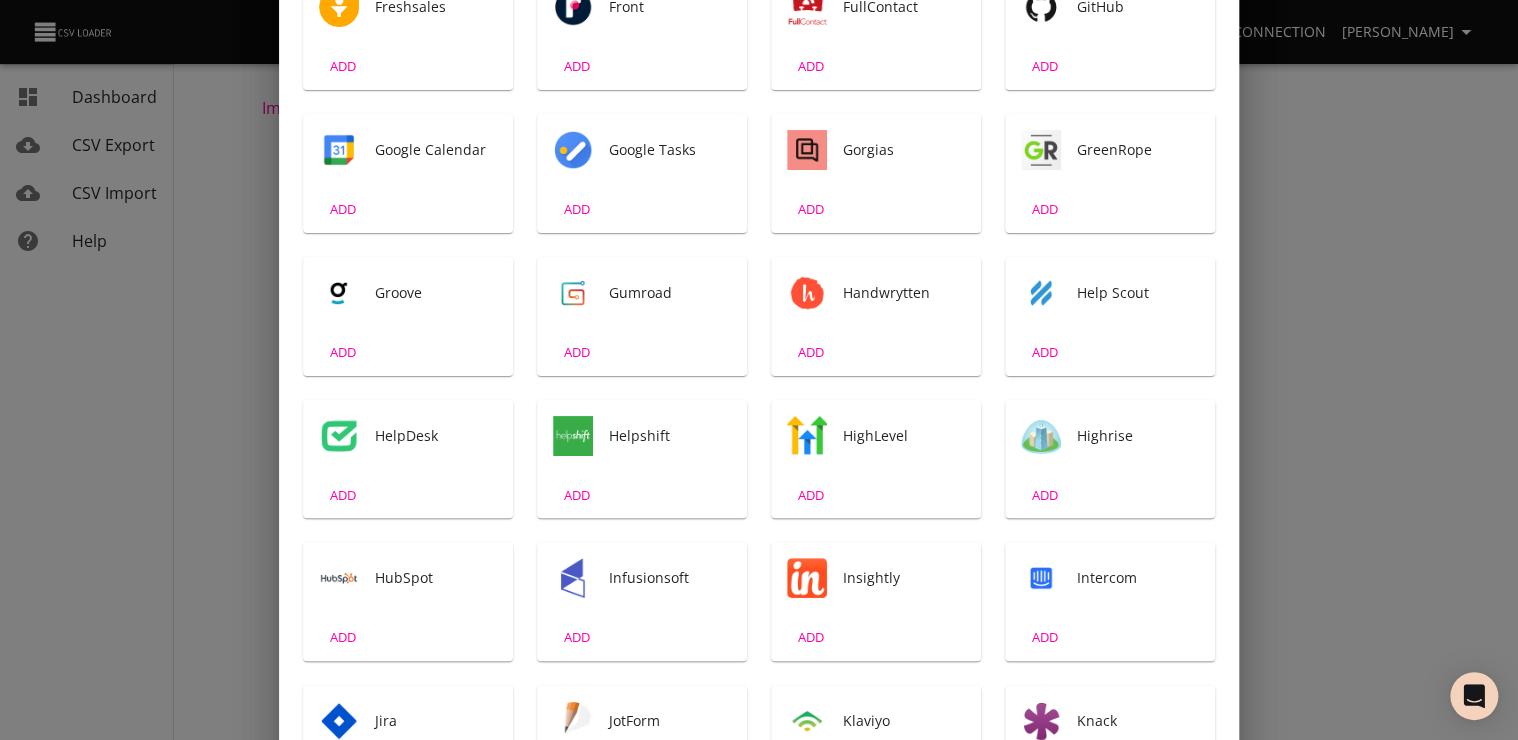 click on "Add New Connection Search ACT! CRM ADD ActiveCampaign ADD ActiveCollab ADD Affinity ADD Agile CRM ADD amoCRM ADD Asana ADD Autopilot ADD Basecamp 3 ADD Bigin by Zoho CRM ADD Calendly ADD Canny ADD Capsule CRM ADD Cayzu ADD Chargebee ADD Close ADD Cloze ADD Constant Contact ADD Contacts+ ADD Copper ADD [DOMAIN_NAME] ADD Drip ADD Ecwid ADD EngageBay ADD Eventbrite ADD Follow Up Boss ADD FreshBooks ADD Freshdesk ADD Freshsales ADD Front ADD FullContact ADD GitHub ADD Google Calendar ADD Google Tasks ADD Gorgias ADD GreenRope ADD Groove ADD Gumroad ADD Handwrytten ADD Help Scout ADD HelpDesk ADD Helpshift ADD HighLevel ADD Highrise ADD HubSpot ADD Infusionsoft ADD Insightly ADD Intercom ADD Jira ADD JotForm ADD Klaviyo ADD Knack ADD LeadSquared ADD Less Annoying CRM ADD LionDesk ADD Livespace ADD Mailchimp ADD Microsoft Outlook ADD Mixmax ADD Nimble ADD no [DOMAIN_NAME] ADD Outreach ADD Patreon ADD PayPal ADD Pinterest ADD Pipedrive ADD PipelineDeals ADD Pipeliner CRM ADD Podio ADD PostgreSQL ADD [DOMAIN_NAME] ADD ADD ADD" at bounding box center (759, 370) 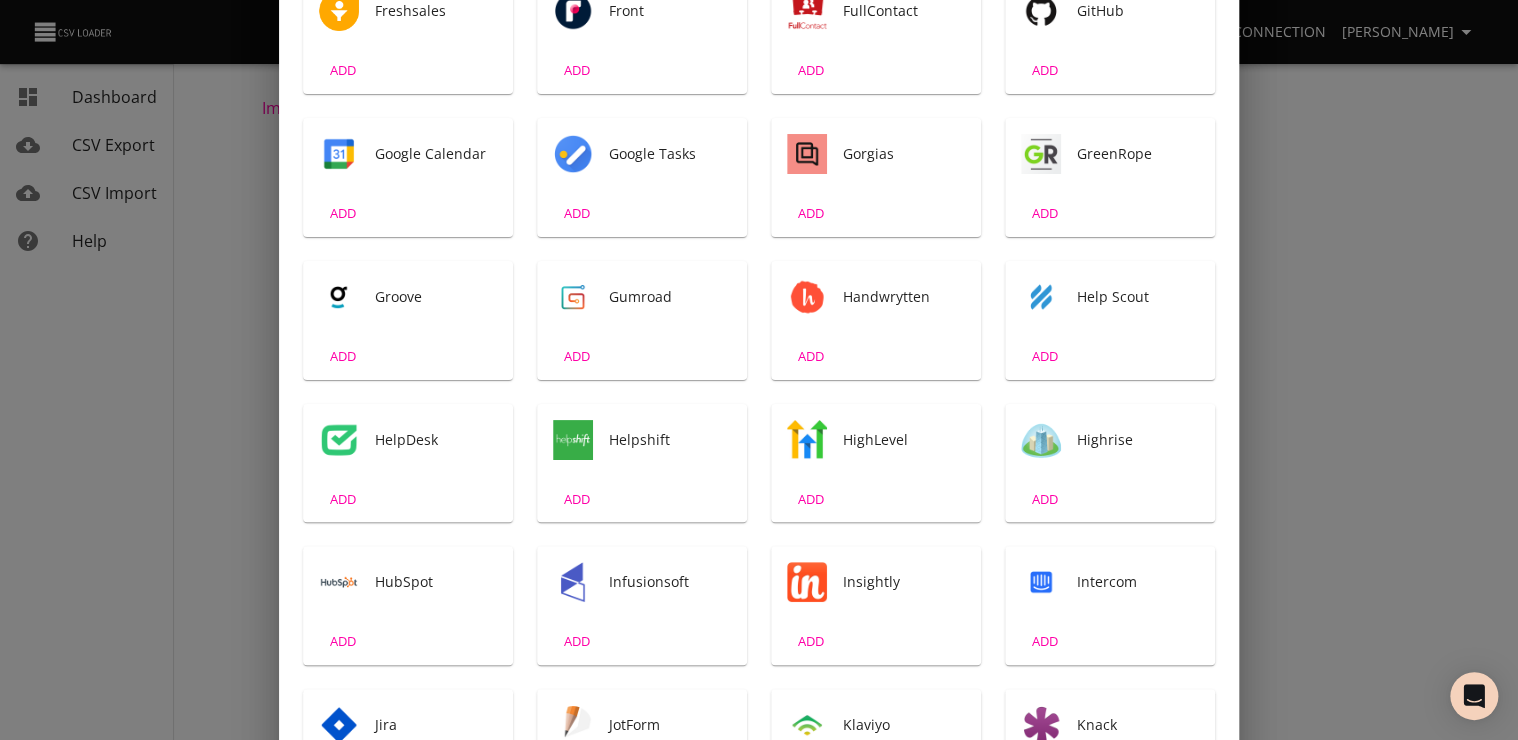 scroll, scrollTop: 0, scrollLeft: 0, axis: both 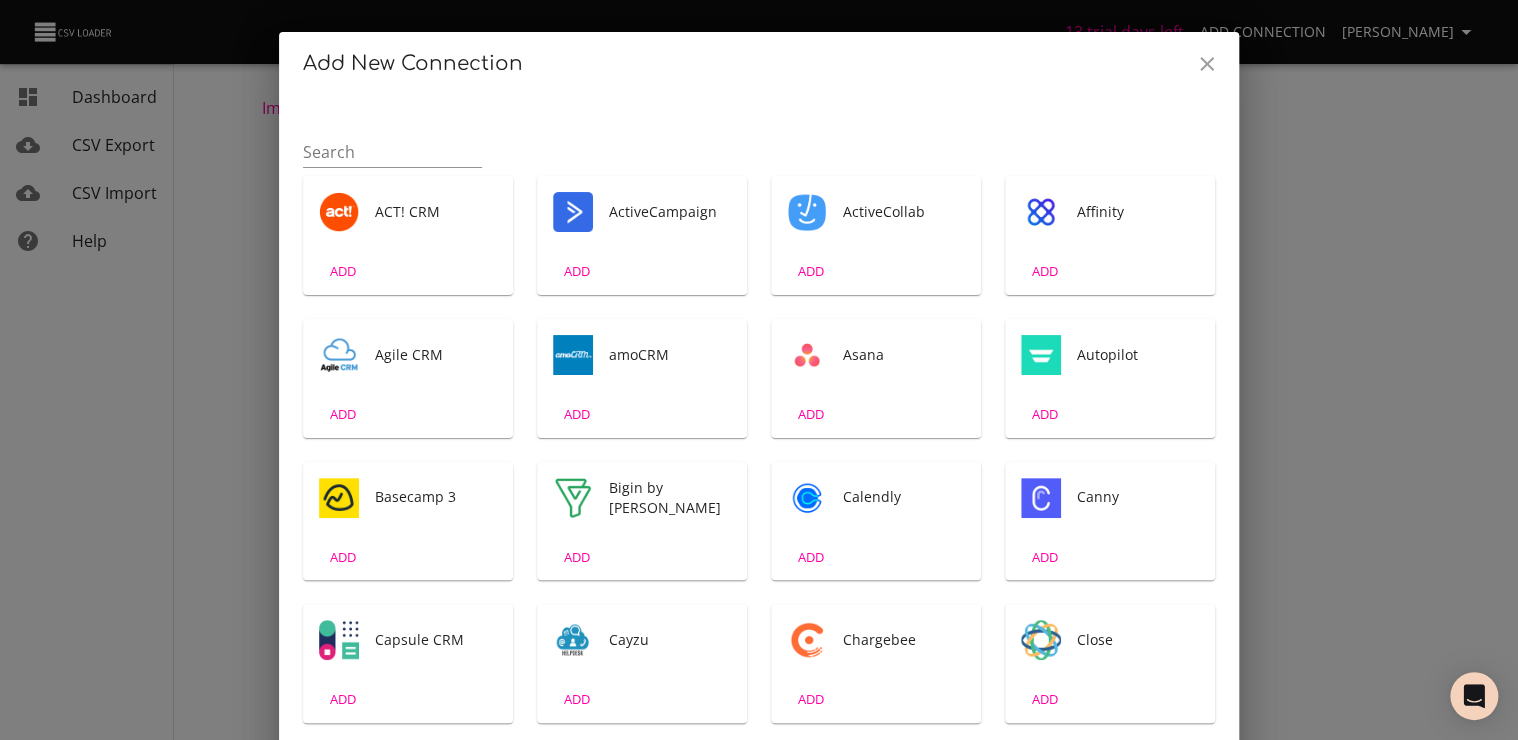 click at bounding box center (1207, 64) 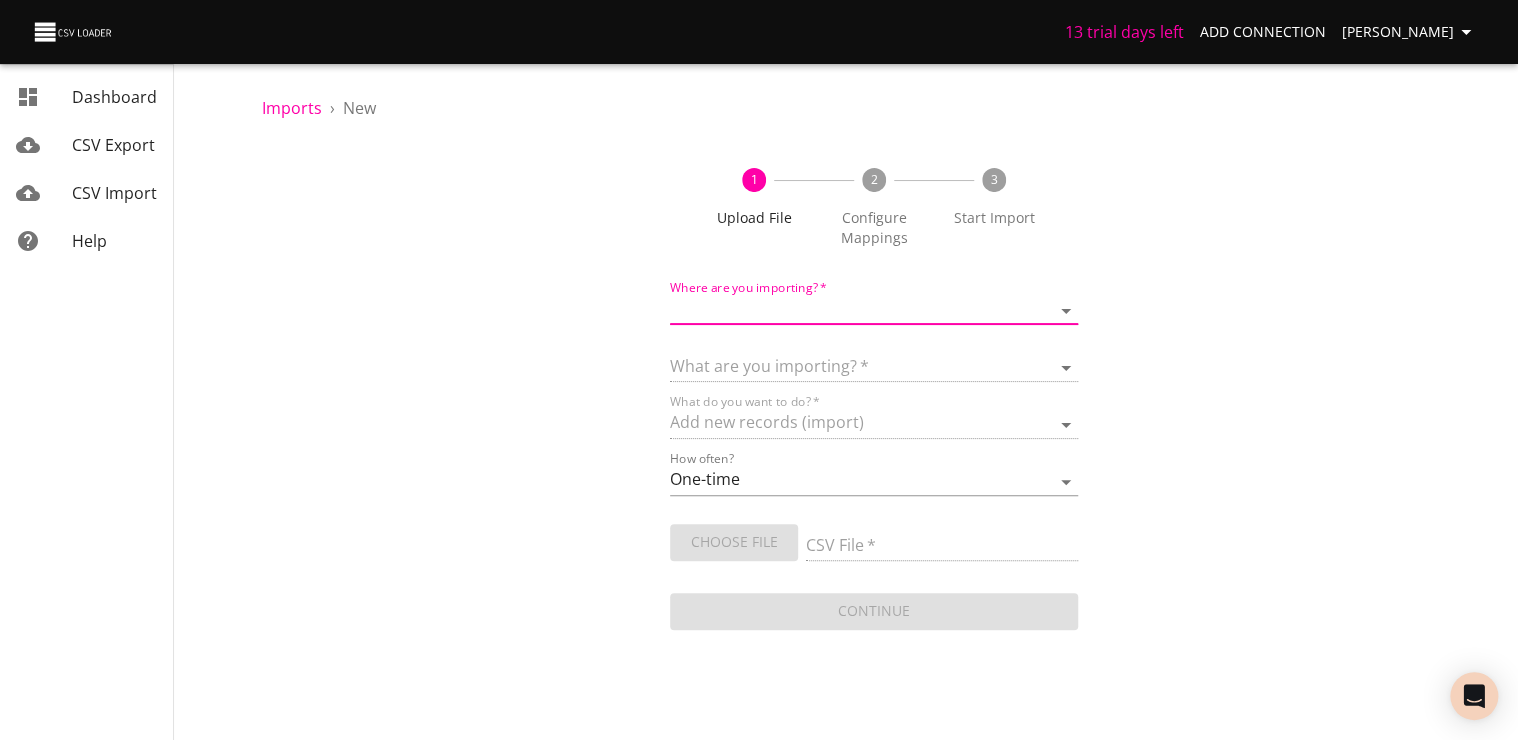 drag, startPoint x: 121, startPoint y: 97, endPoint x: 137, endPoint y: 105, distance: 17.888544 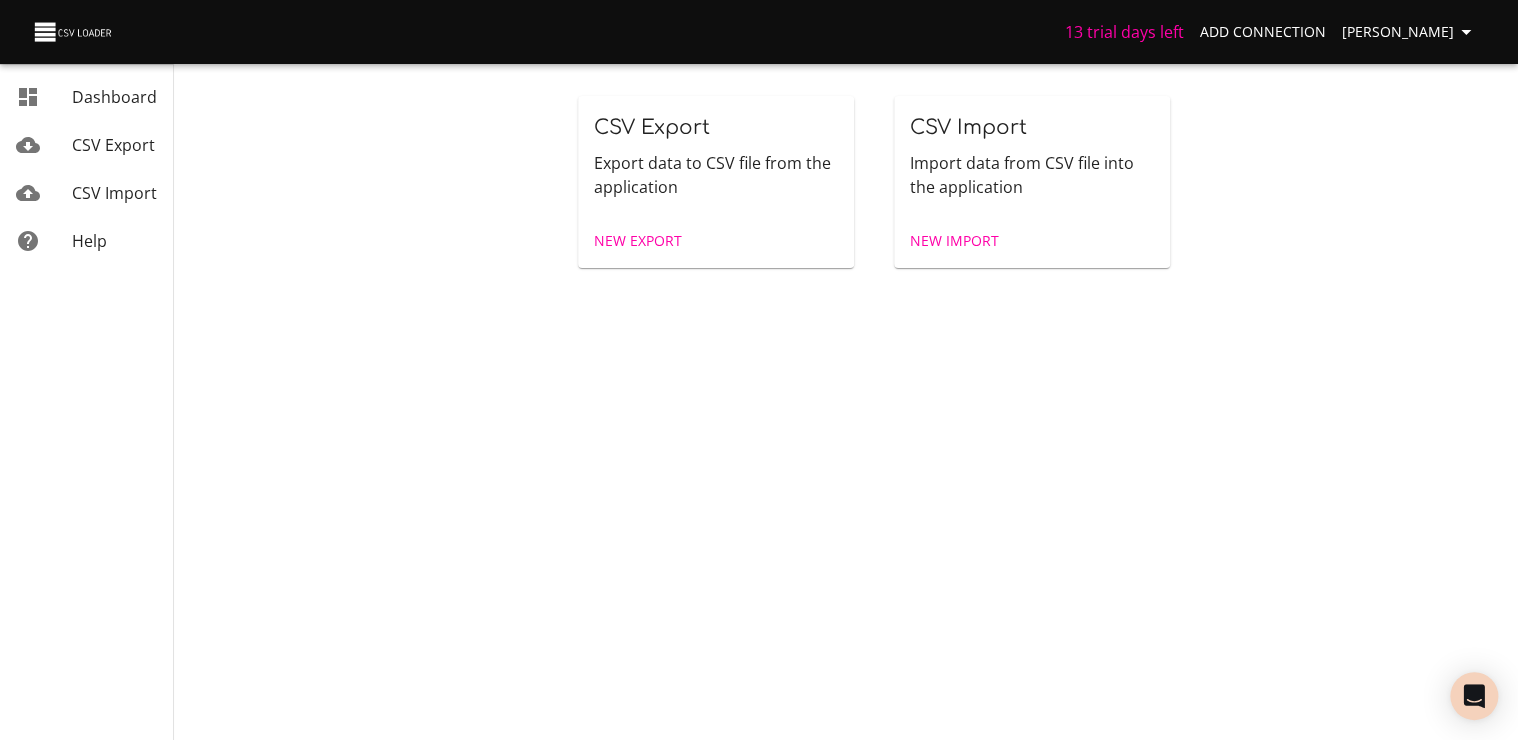 click on "CSV Export" at bounding box center (113, 145) 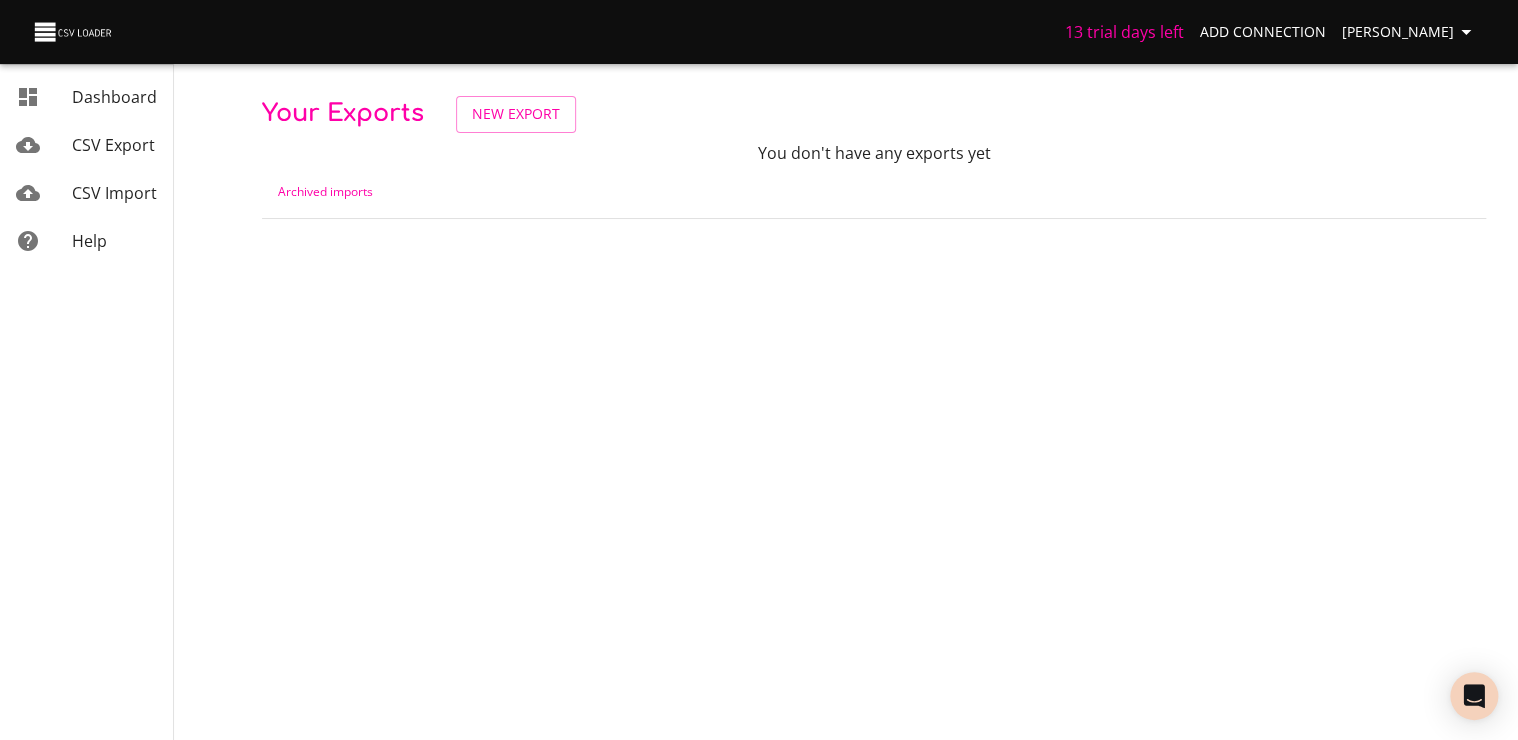 click on "CSV Import" at bounding box center [114, 193] 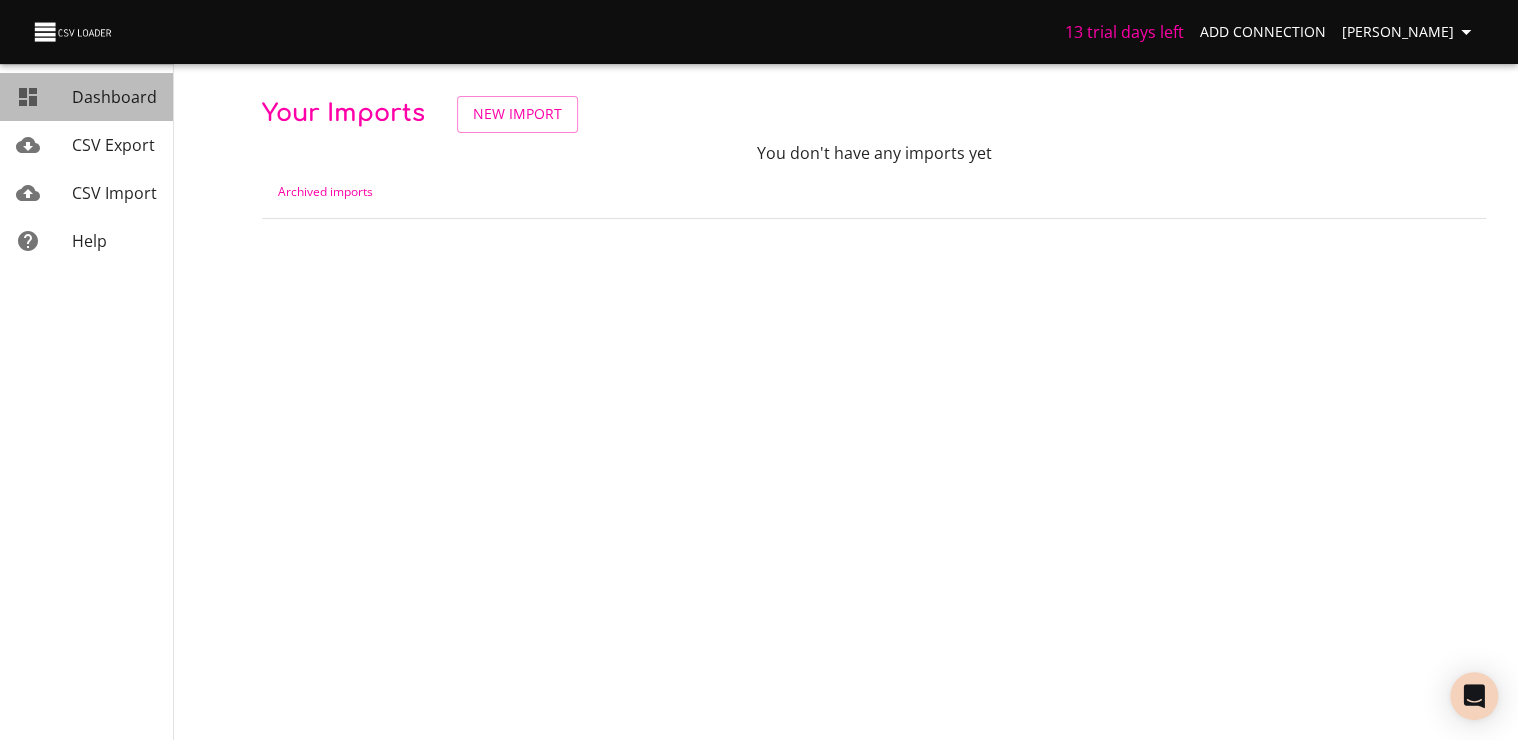 click on "Dashboard" at bounding box center [114, 97] 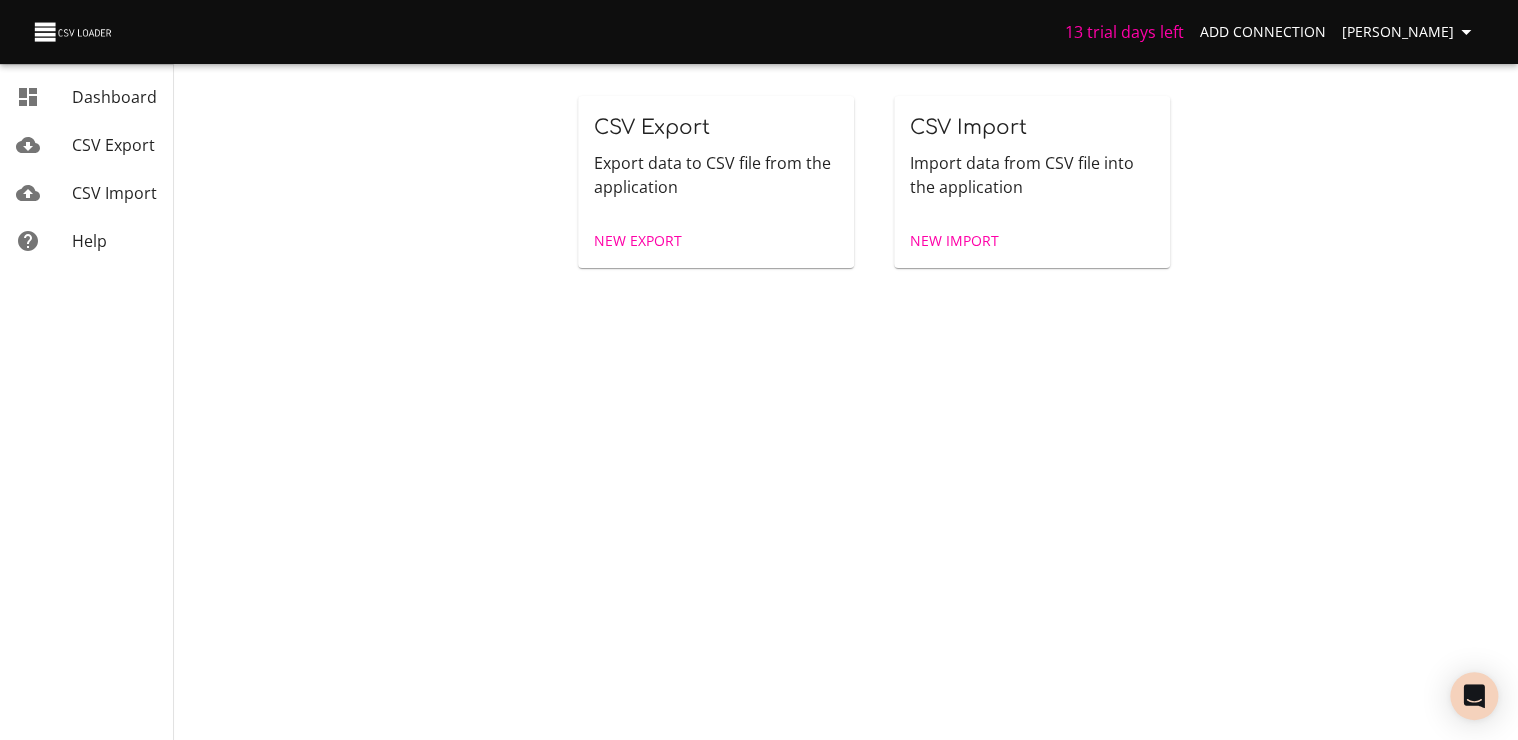 click on "Add Connection" at bounding box center [1263, 32] 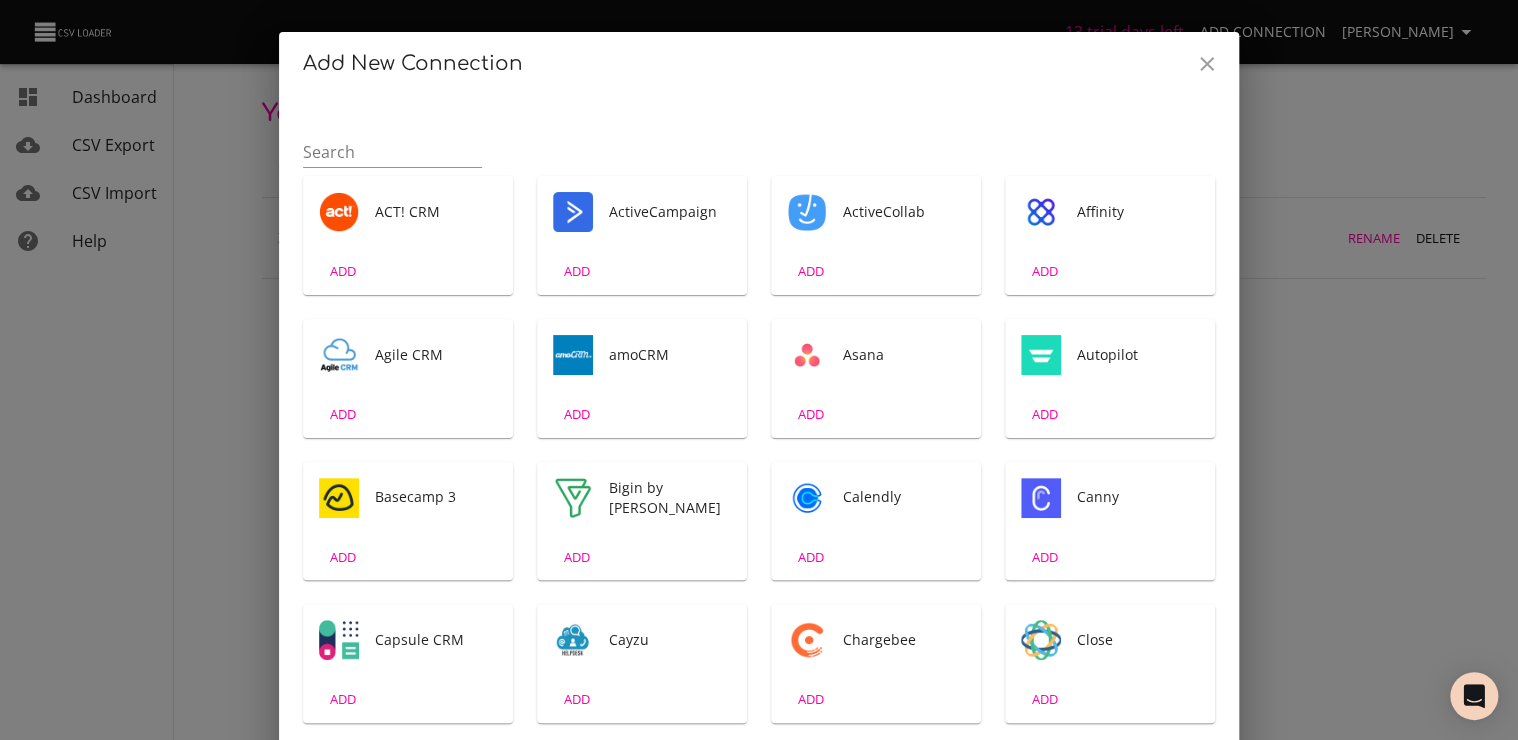 scroll, scrollTop: 4, scrollLeft: 0, axis: vertical 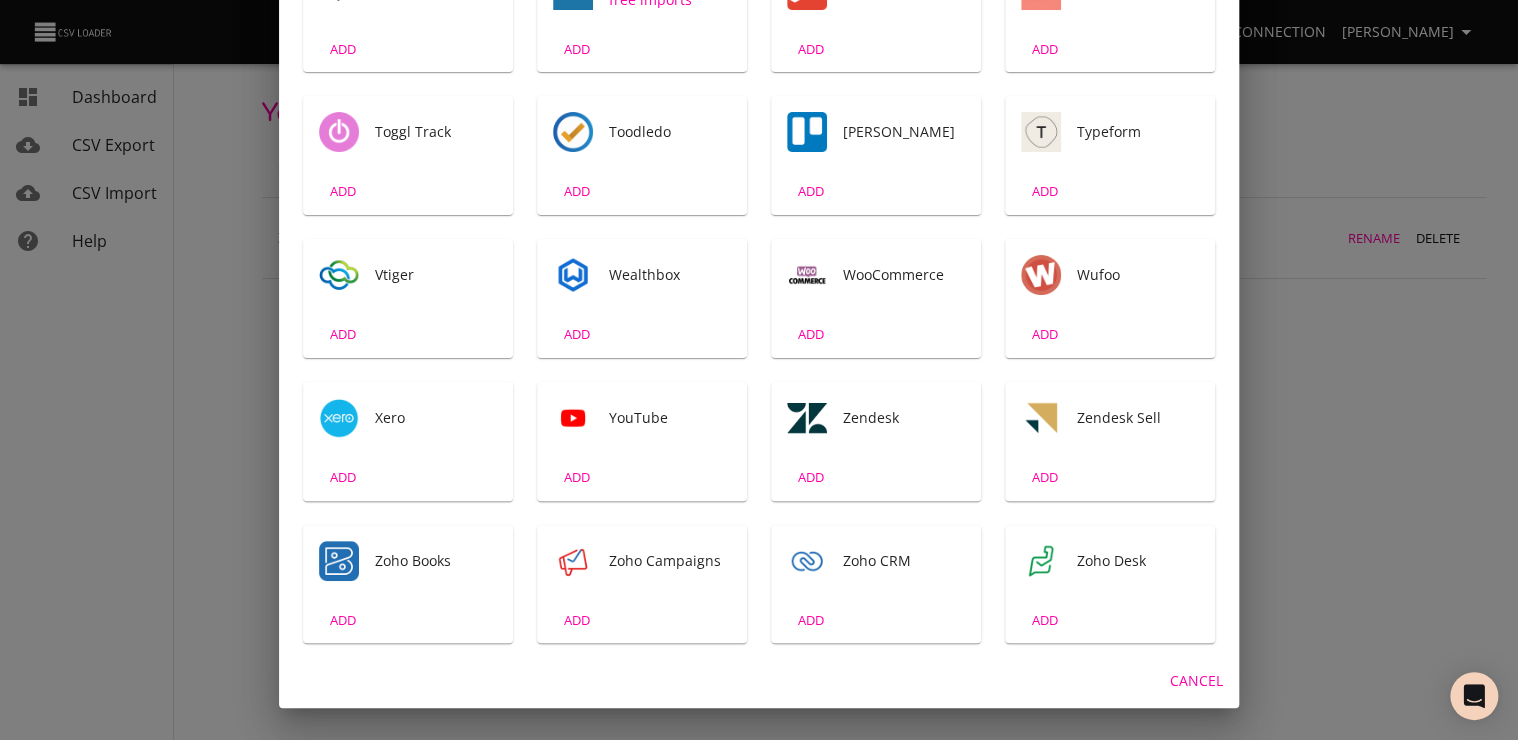 click on "Zendesk" at bounding box center (904, 418) 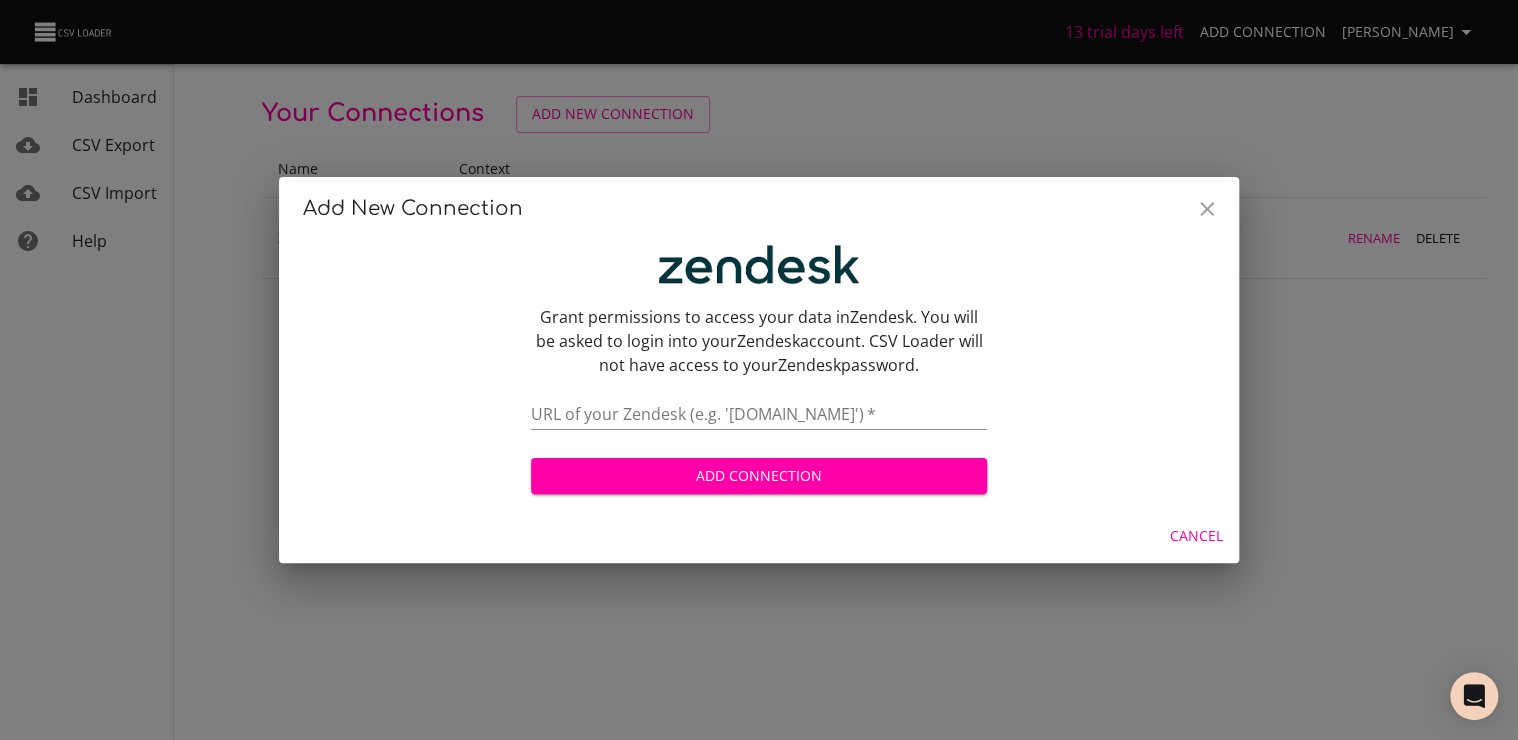 click 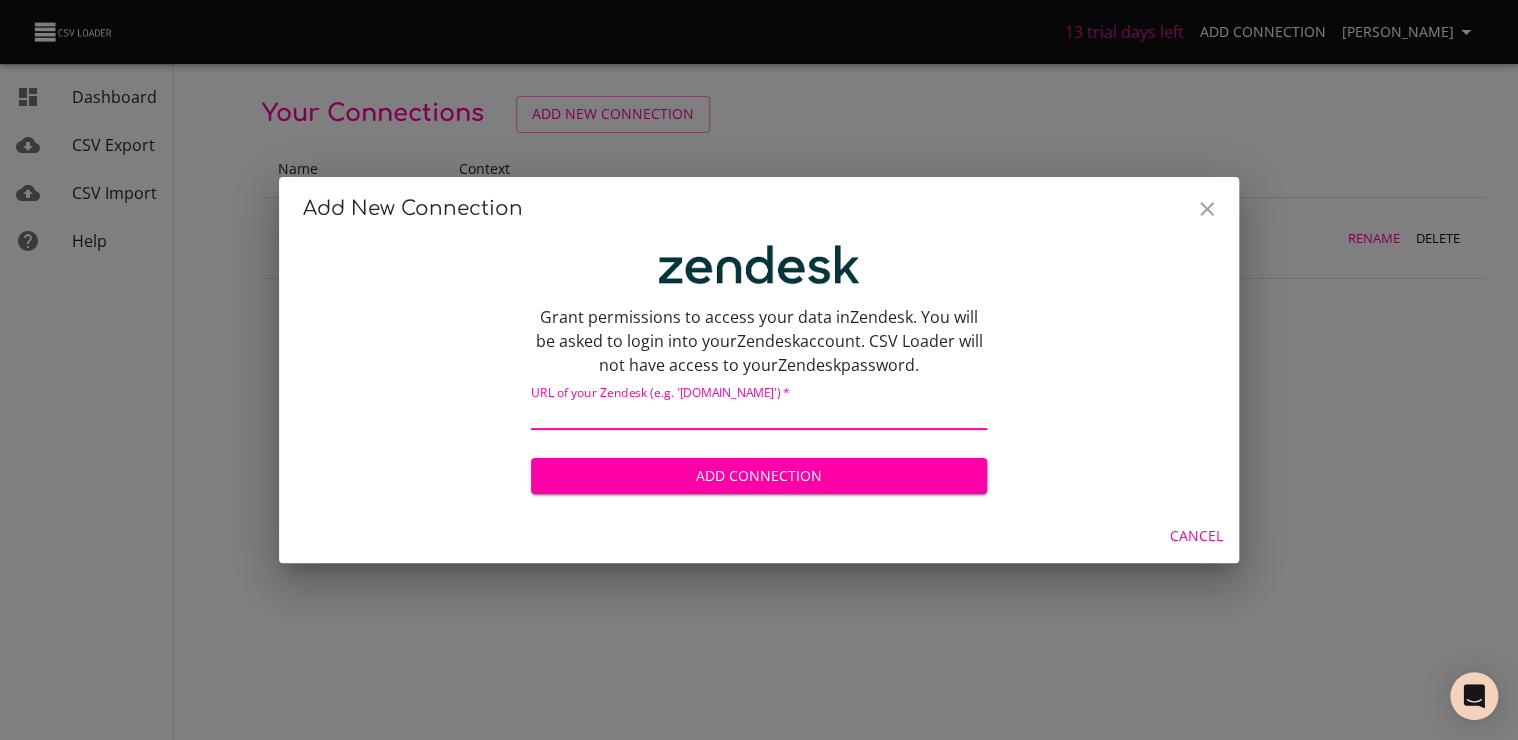 click at bounding box center [759, 415] 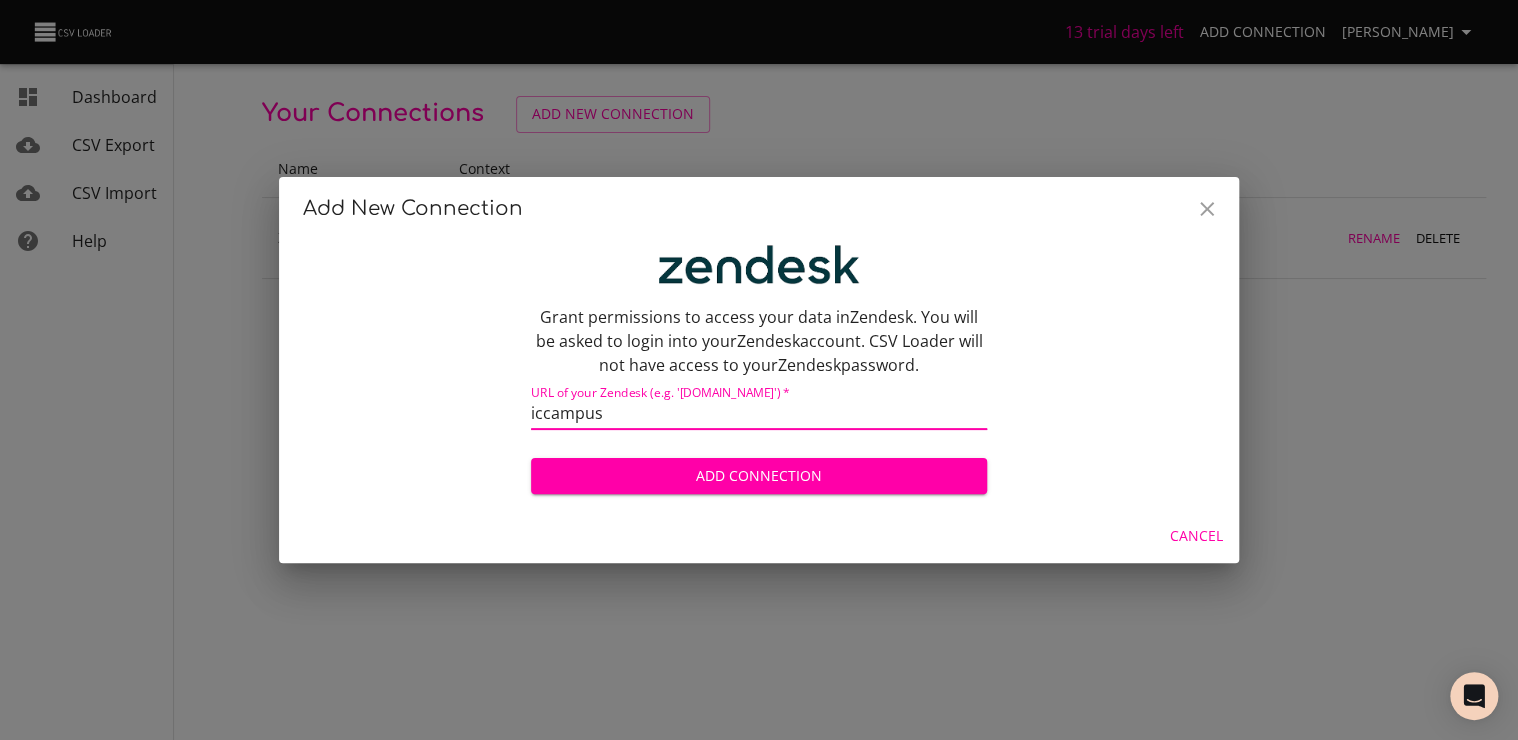 paste on ".[DOMAIN_NAME]" 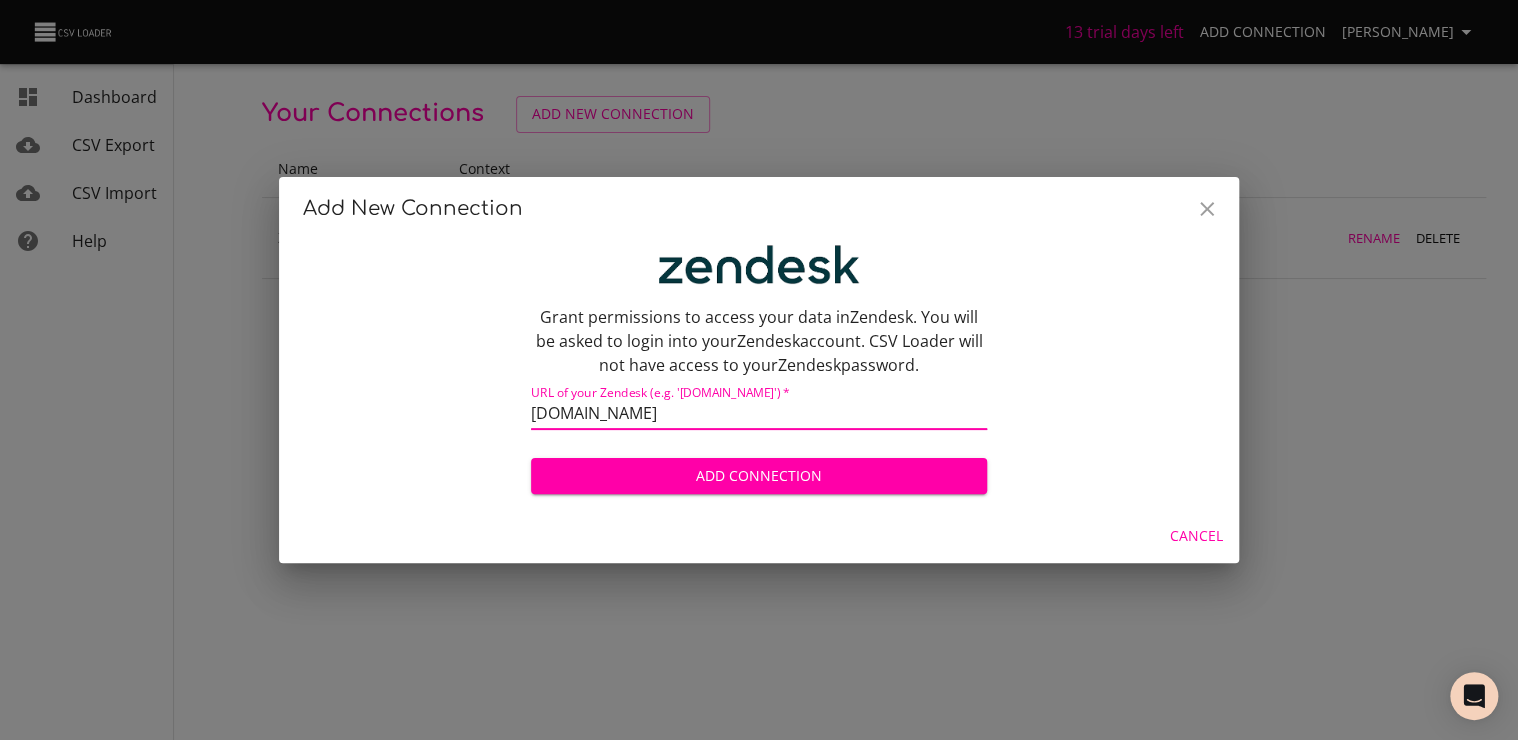 type on "[DOMAIN_NAME]" 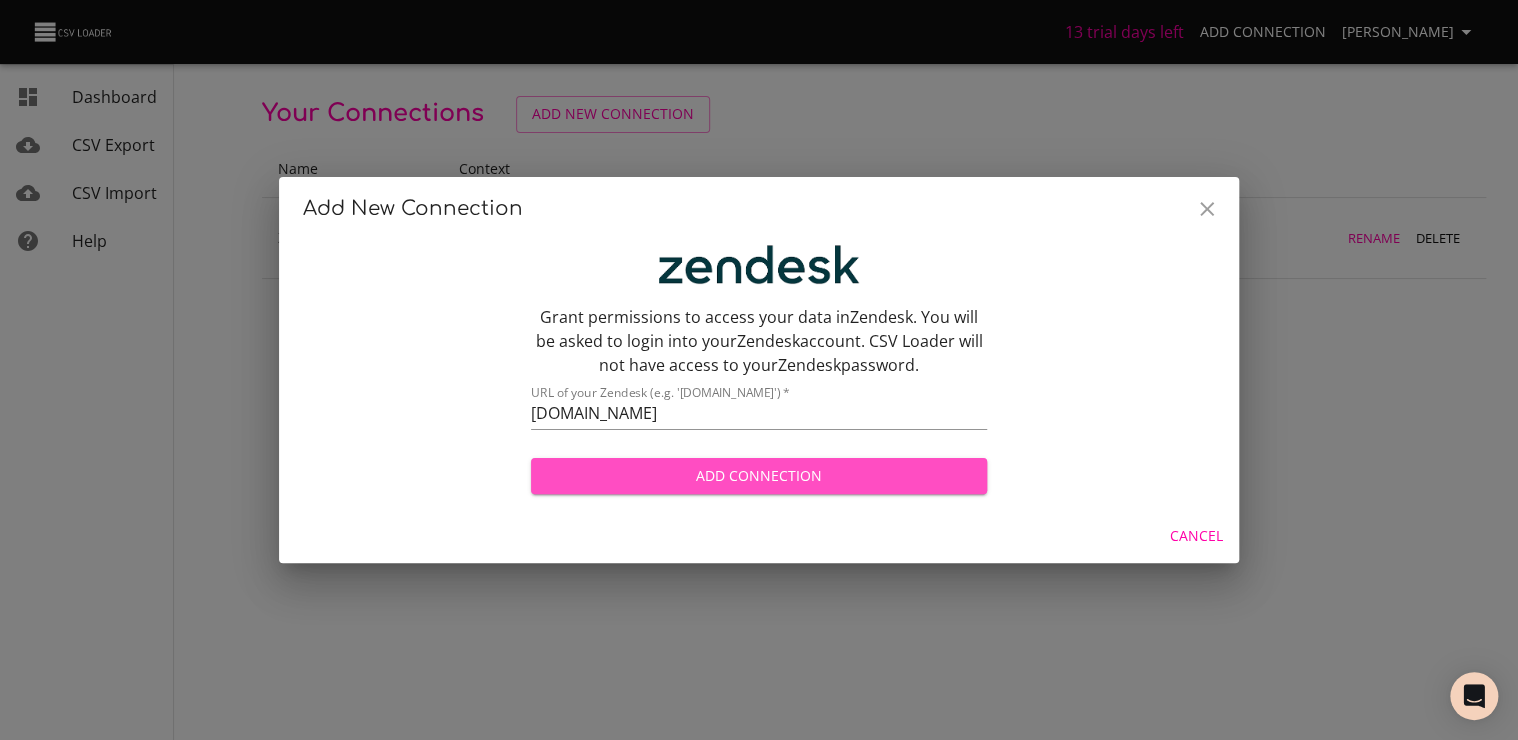 click on "Add Connection" at bounding box center [759, 476] 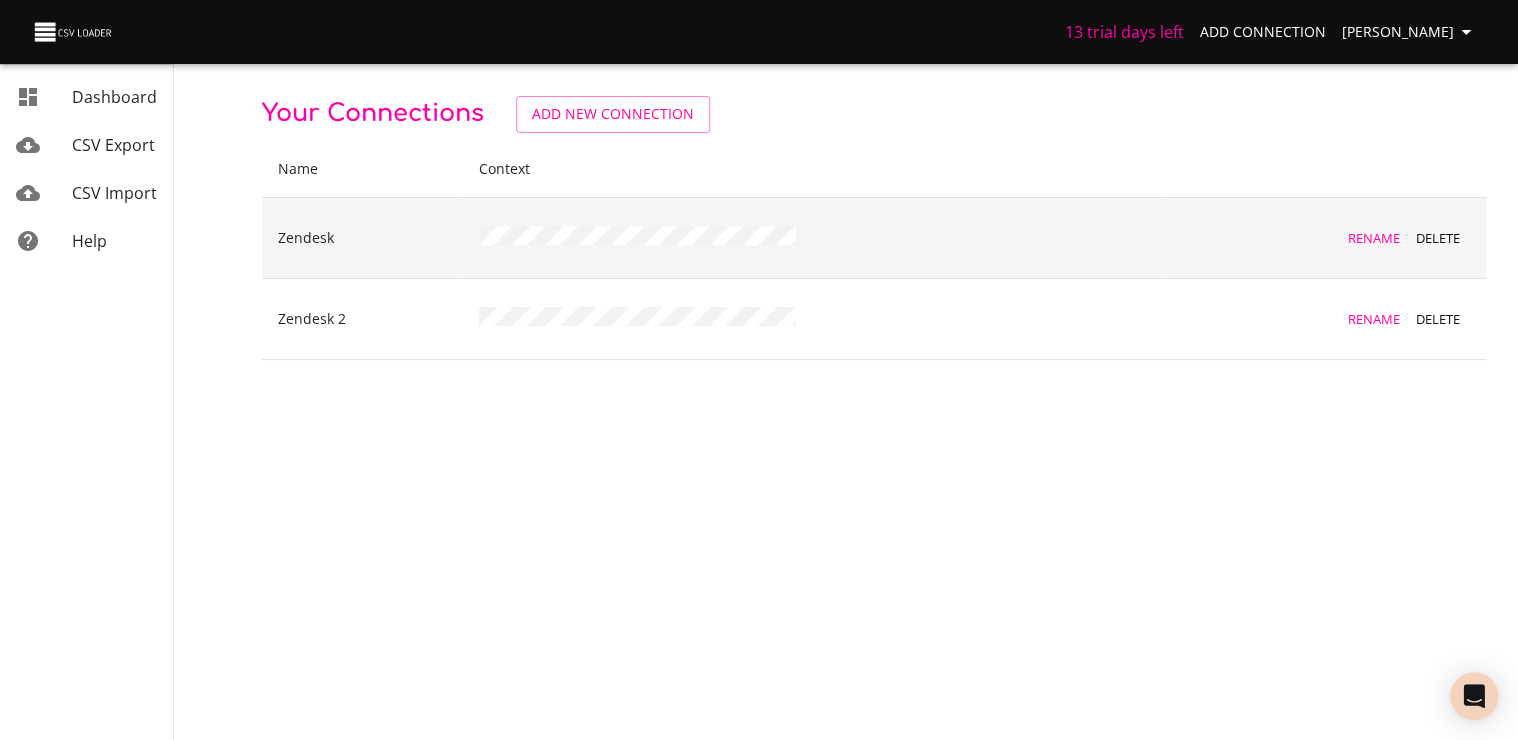 click on "Zendesk" at bounding box center (362, 238) 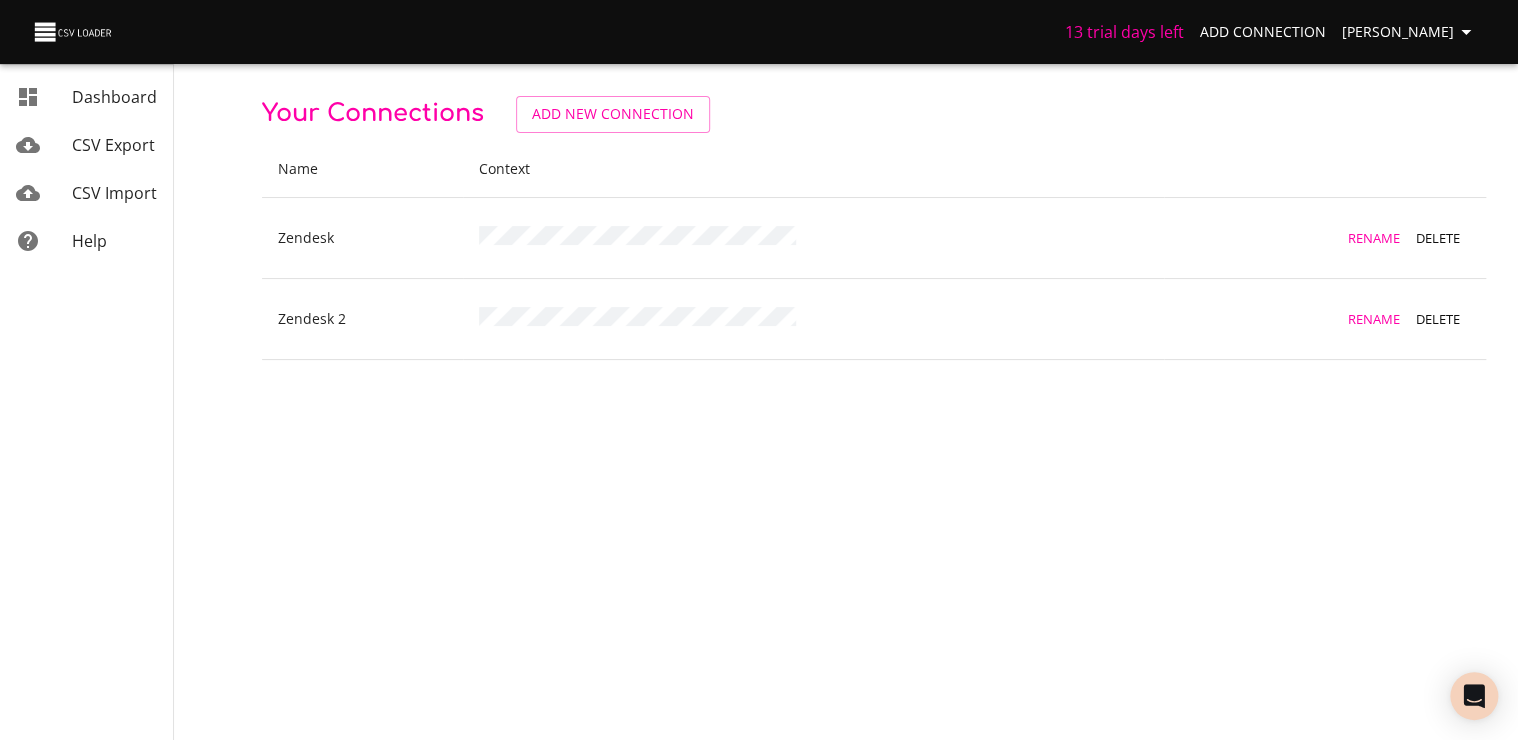click on "CSV Export" at bounding box center [113, 145] 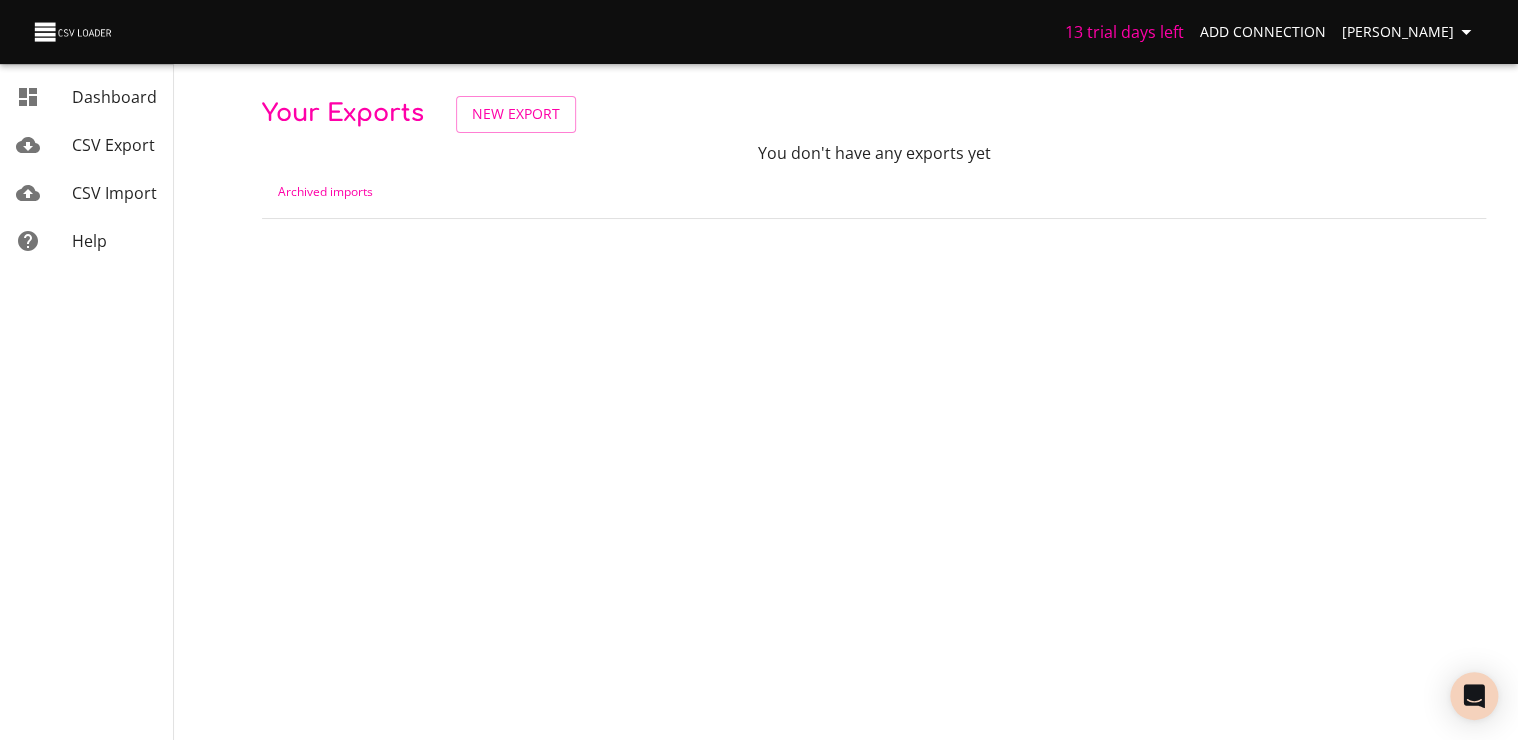 click on "CSV Export" at bounding box center [113, 145] 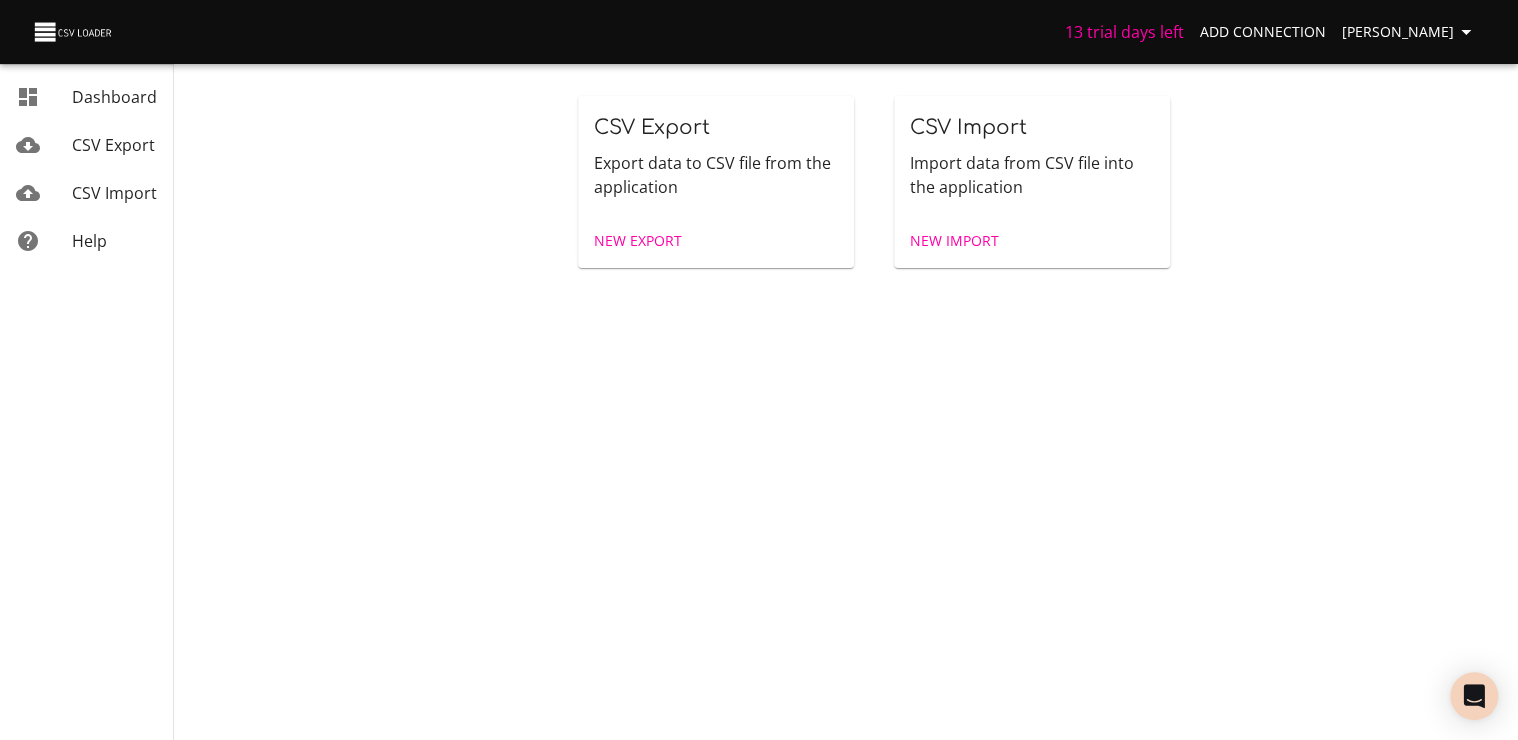 click on "New Import" at bounding box center [954, 241] 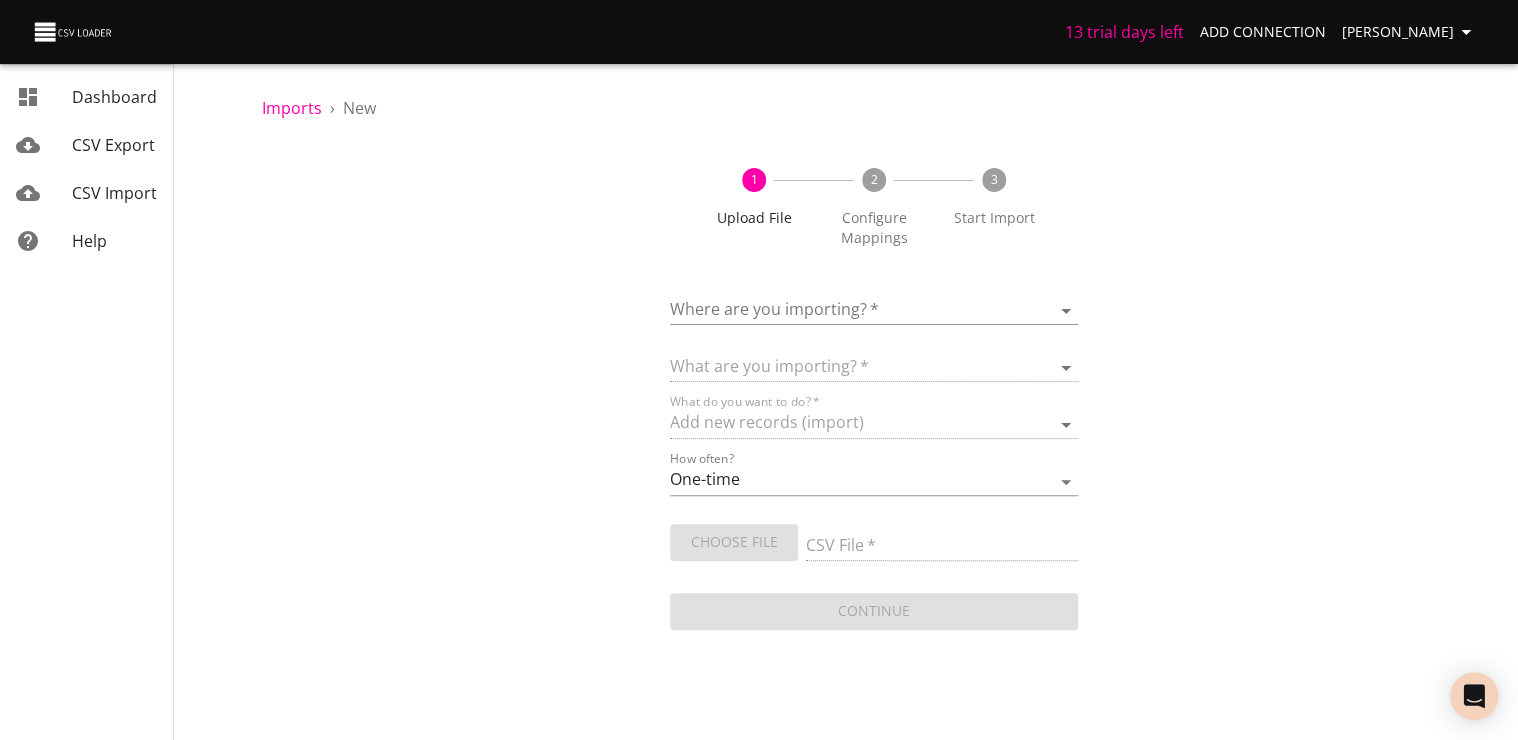 click on "13 trial days left Add Connection [PERSON_NAME]   Dashboard CSV Export CSV Import Help Imports › New 1 Upload File 2 Configure Mappings 3 Start Import Where are you importing?   * ​ What are you importing?   * What do you want to do?   * Add new records (import) How often? One-time Auto import Choose File CSV File   * Continue
Dashboard CSV Export CSV Import Help" at bounding box center [759, 370] 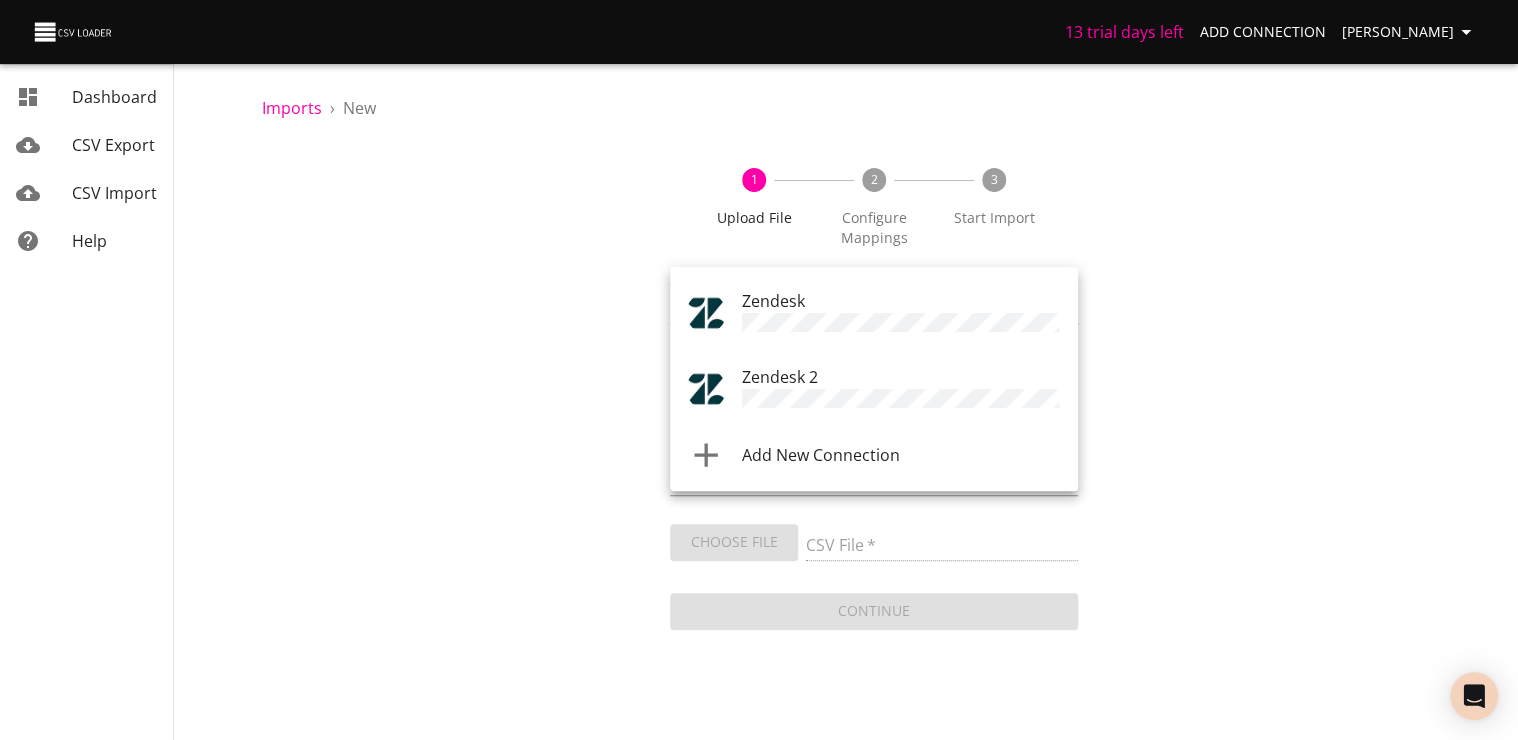 click on "Zendesk" at bounding box center [902, 313] 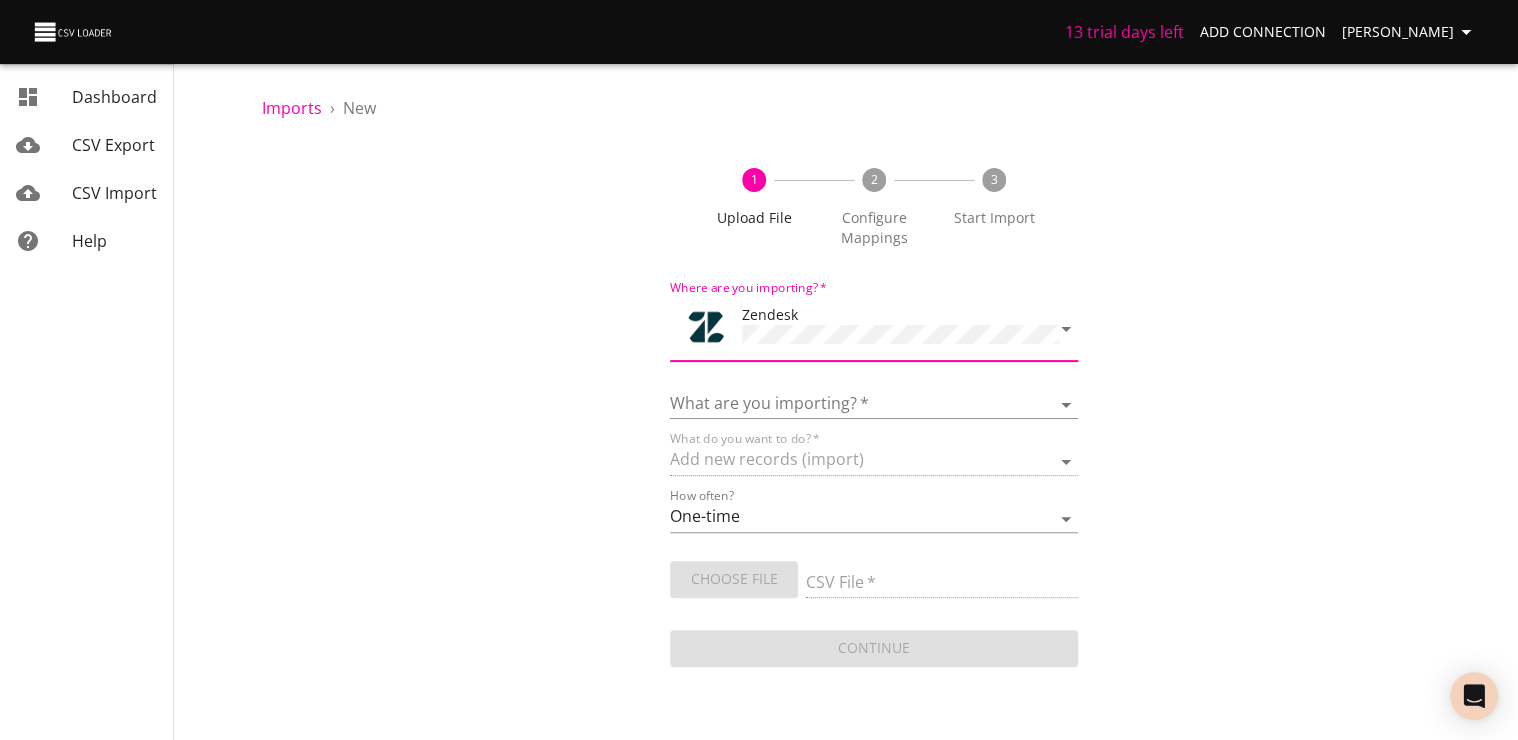 click on "1 Upload File 2 Configure Mappings 3 Start Import Where are you importing?   * Zendesk What are you importing?   * Article categories Articles Comments Organizations Ticket forms Tickets Users What do you want to do?   * Add new records (import) How often? One-time Auto import Choose File CSV File   * Continue" at bounding box center (874, 407) 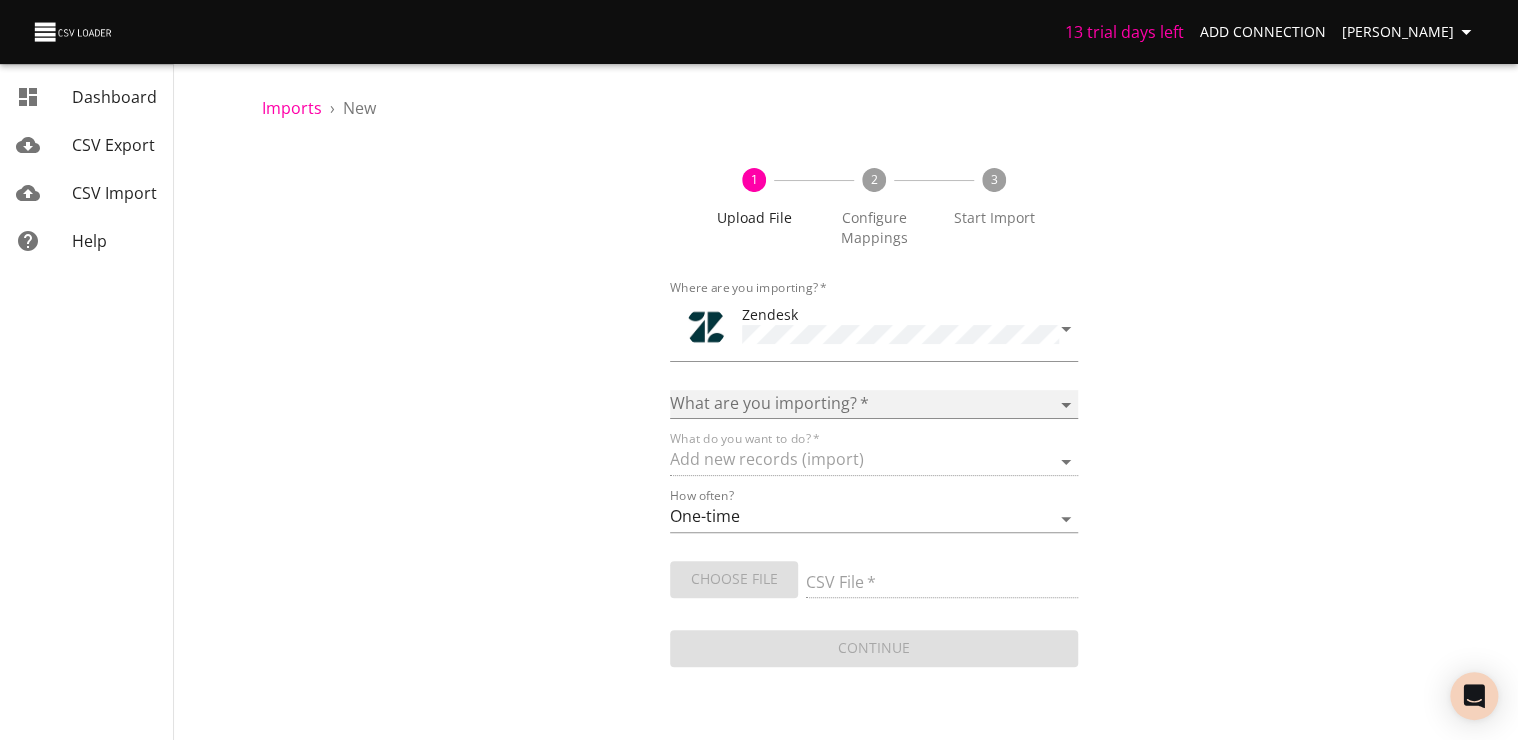 click on "Article categories Articles Comments Organizations Ticket forms Tickets Users" at bounding box center [874, 404] 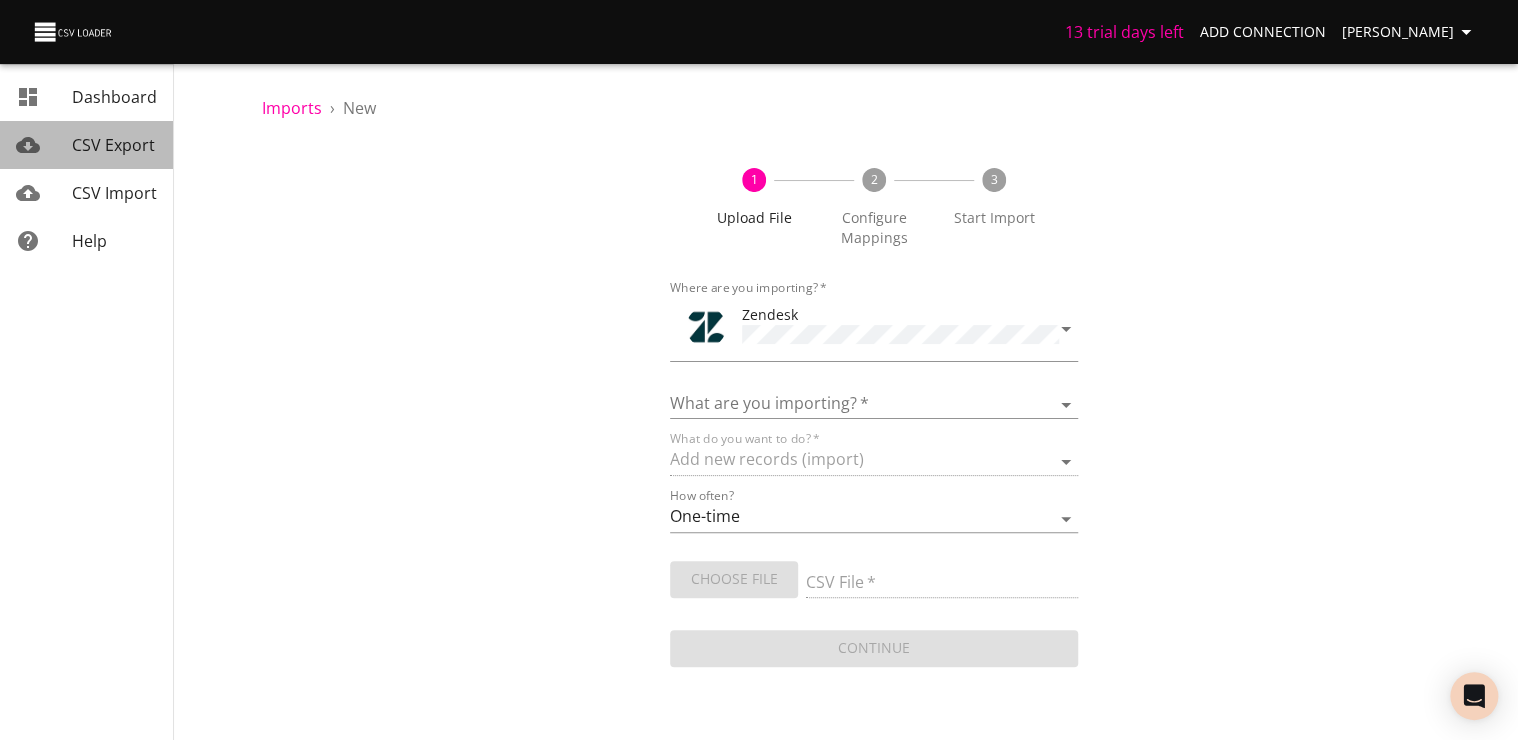 click on "CSV Export" at bounding box center [113, 145] 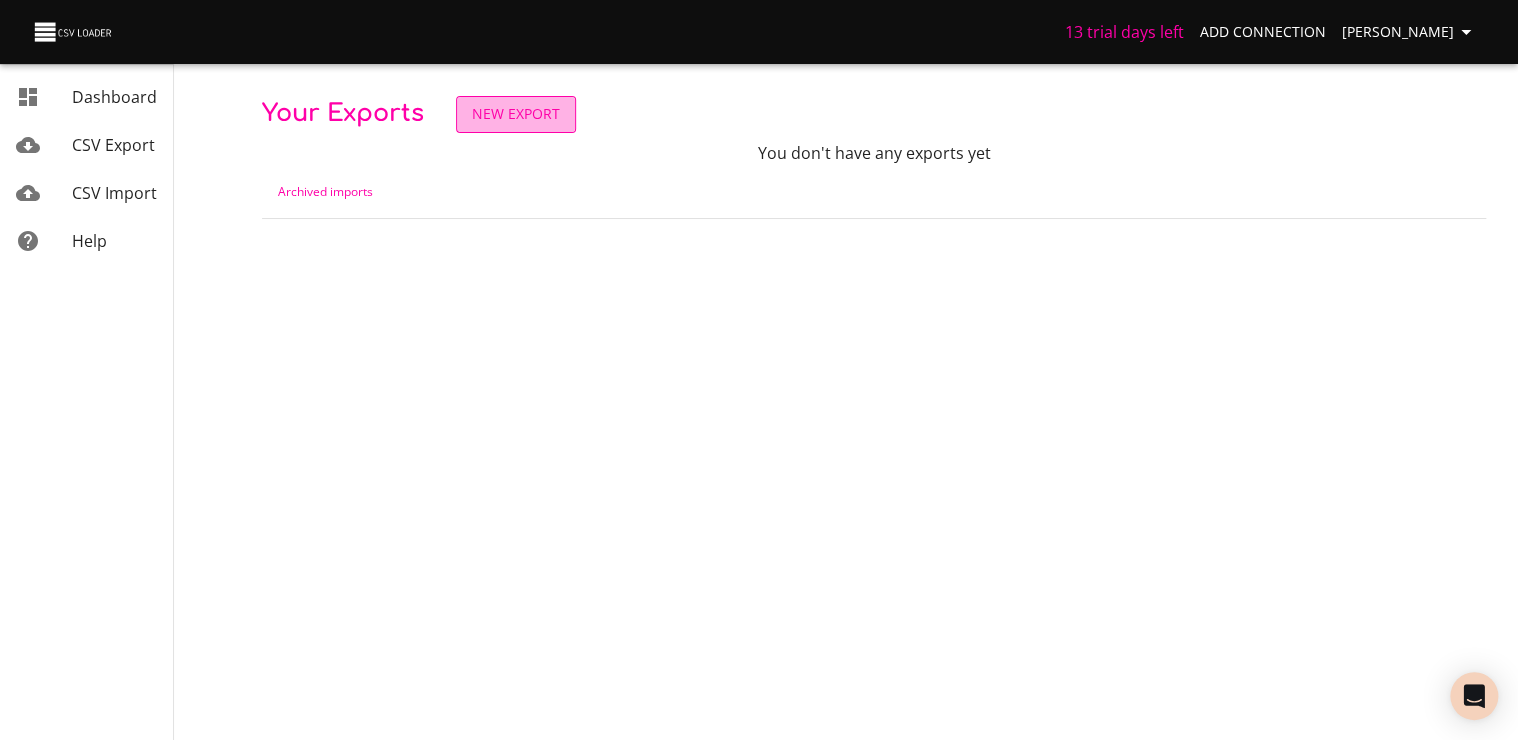 click on "New Export" at bounding box center (516, 114) 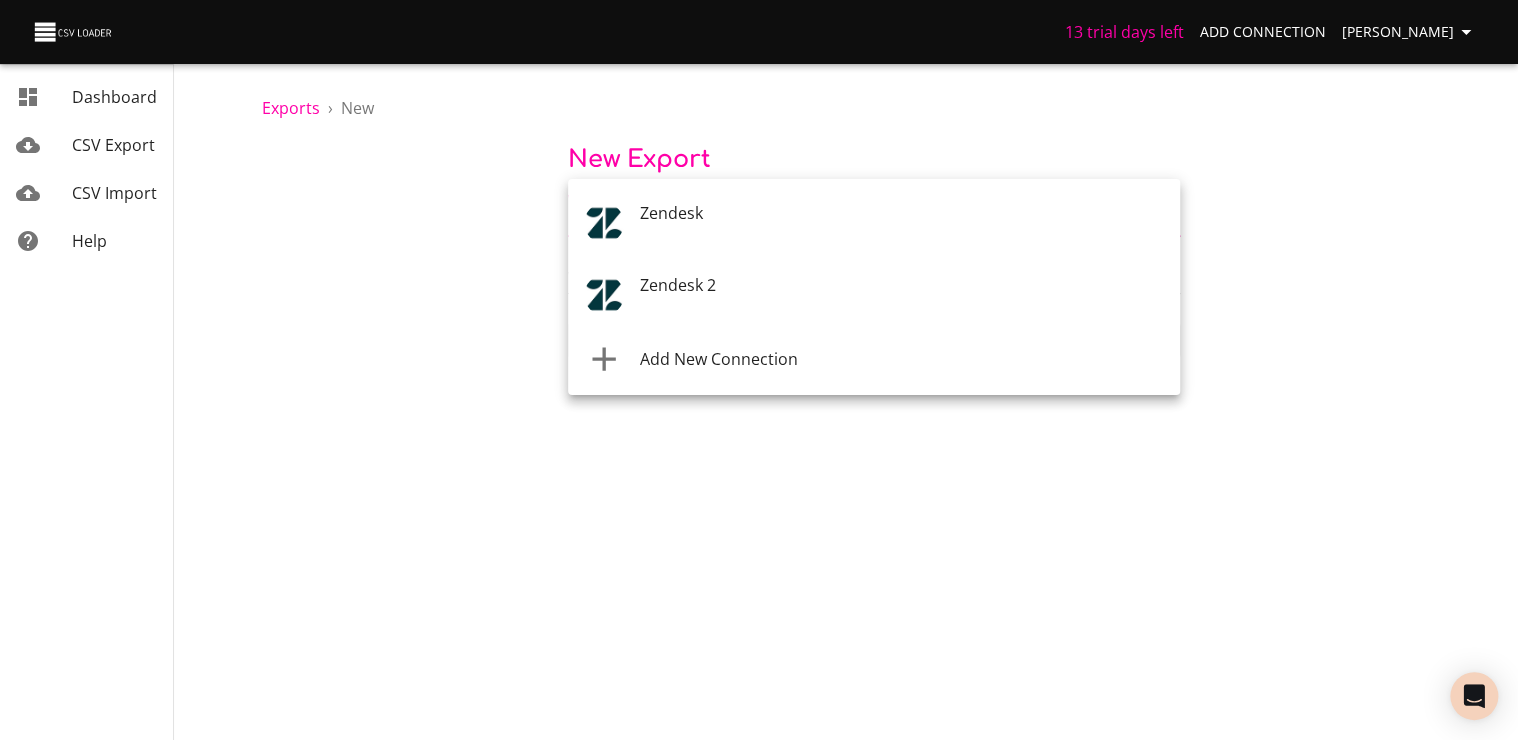click on "13 trial days left Add Connection [PERSON_NAME]   Dashboard CSV Export CSV Import Help Exports › New New Export Where are you exporting from?   * ​ What are you exporting?   * Start Export
Dashboard CSV Export CSV Import Help
Zendesk Zendesk 2 Add New Connection" at bounding box center [759, 370] 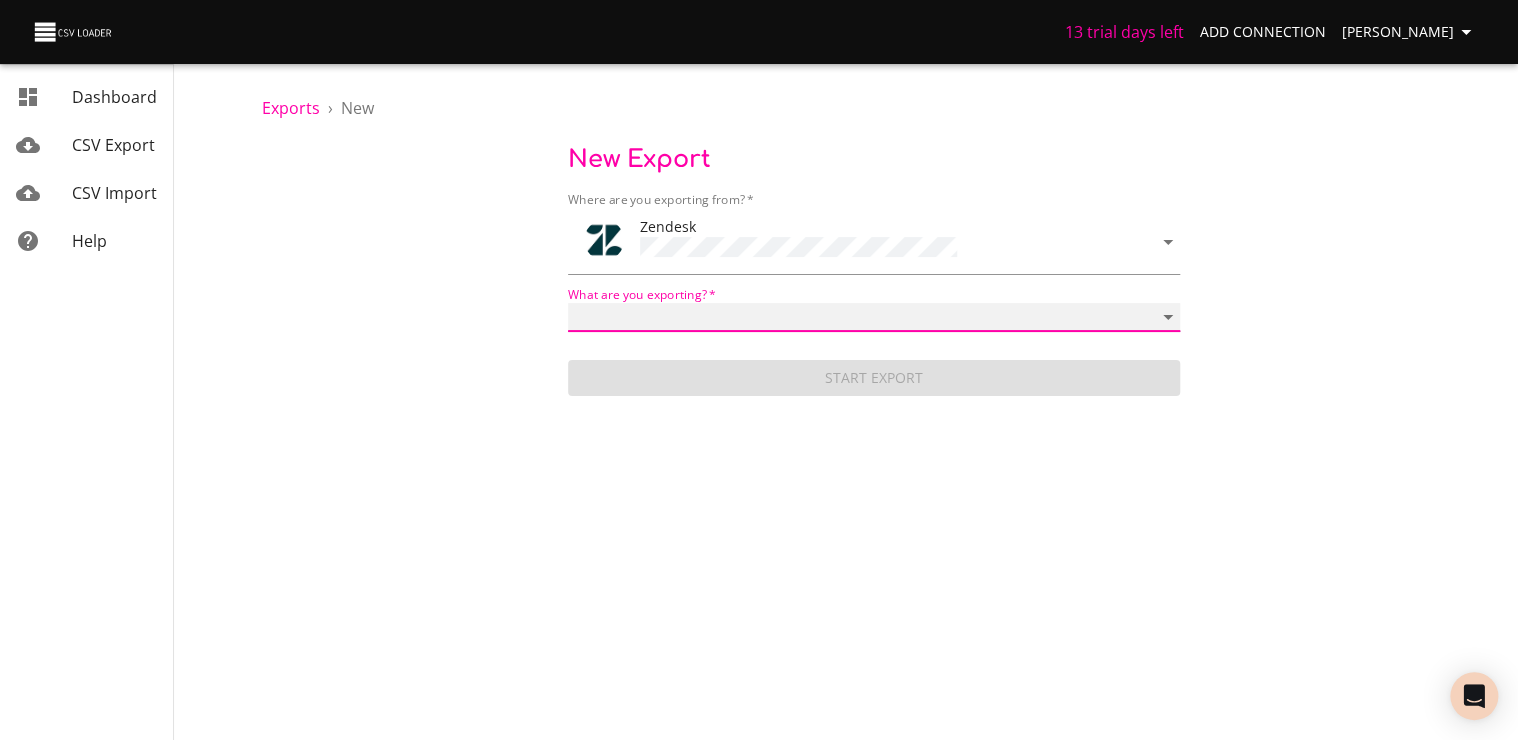 click on "Article categories Articles Brands Comments Groups Organizations Permission groups Sections Ticket forms Ticket metrics Tickets User segments Users" at bounding box center [874, 317] 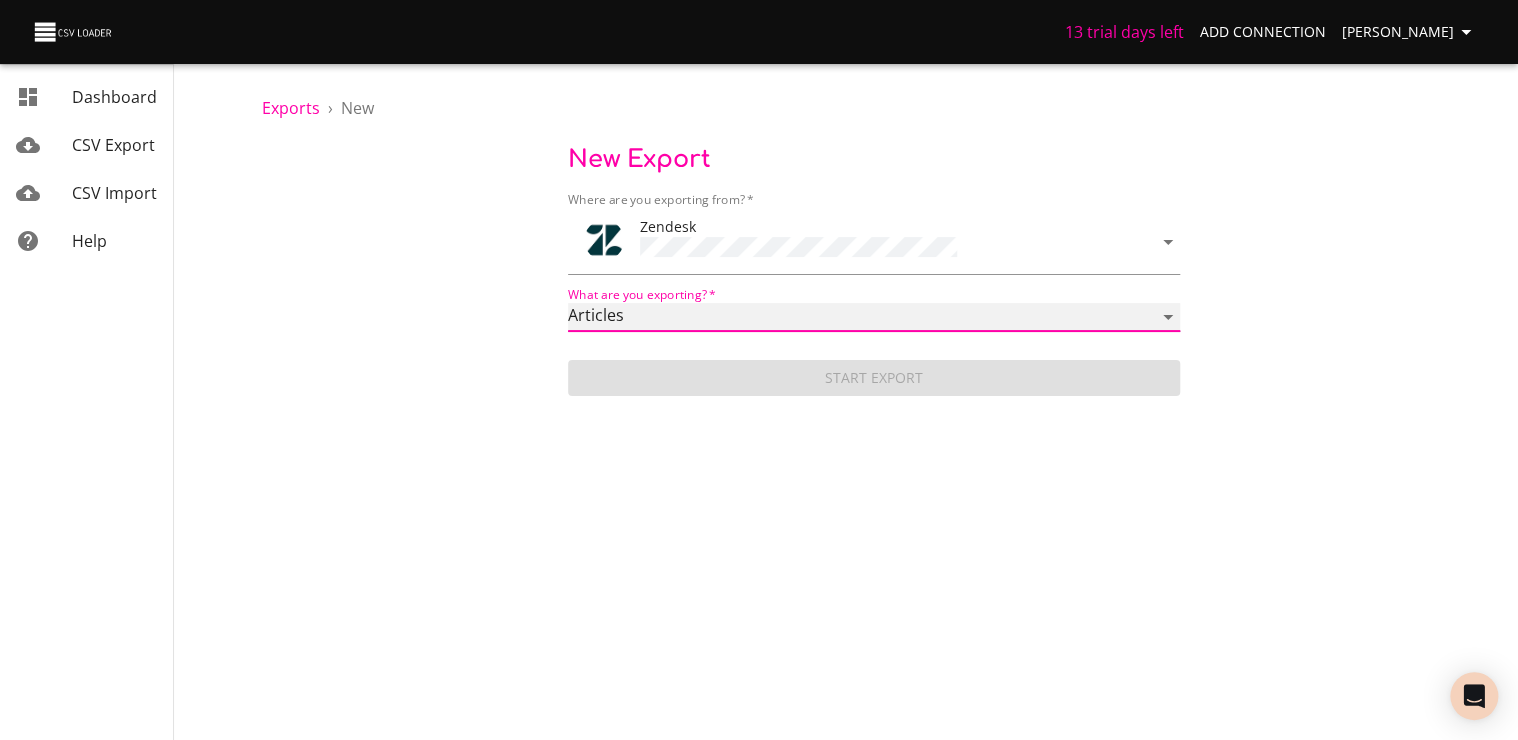 click on "Article categories Articles Brands Comments Groups Organizations Permission groups Sections Ticket forms Ticket metrics Tickets User segments Users" at bounding box center [874, 317] 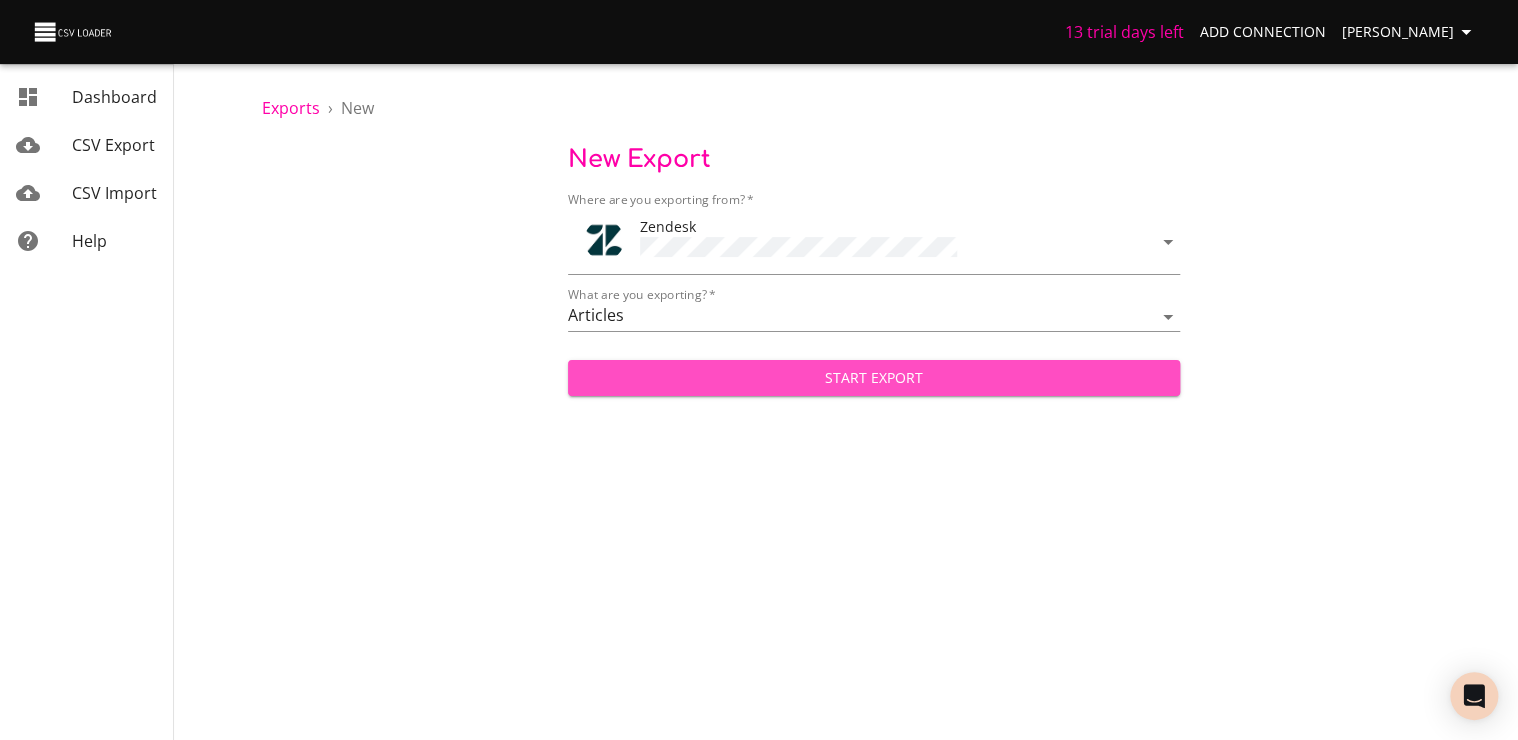 click on "Start Export" at bounding box center [874, 378] 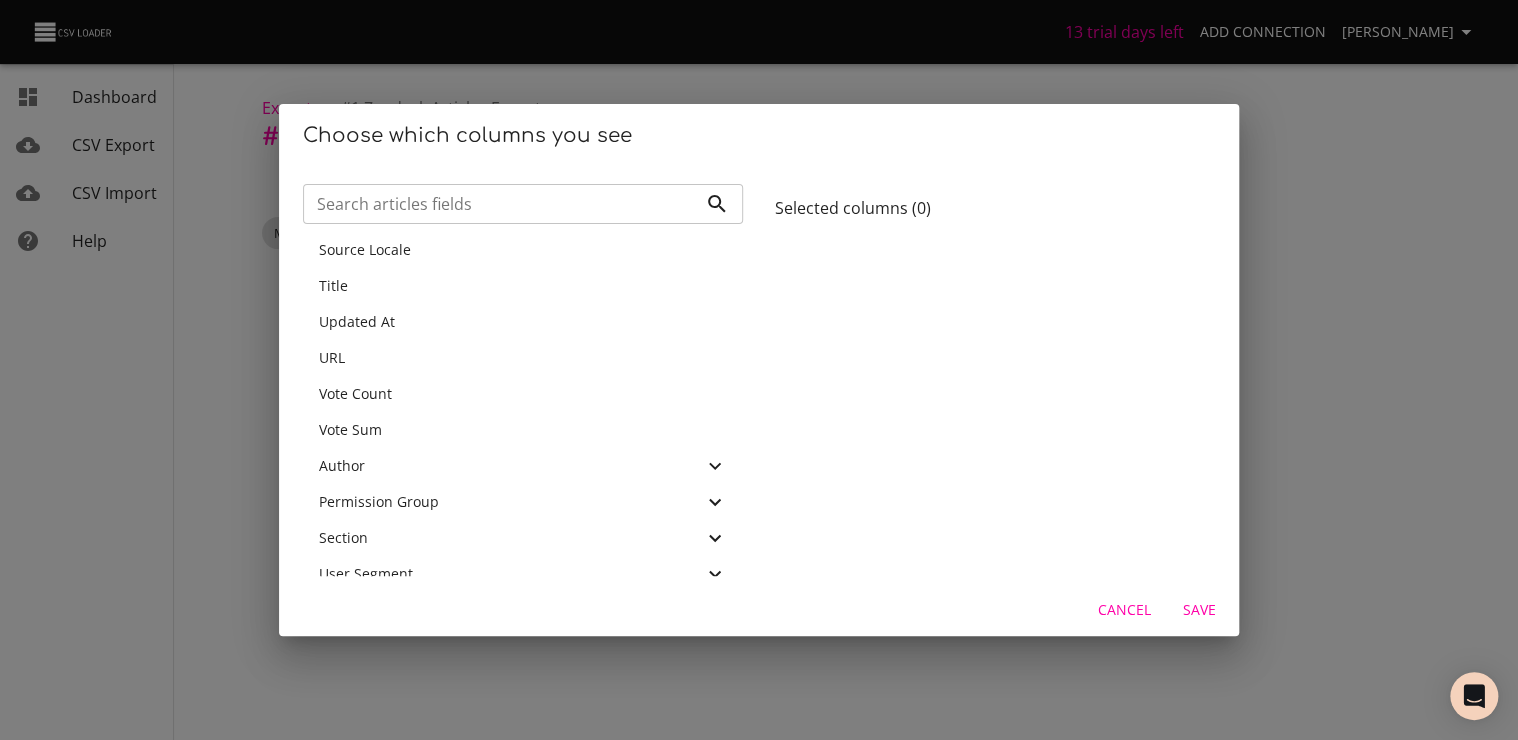 scroll, scrollTop: 460, scrollLeft: 0, axis: vertical 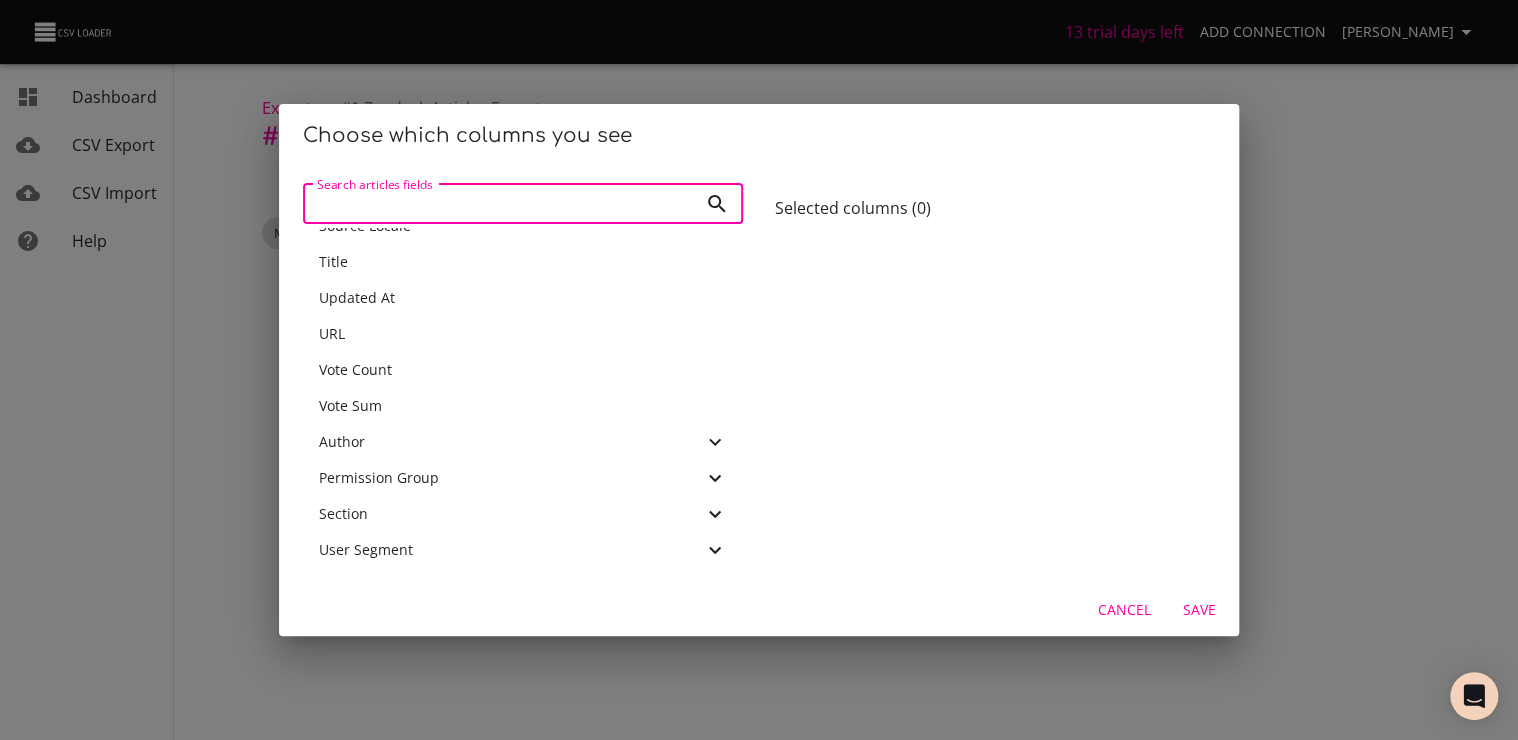 click on "Search articles fields" at bounding box center [500, 204] 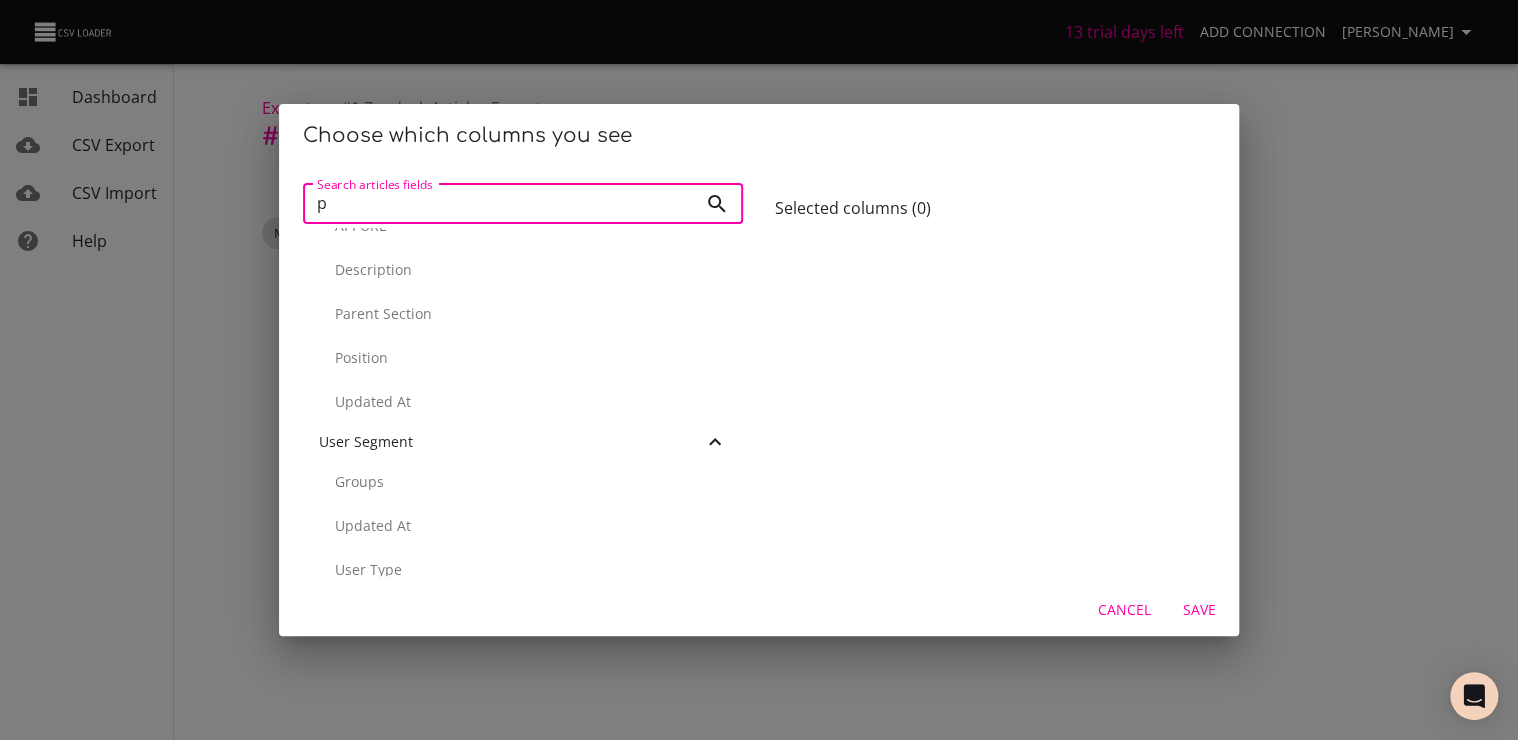 scroll, scrollTop: 0, scrollLeft: 0, axis: both 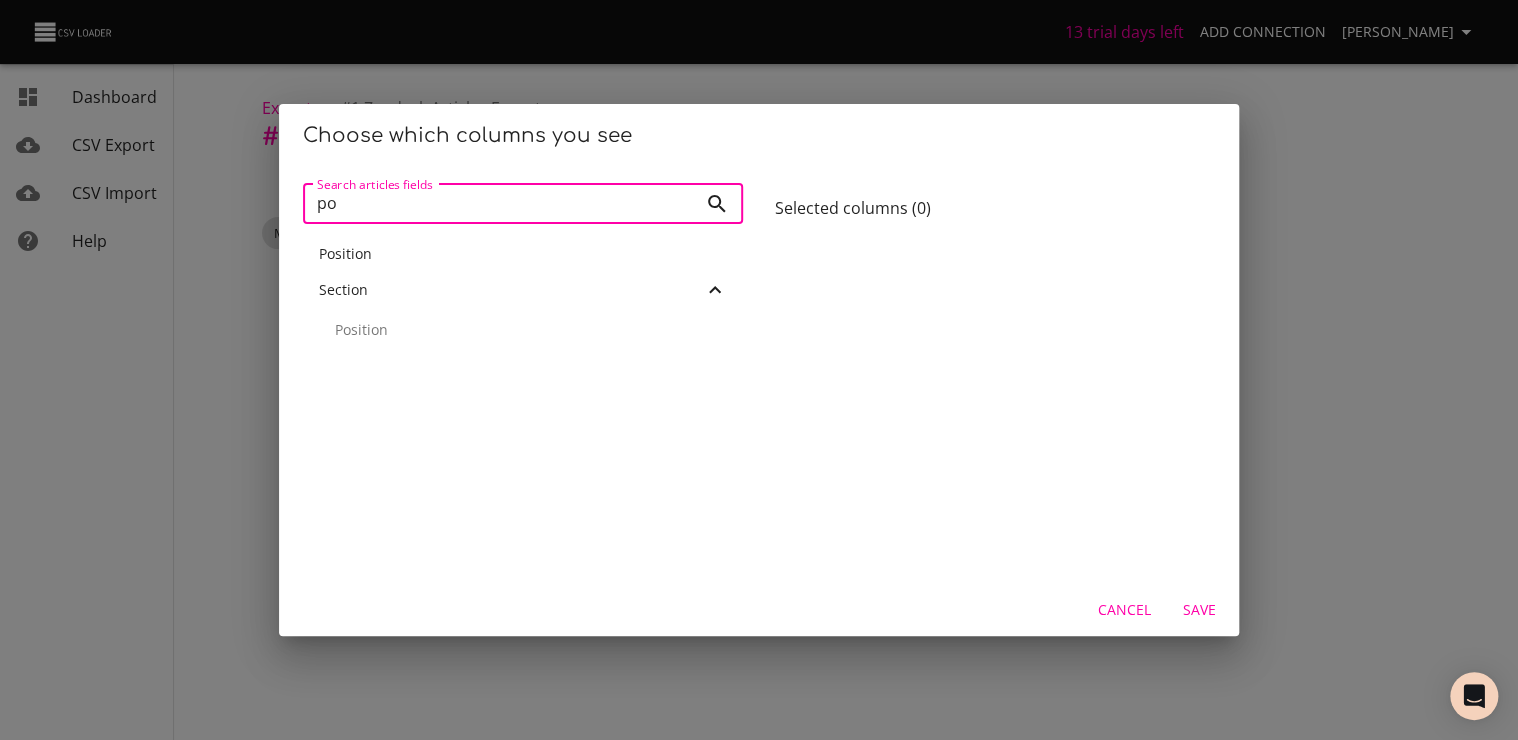 type on "p" 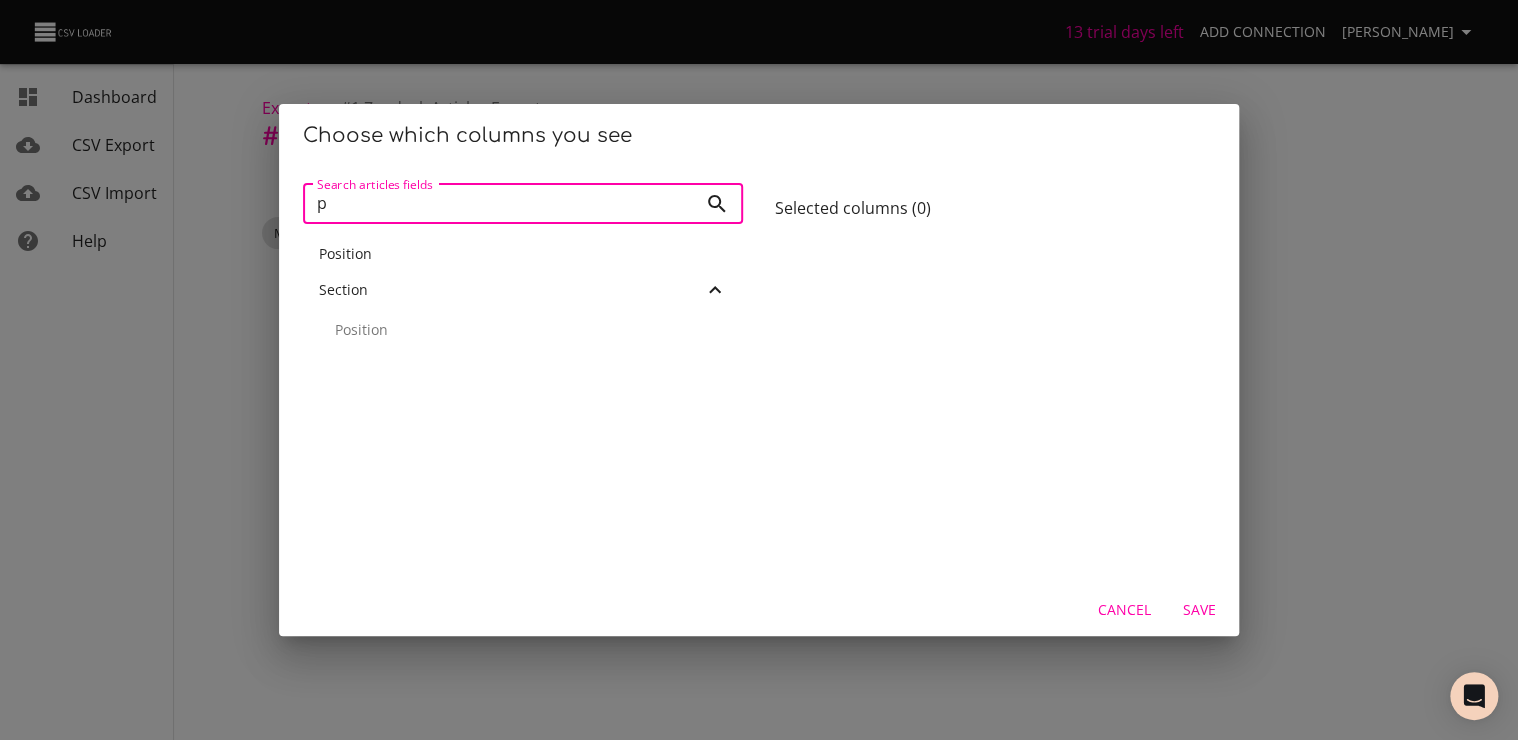 type 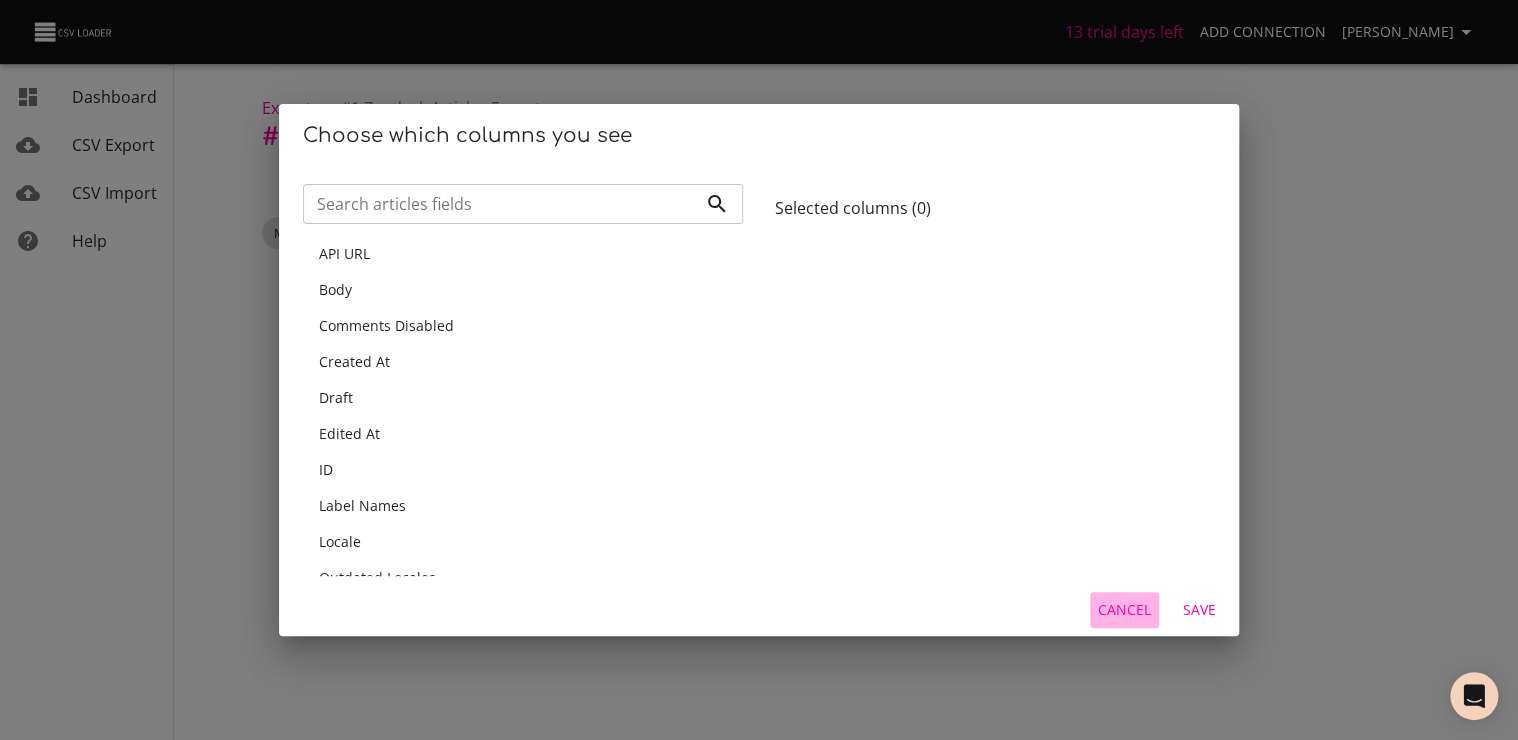 click on "Cancel" at bounding box center (1124, 610) 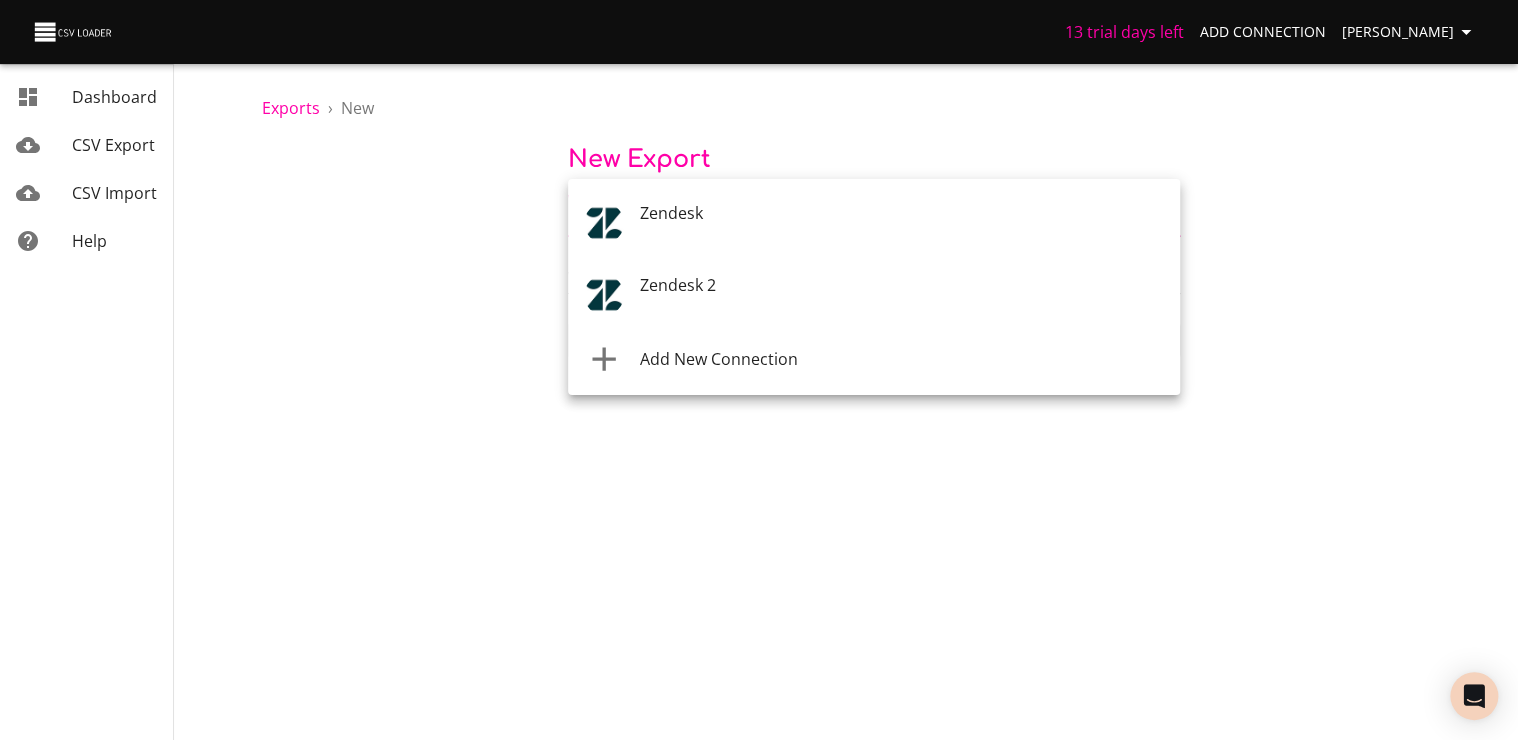 click on "13 trial days left Add Connection [PERSON_NAME]   Dashboard CSV Export CSV Import Help Exports › New New Export Where are you exporting from?   * ​ What are you exporting?   * Start Export
Dashboard CSV Export CSV Import Help
Zendesk Zendesk 2 Add New Connection" at bounding box center [759, 370] 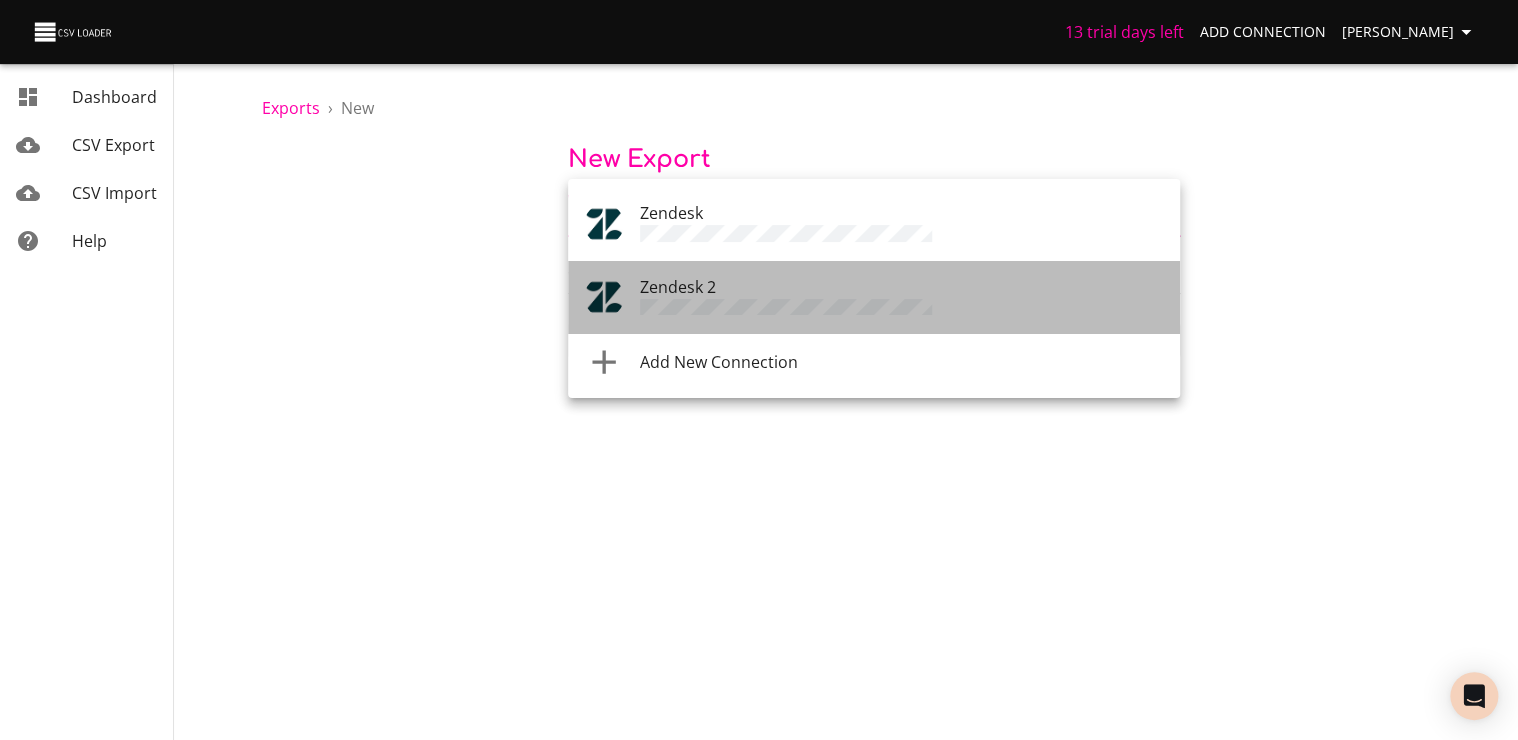 click on "Zendesk 2" at bounding box center [678, 287] 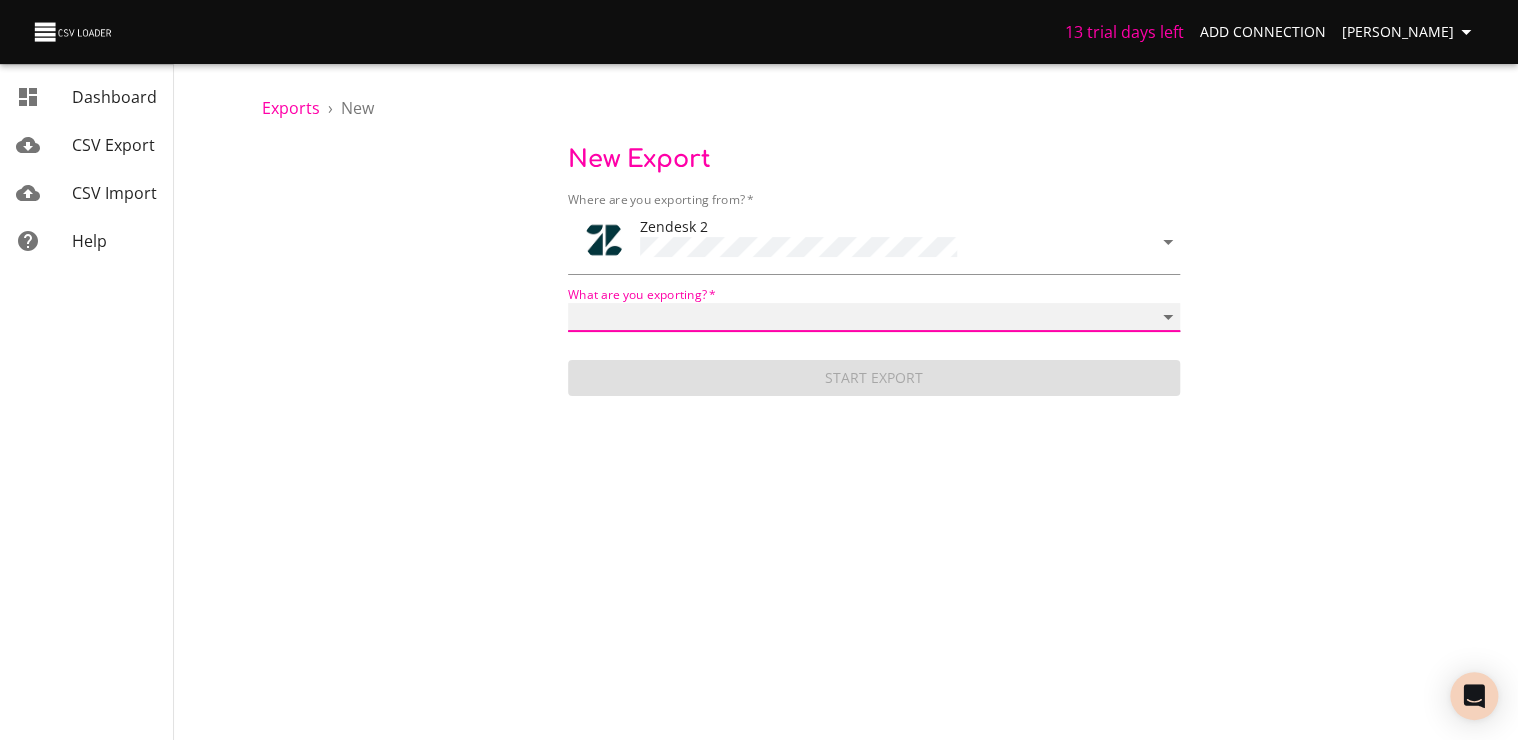 click on "Article categories Articles Brands Comments Groups Organizations Permission groups Sections Ticket forms Ticket metrics Tickets User segments Users" at bounding box center (874, 317) 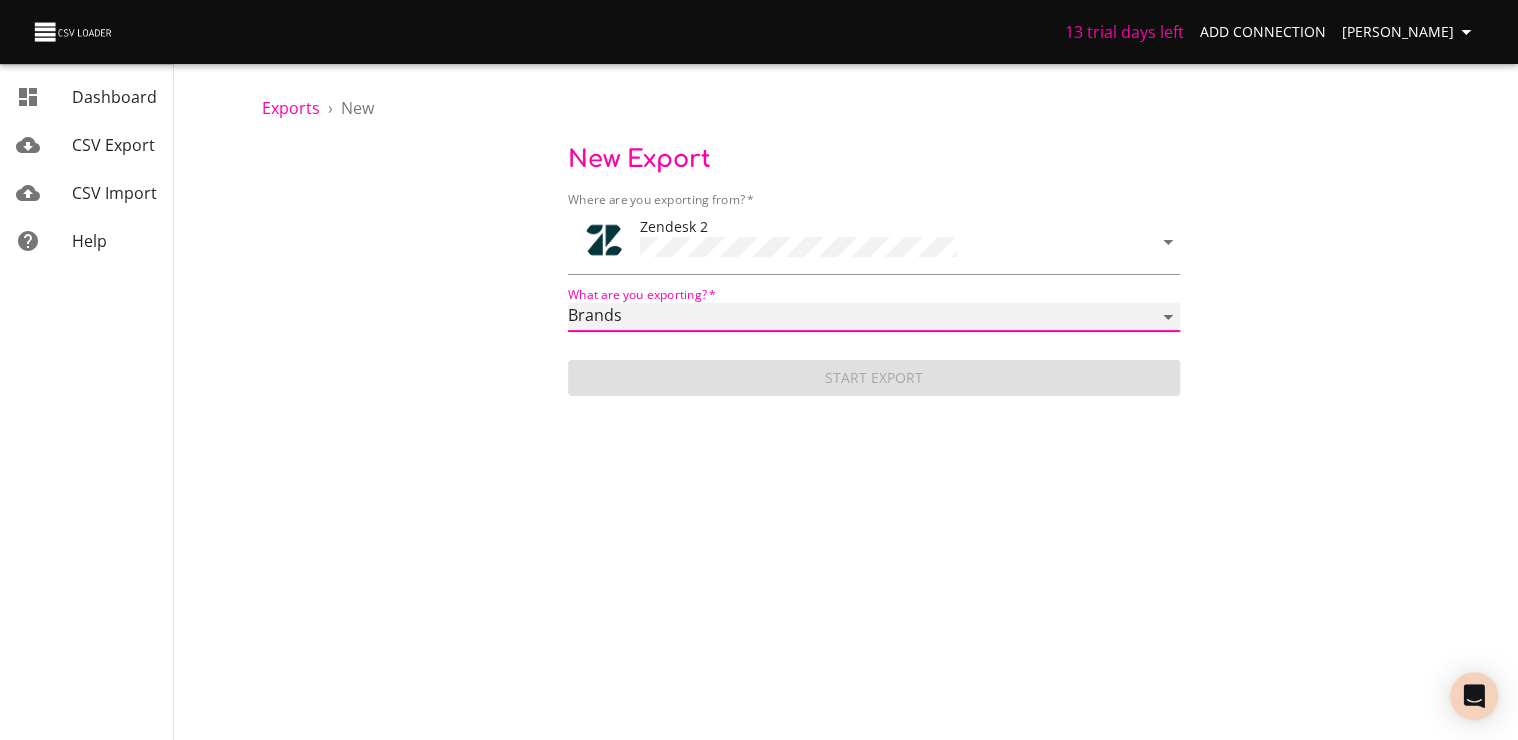 click on "Article categories Articles Brands Comments Groups Organizations Permission groups Sections Ticket forms Ticket metrics Tickets User segments Users" at bounding box center (874, 317) 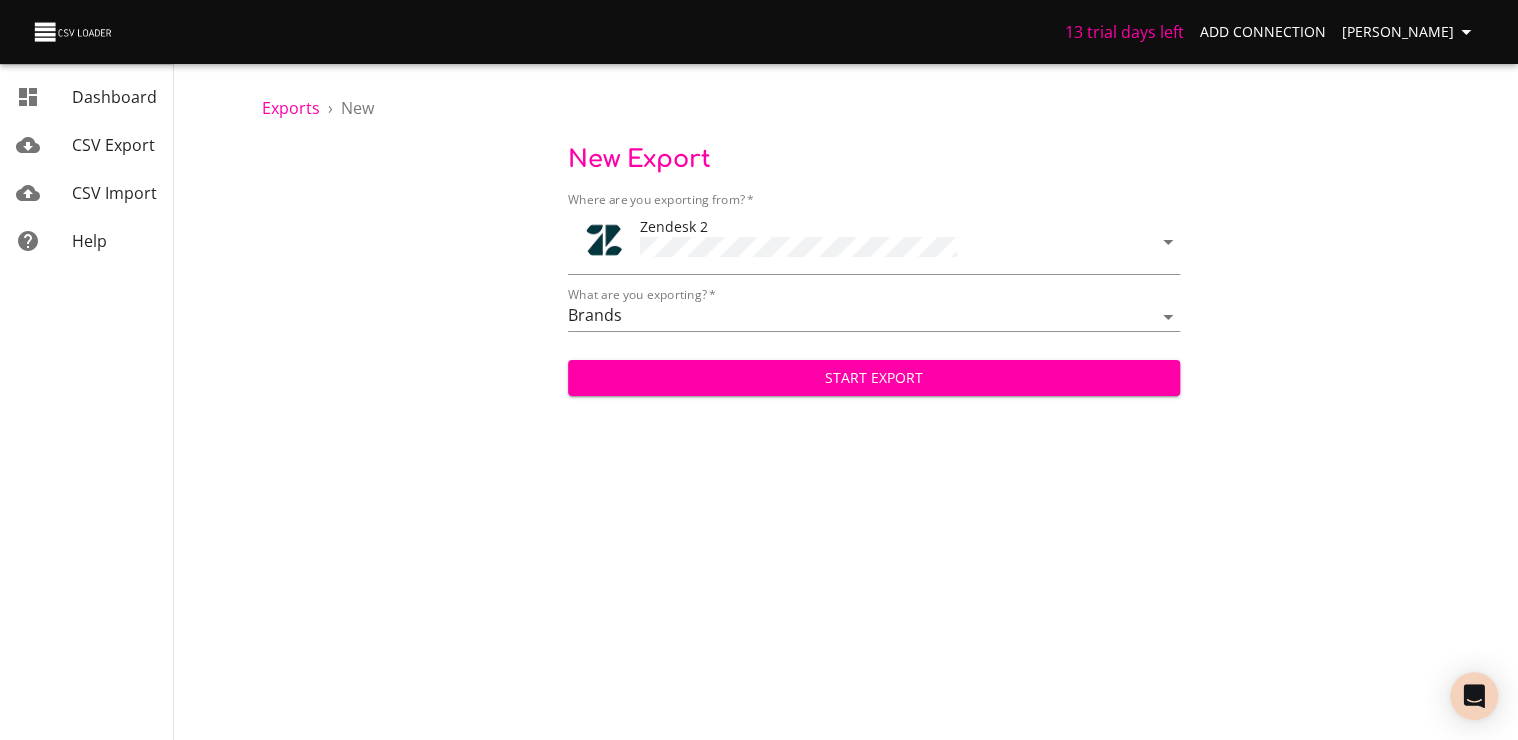 click on "13 trial days left Add Connection [PERSON_NAME]   Dashboard CSV Export CSV Import Help Exports › New New Export Where are you exporting from?   * Zendesk 2 What are you exporting?   * Article categories Articles Brands Comments Groups Organizations Permission groups Sections Ticket forms Ticket metrics Tickets User segments Users Start Export
Dashboard CSV Export CSV Import Help" at bounding box center (759, 370) 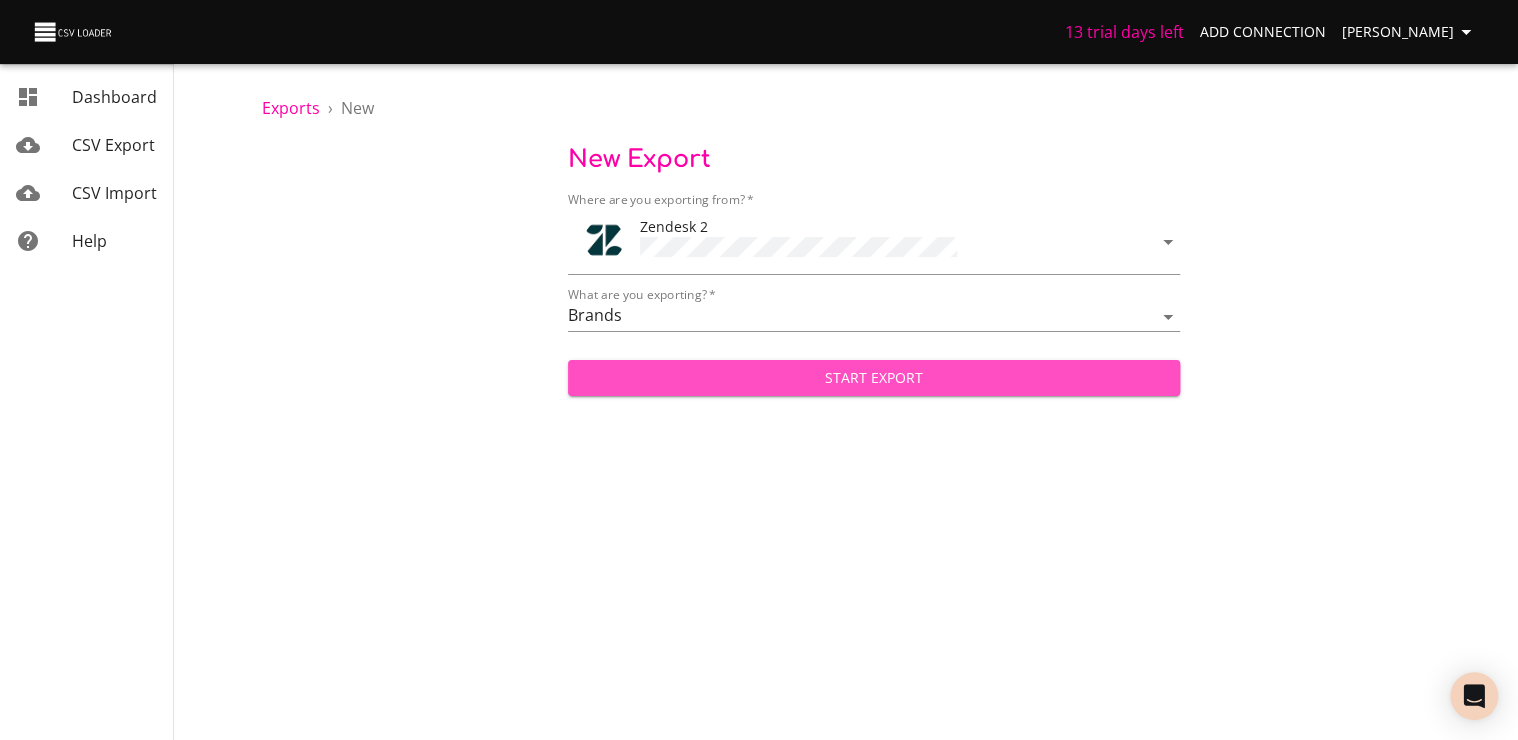 click on "Start Export" at bounding box center [874, 378] 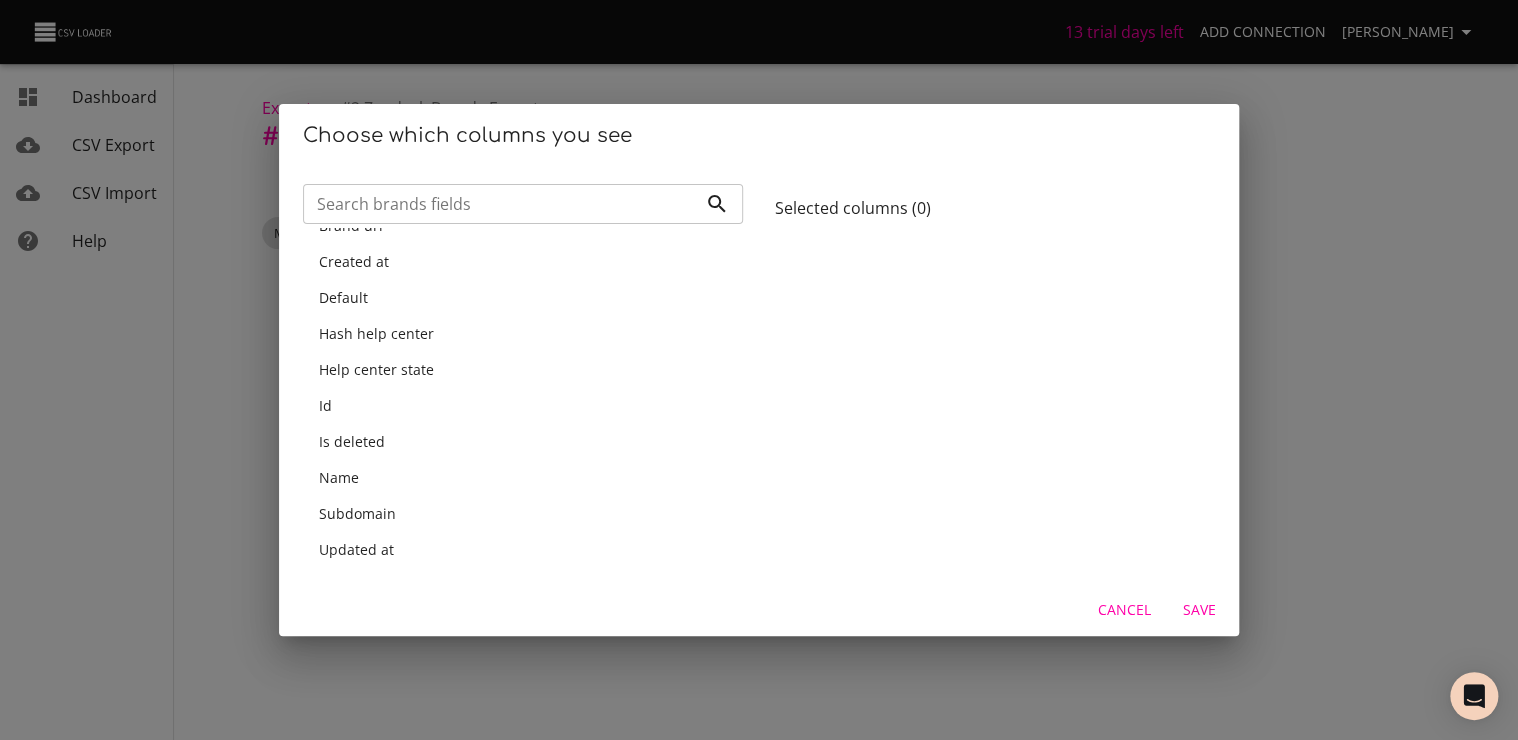 scroll, scrollTop: 0, scrollLeft: 0, axis: both 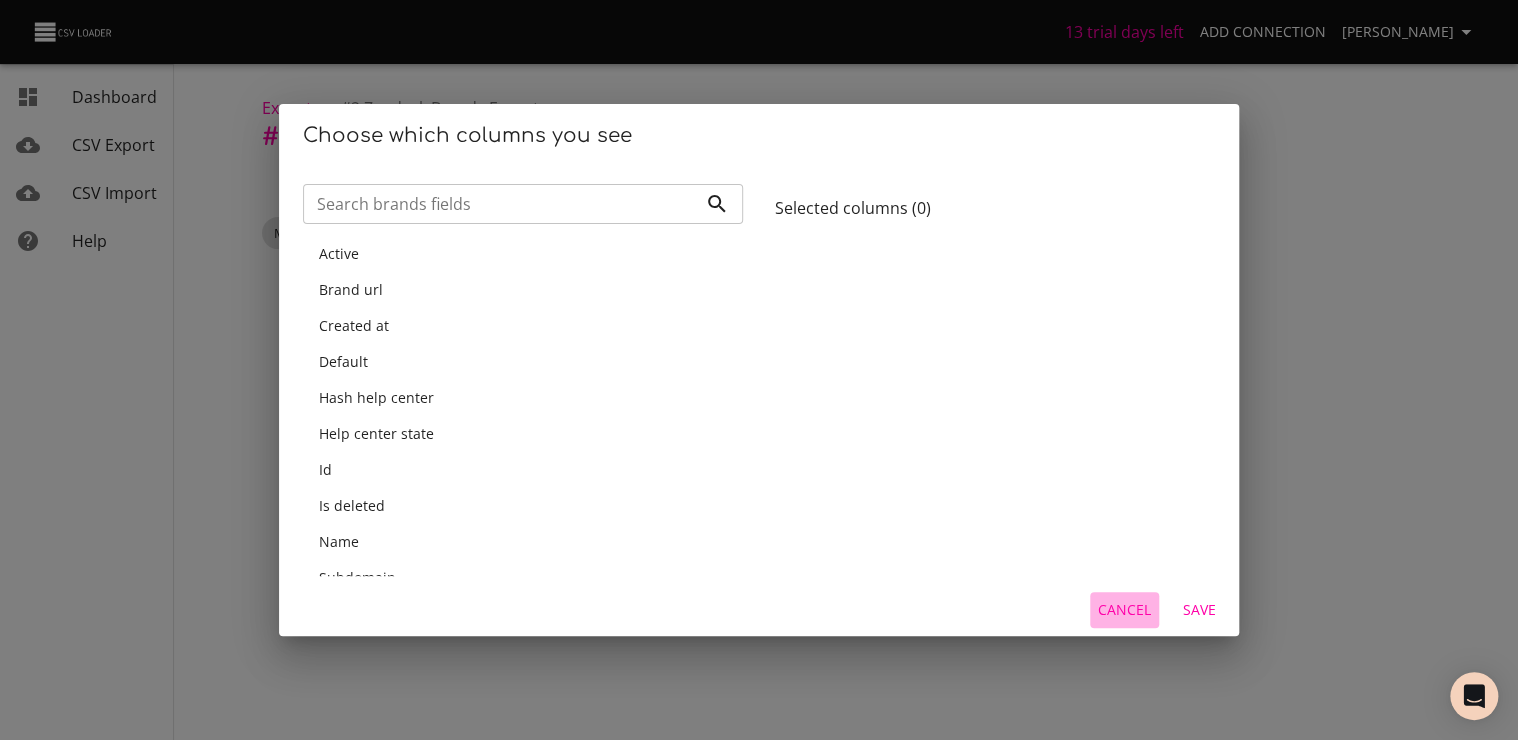 click on "Cancel" at bounding box center (1124, 610) 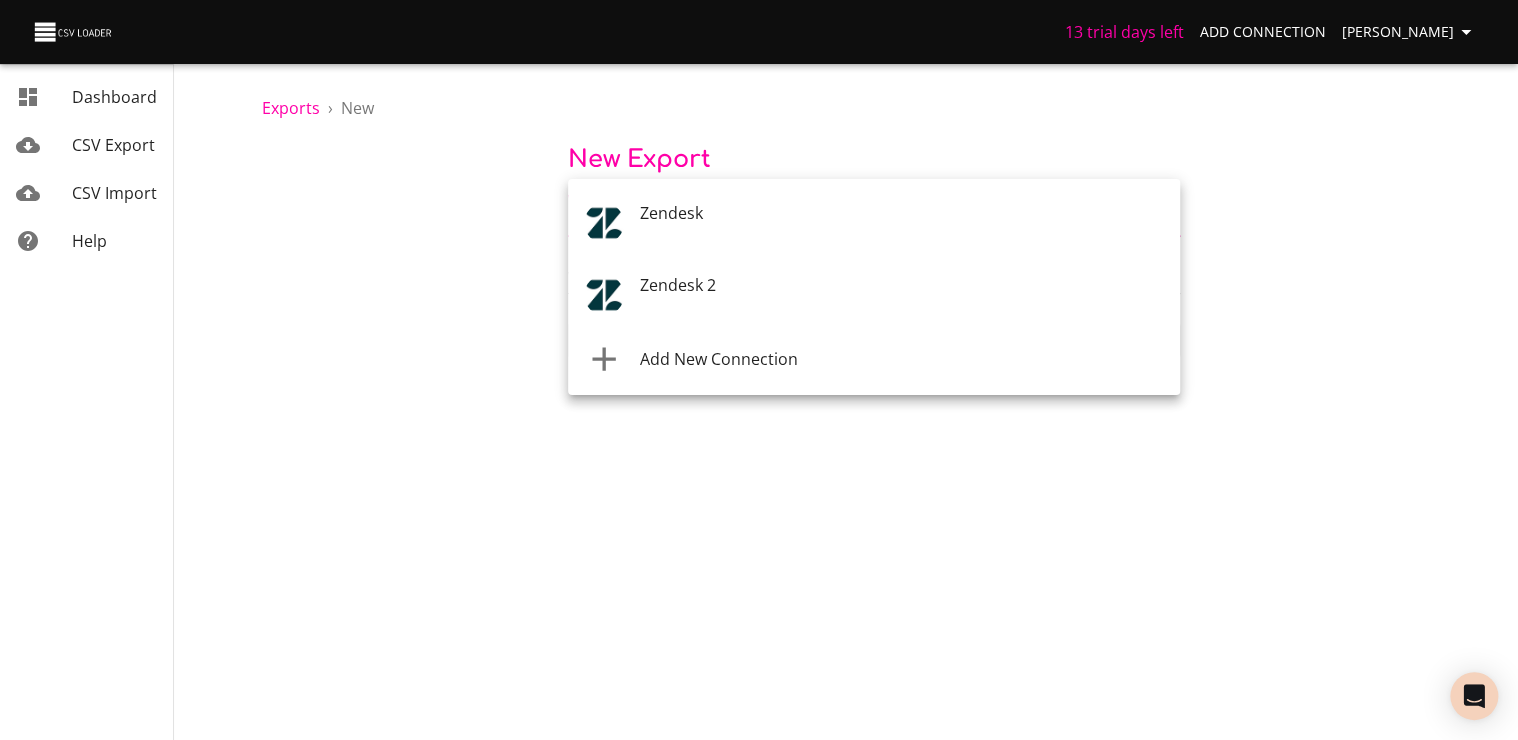click on "13 trial days left Add Connection [PERSON_NAME]   Dashboard CSV Export CSV Import Help Exports › New New Export Where are you exporting from?   * ​ What are you exporting?   * Start Export
Dashboard CSV Export CSV Import Help
Zendesk Zendesk 2 Add New Connection" at bounding box center (759, 370) 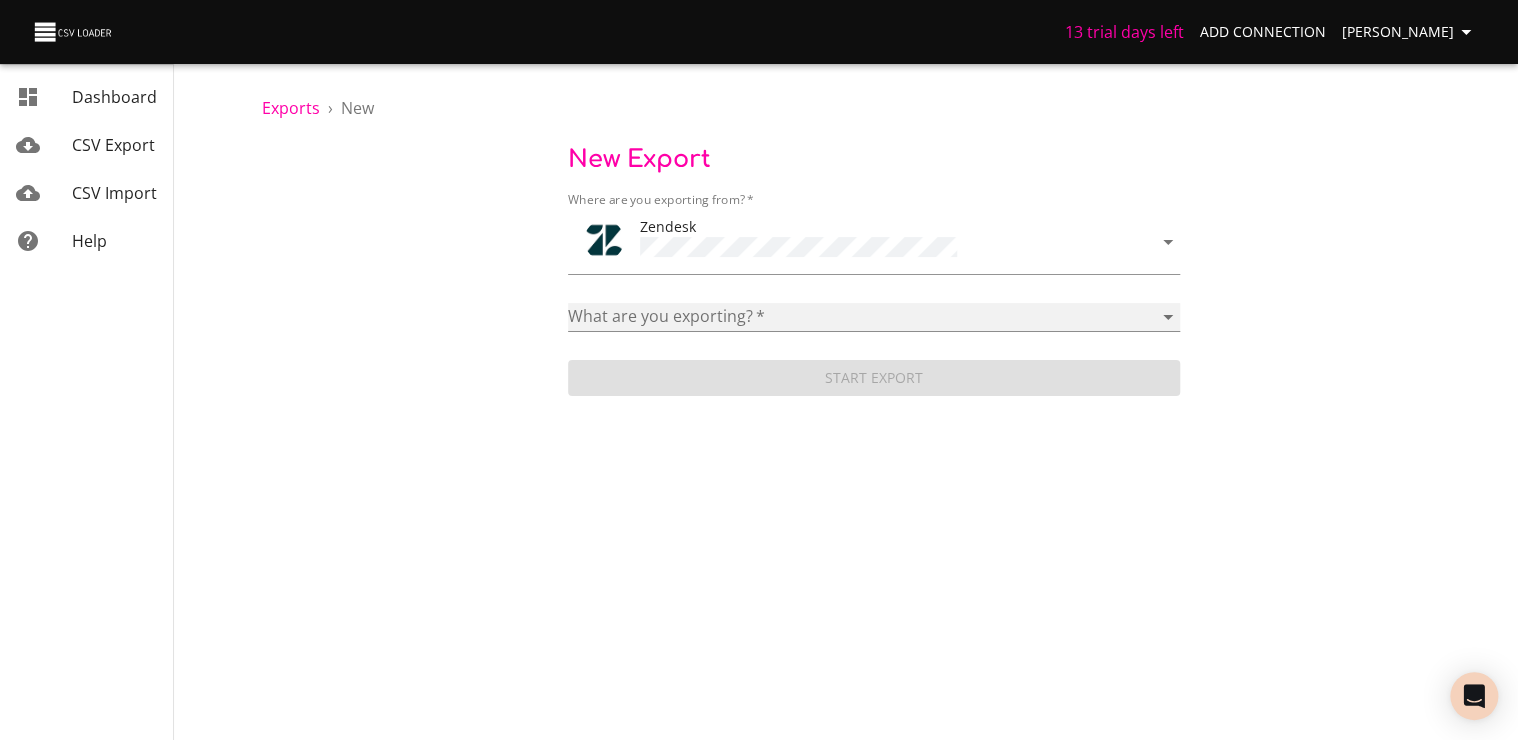 click on "Article categories Articles Brands Comments Groups Organizations Permission groups Sections Ticket forms Ticket metrics Tickets User segments Users" at bounding box center [874, 317] 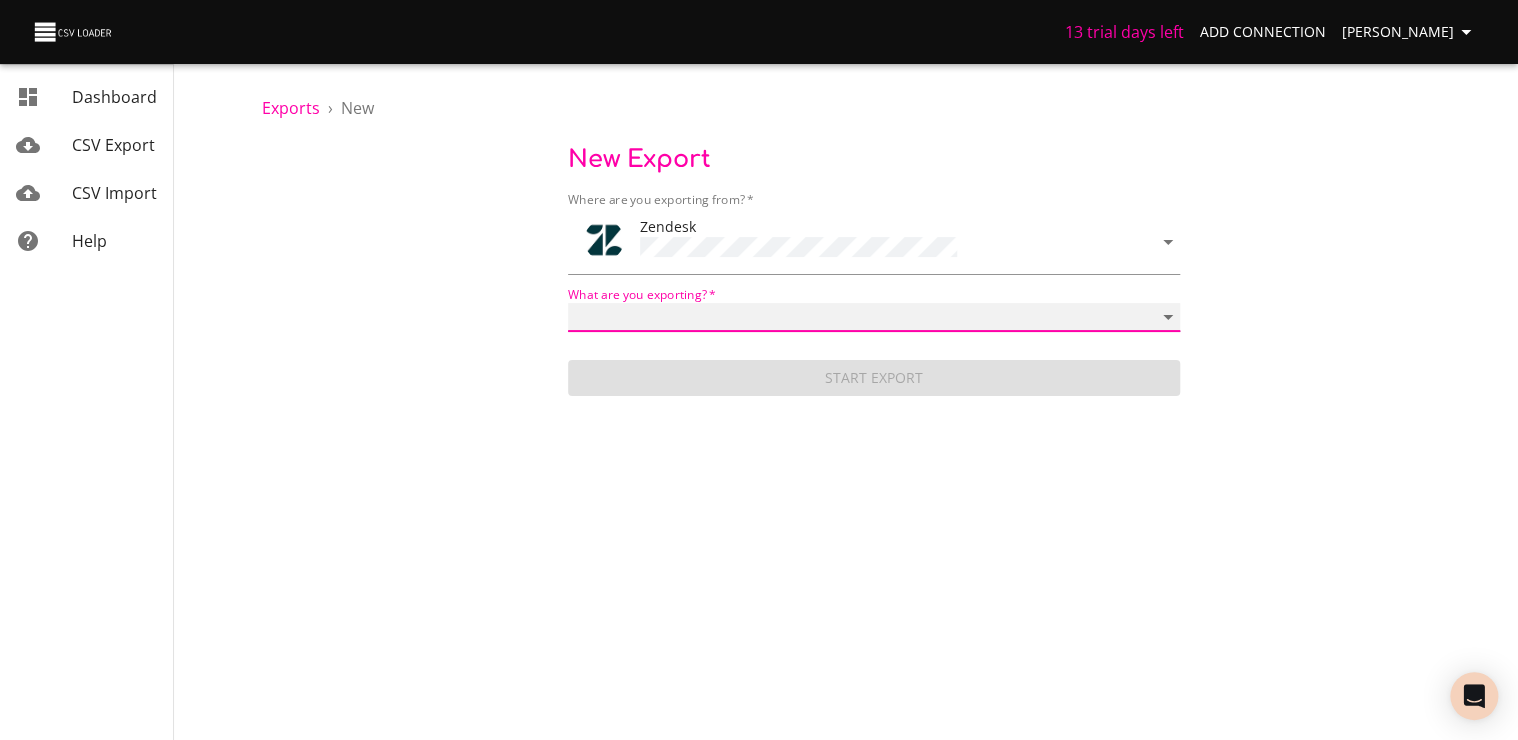 select on "ticket_forms" 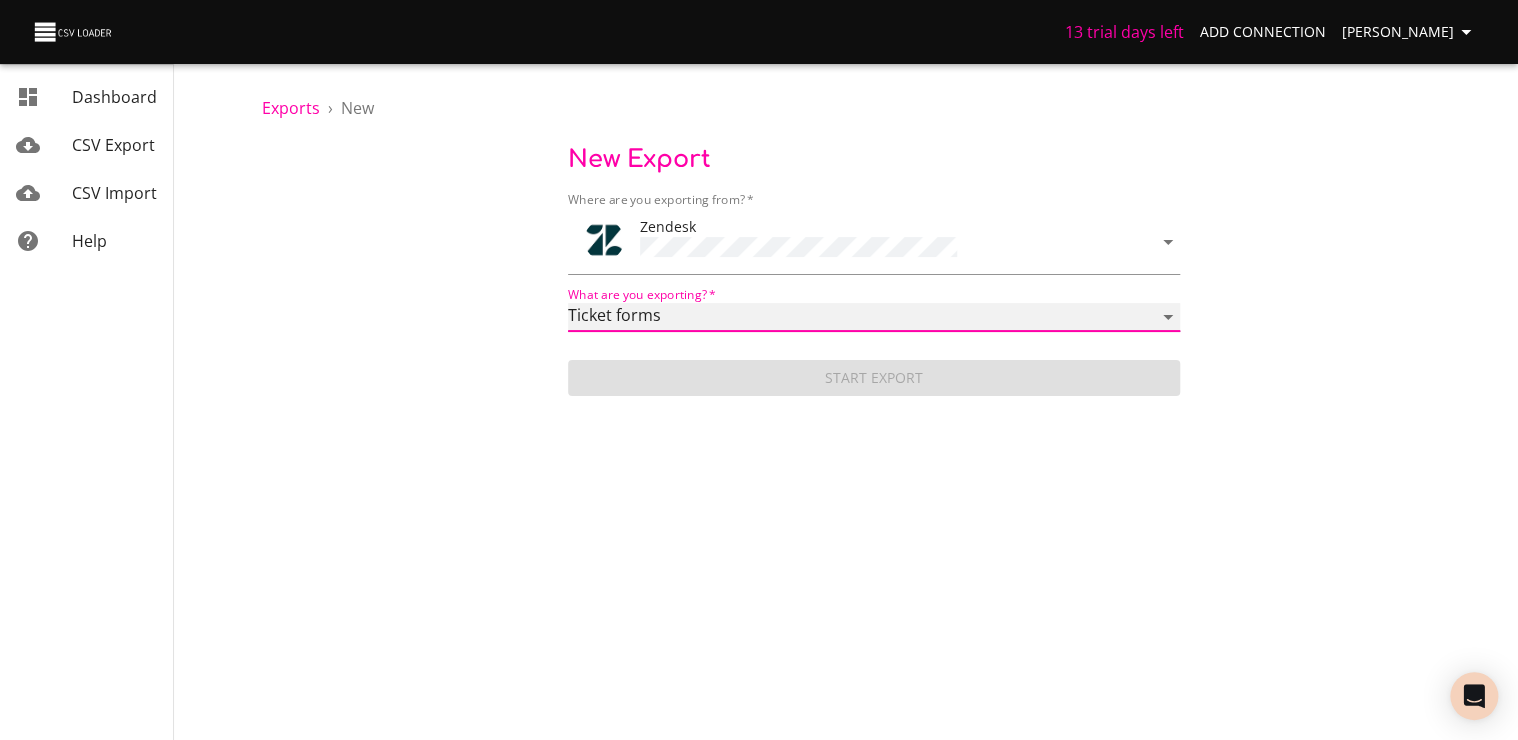 click on "Article categories Articles Brands Comments Groups Organizations Permission groups Sections Ticket forms Ticket metrics Tickets User segments Users" at bounding box center [874, 317] 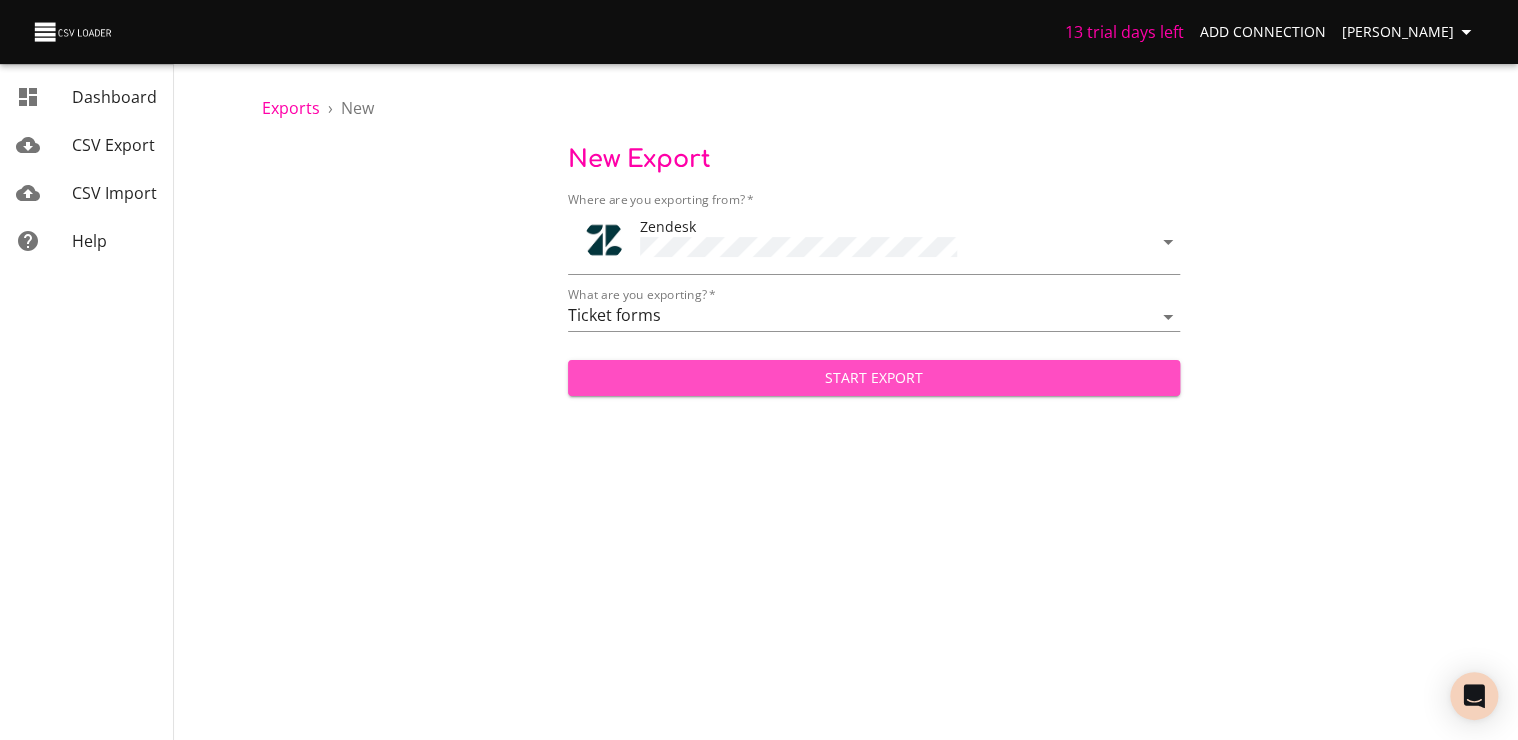 click on "Start Export" at bounding box center [874, 378] 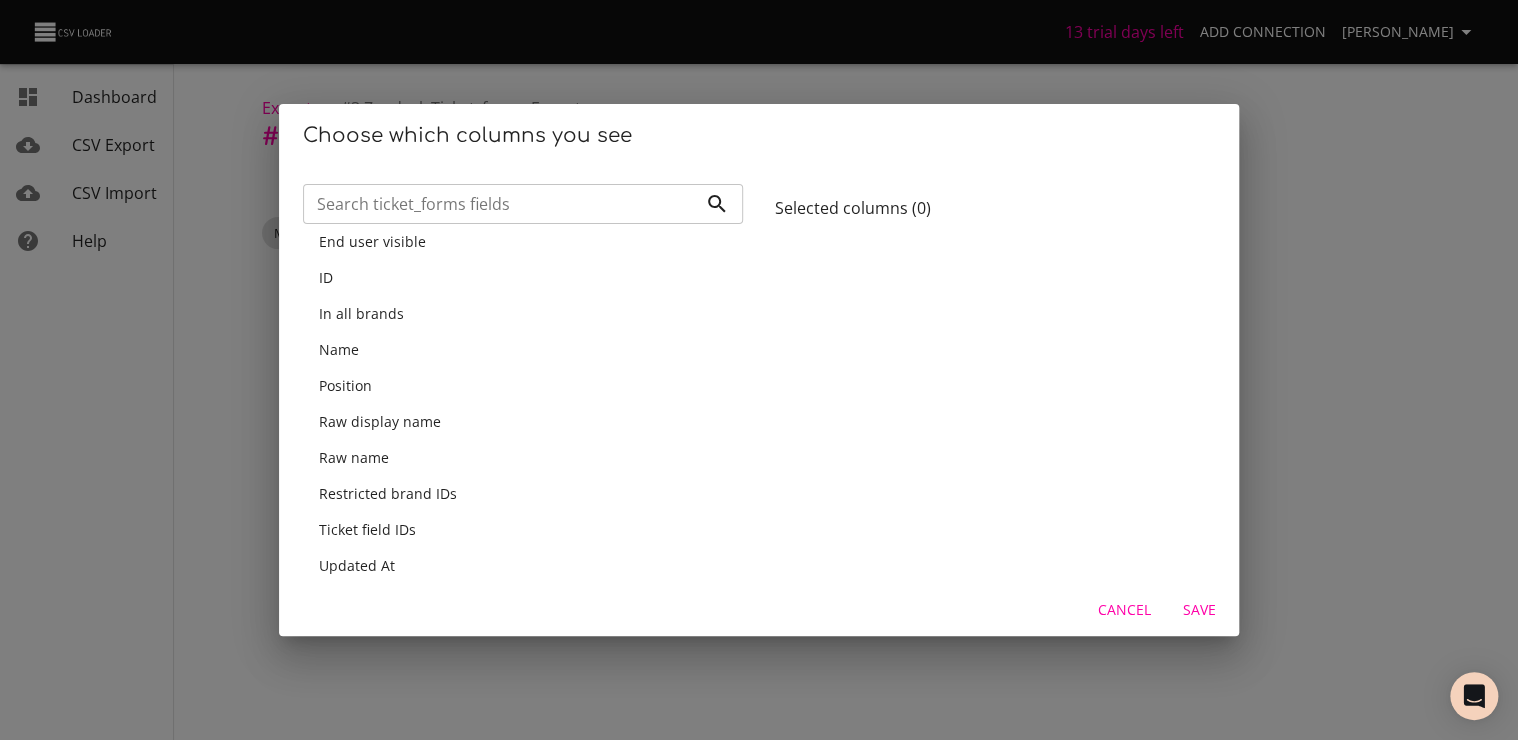 scroll, scrollTop: 208, scrollLeft: 0, axis: vertical 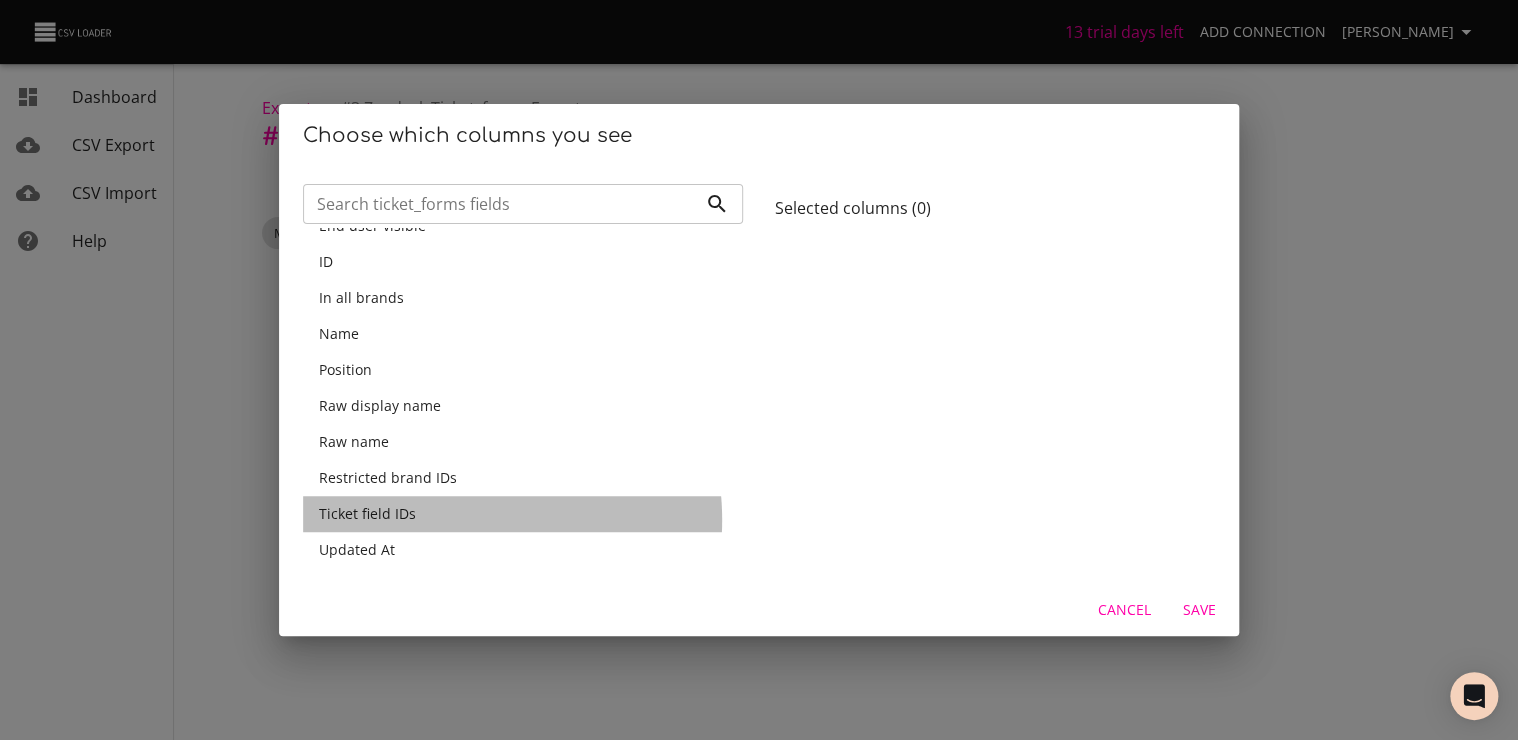 click on "Ticket field IDs" at bounding box center [523, 514] 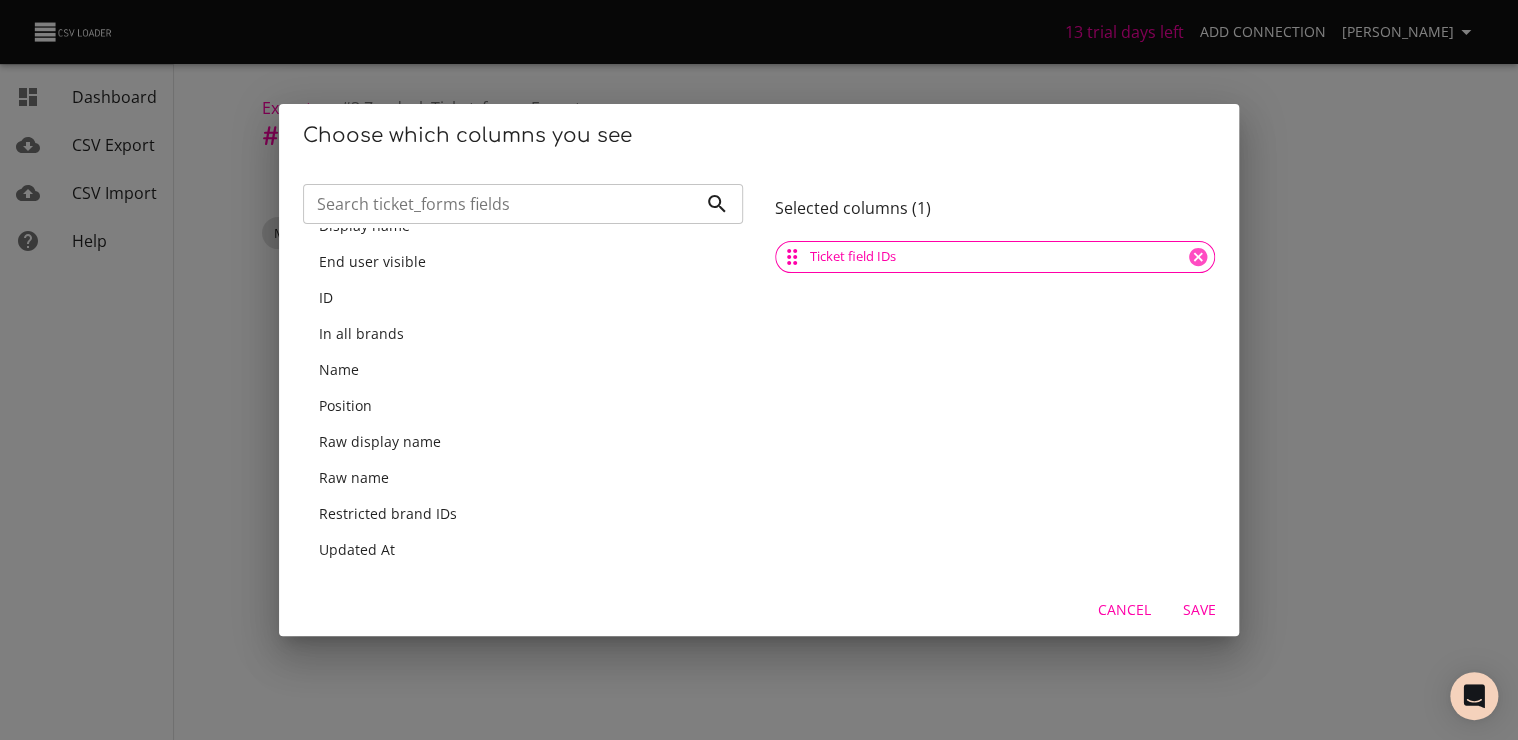 scroll, scrollTop: 172, scrollLeft: 0, axis: vertical 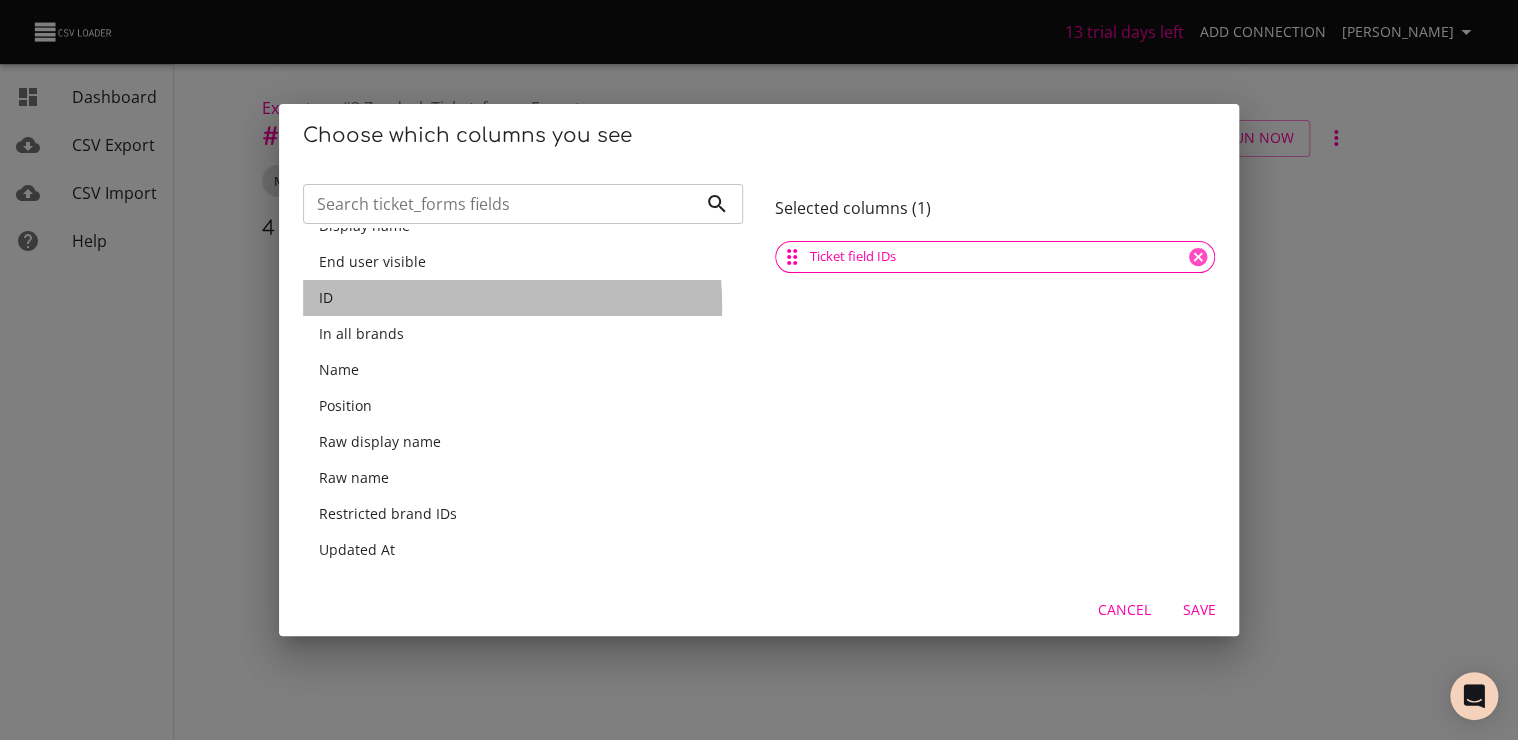 click on "ID" at bounding box center [523, 298] 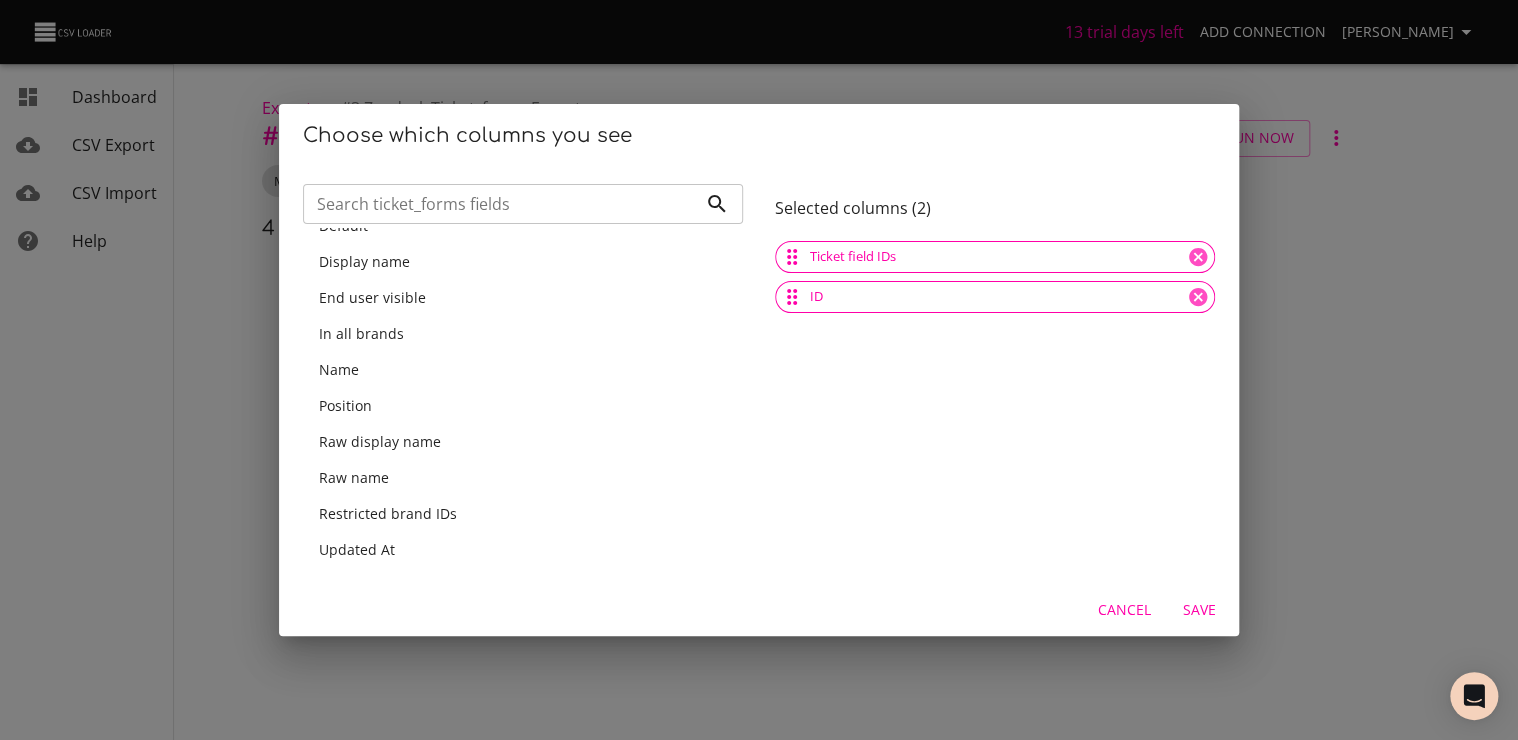 scroll, scrollTop: 136, scrollLeft: 0, axis: vertical 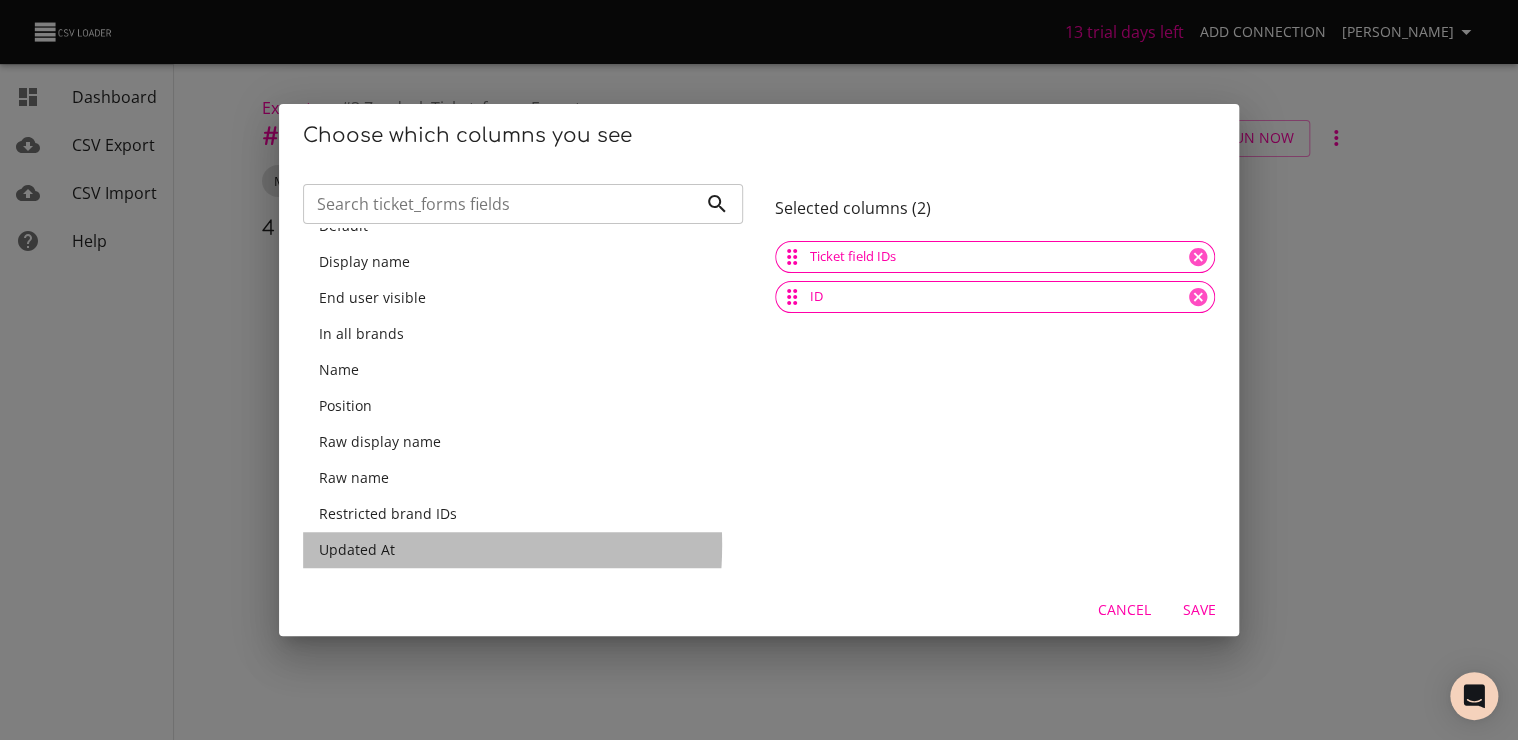 click on "Updated At" at bounding box center [357, 549] 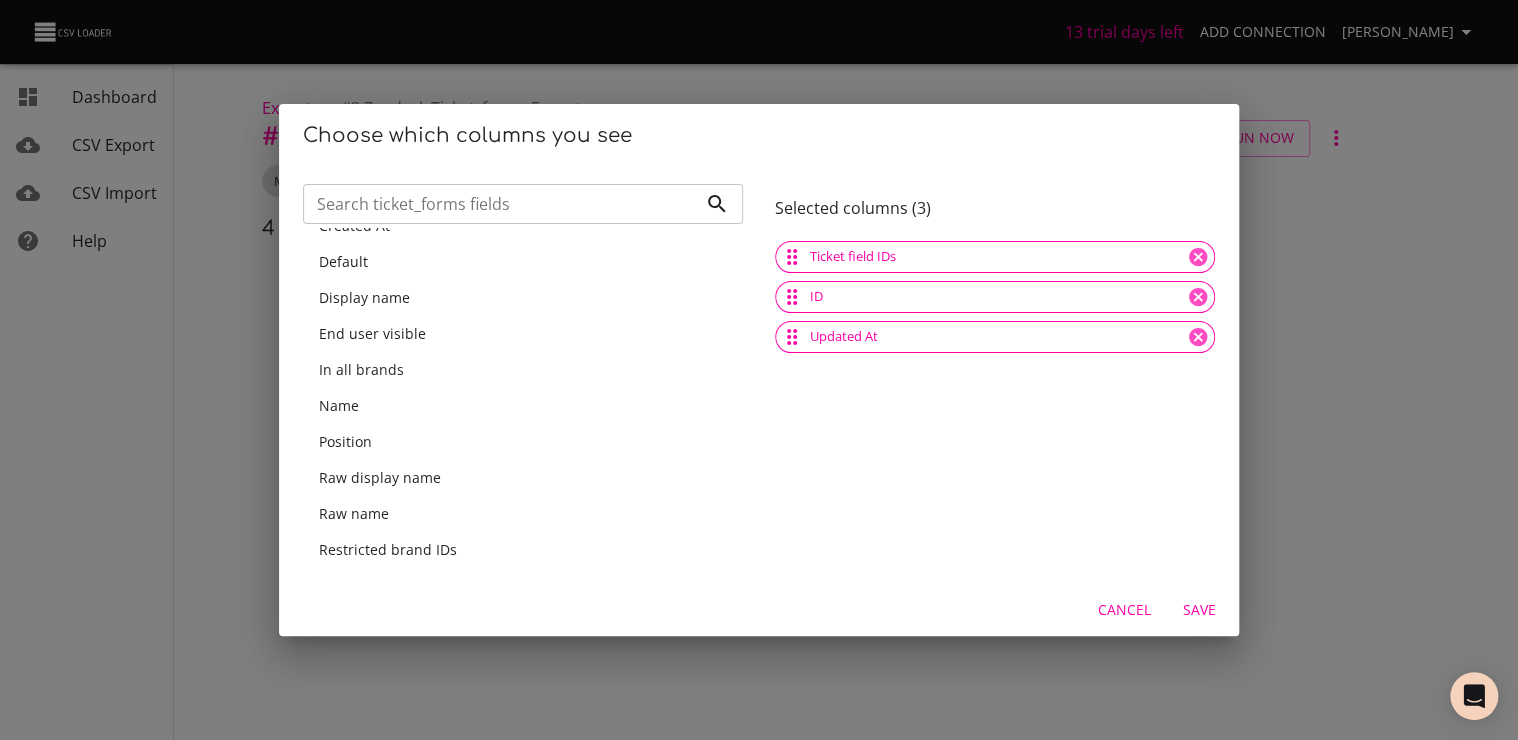 scroll, scrollTop: 100, scrollLeft: 0, axis: vertical 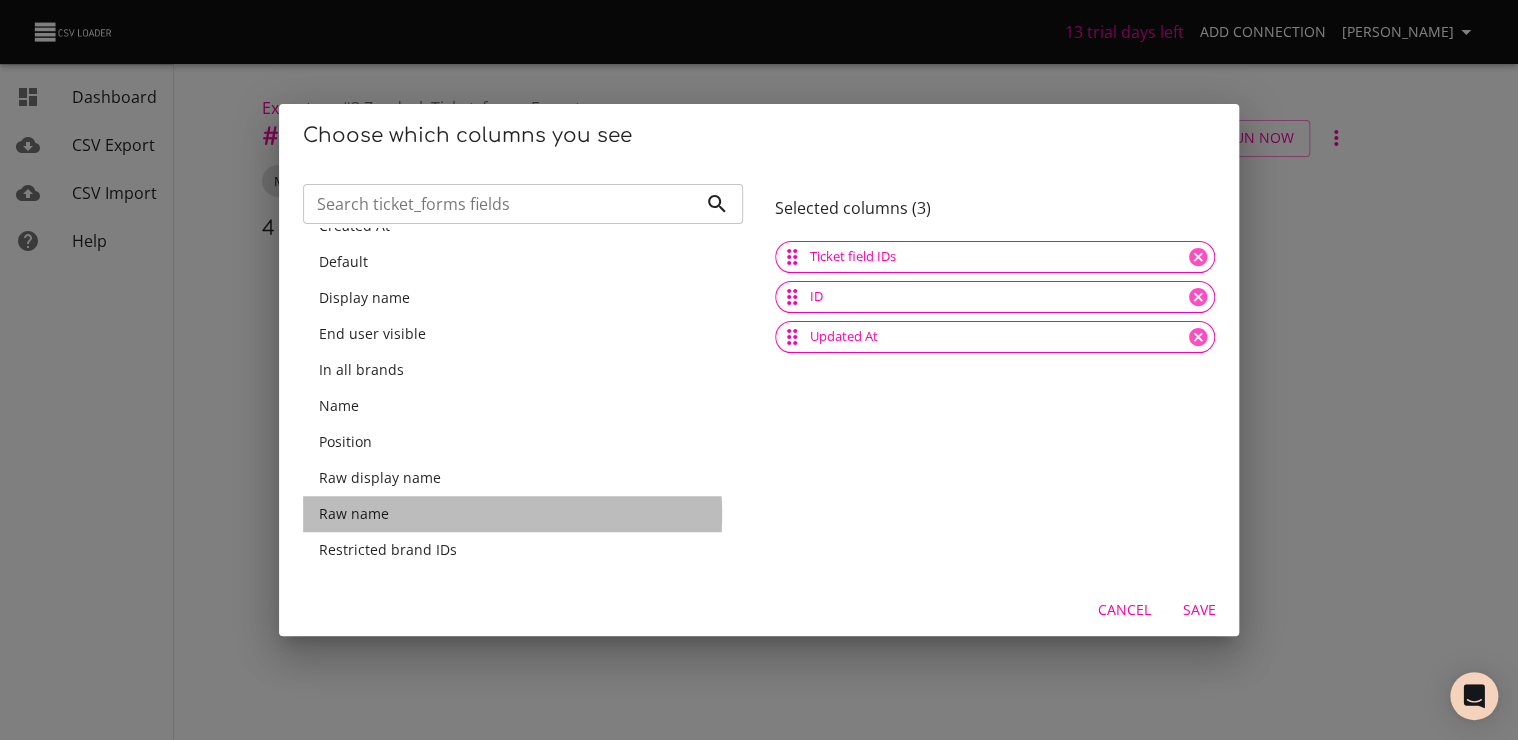 click on "Raw name" at bounding box center [523, 514] 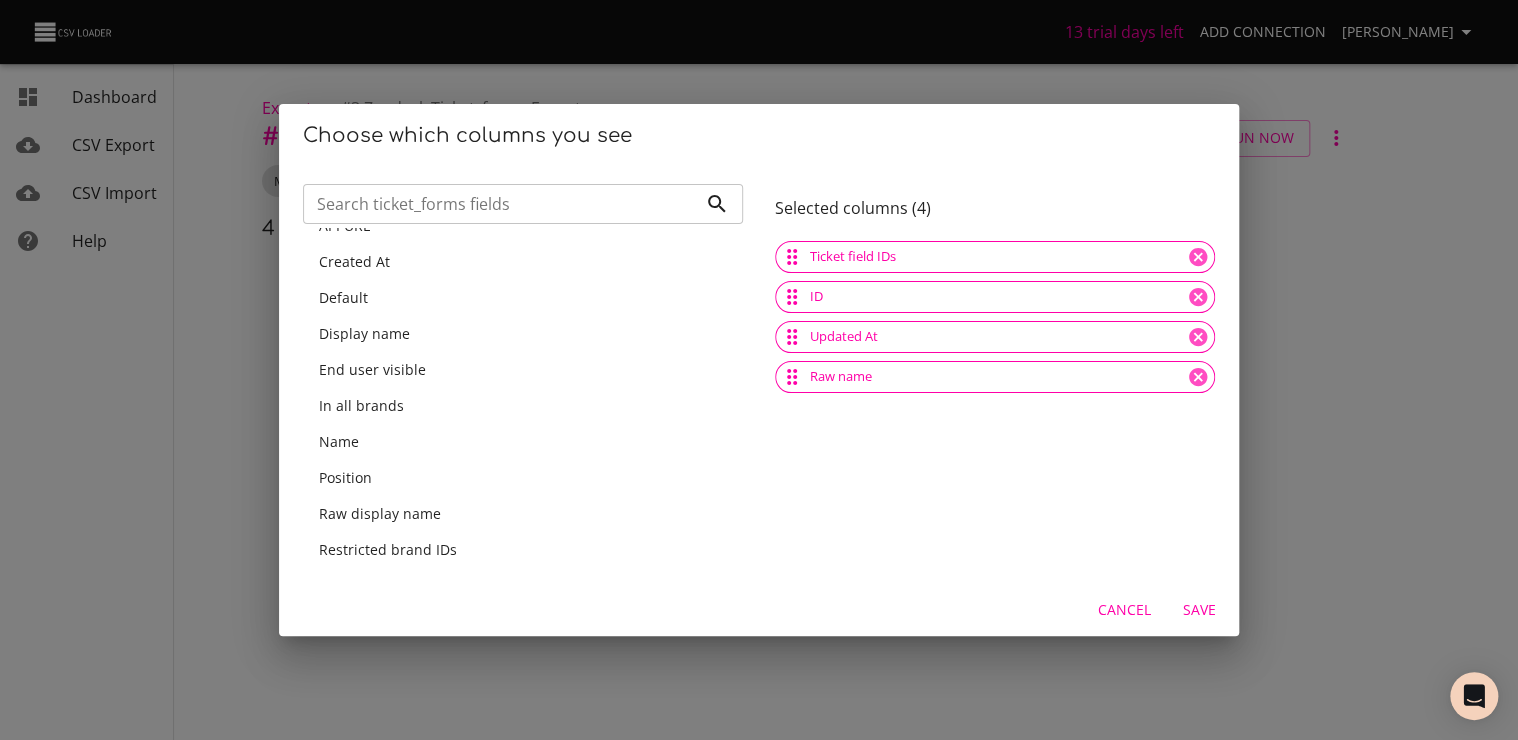 scroll, scrollTop: 64, scrollLeft: 0, axis: vertical 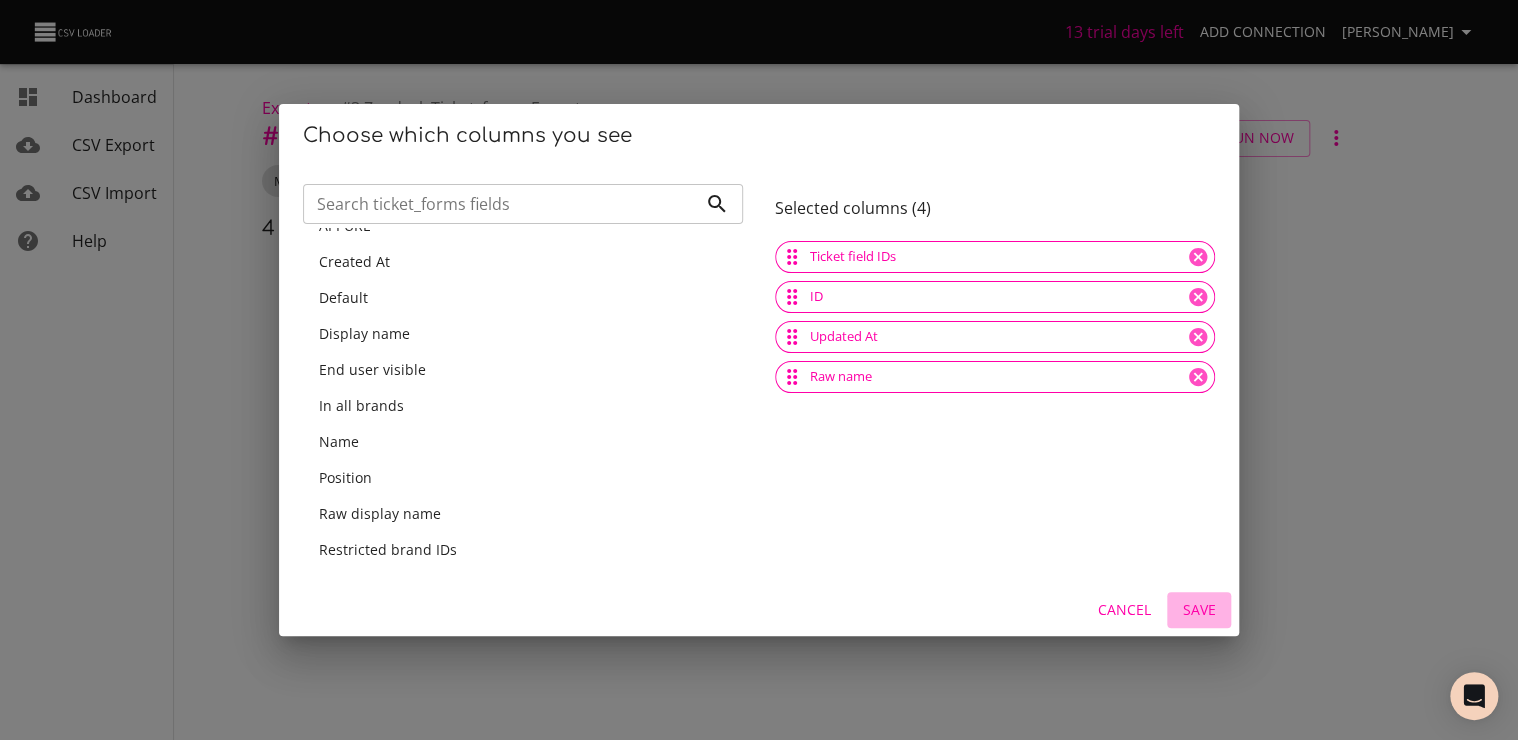 click on "Save" at bounding box center (1199, 610) 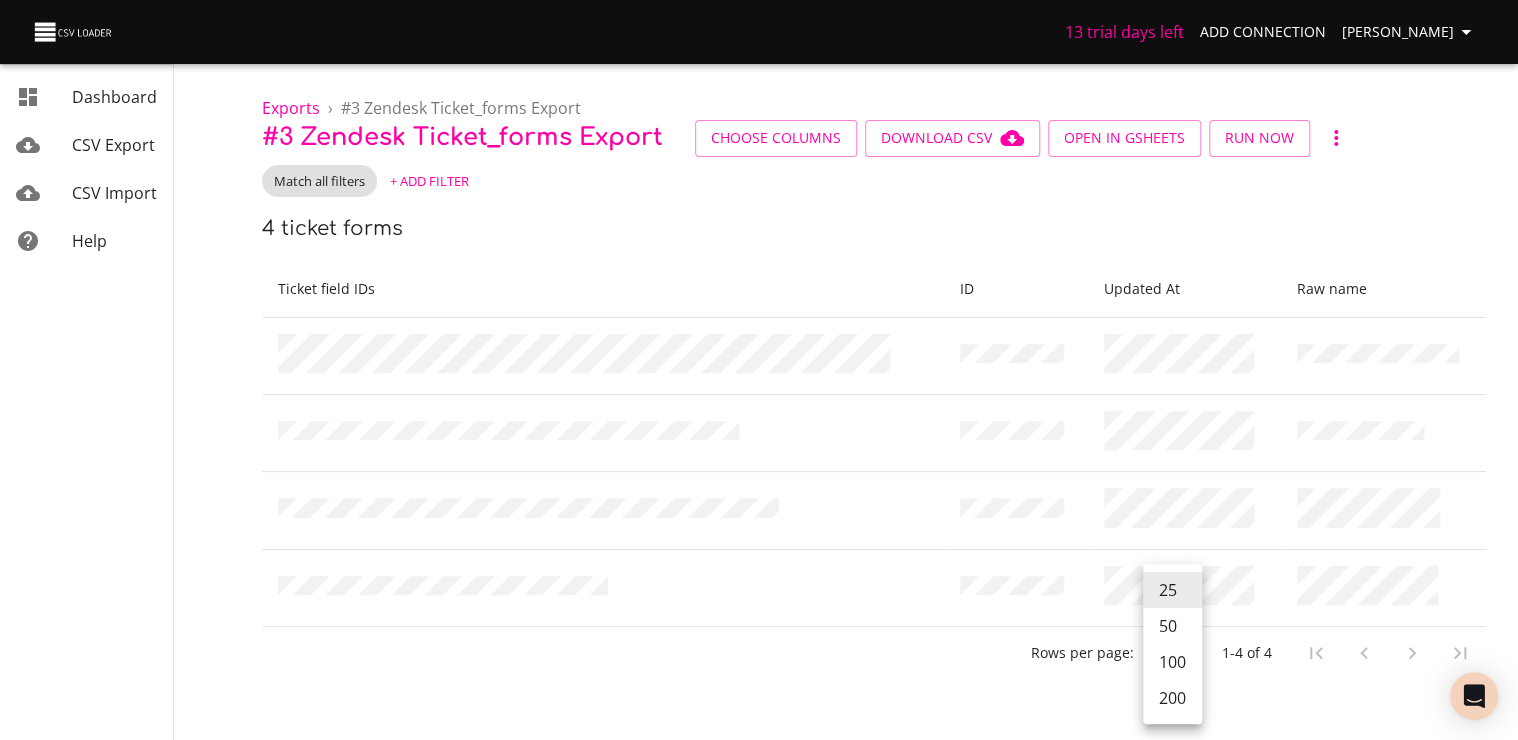 click on "13 trial days left Add Connection [PERSON_NAME]   Dashboard CSV Export CSV Import Help Exports › # 3   Zendesk Ticket_forms Export # 3   Zendesk Ticket_forms Export Choose Columns Download CSV  Open in GSheets Run Now Match all filters + Add Filter 4   ticket forms Ticket field IDs ID Updated At Raw name Rows per page: 25 1-4 of 4
Dashboard CSV Export CSV Import Help
25 50 100 200" at bounding box center [759, 370] 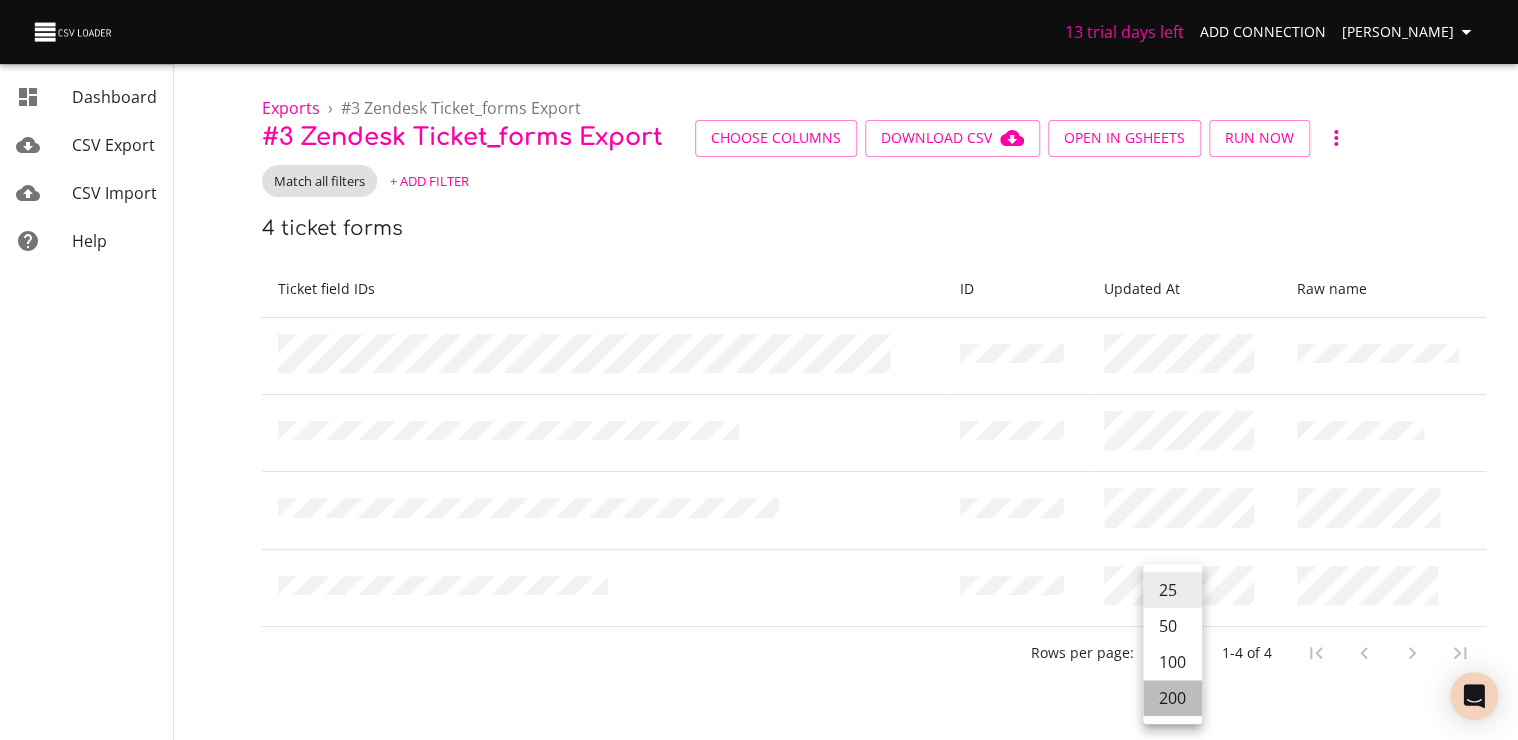 click on "200" at bounding box center [1172, 698] 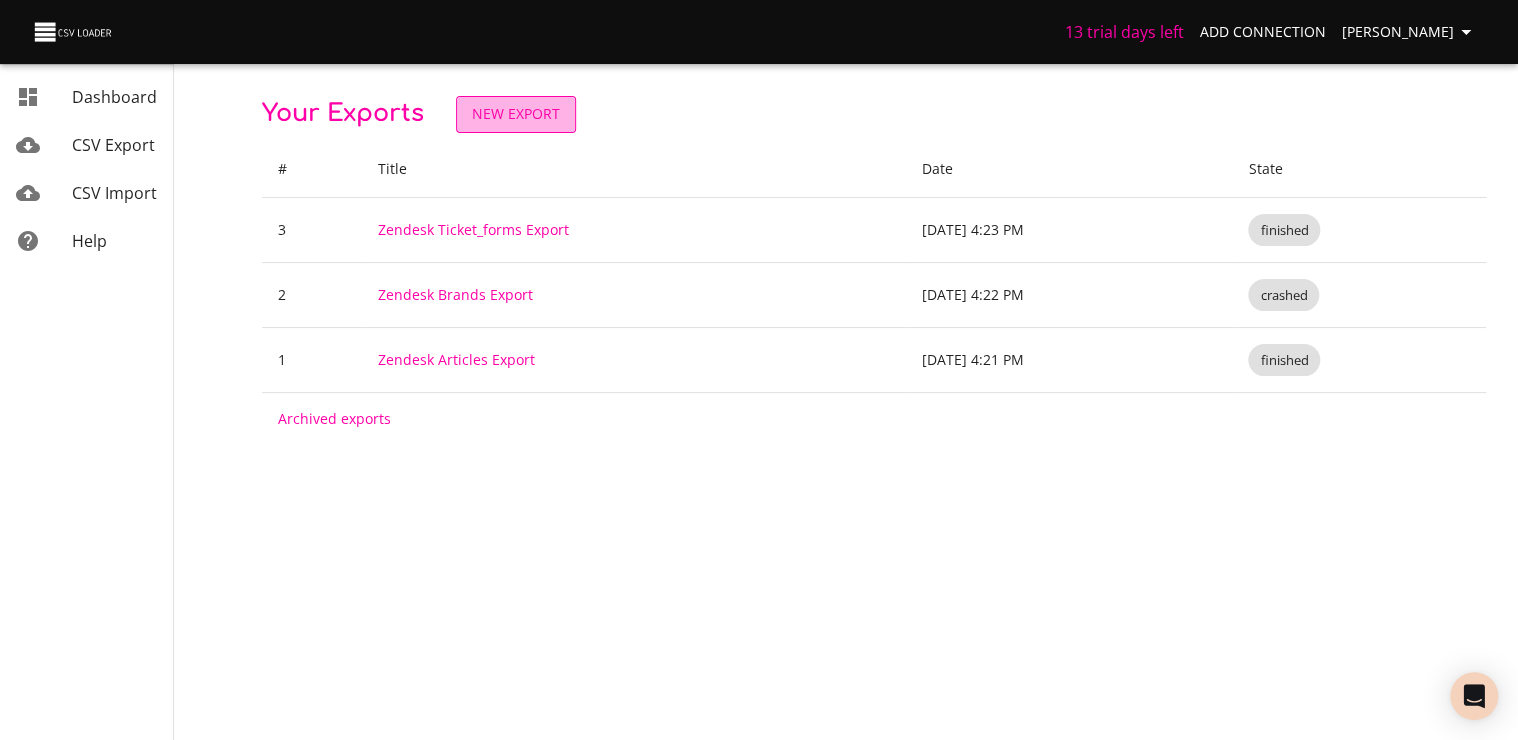 click on "New Export" at bounding box center [516, 114] 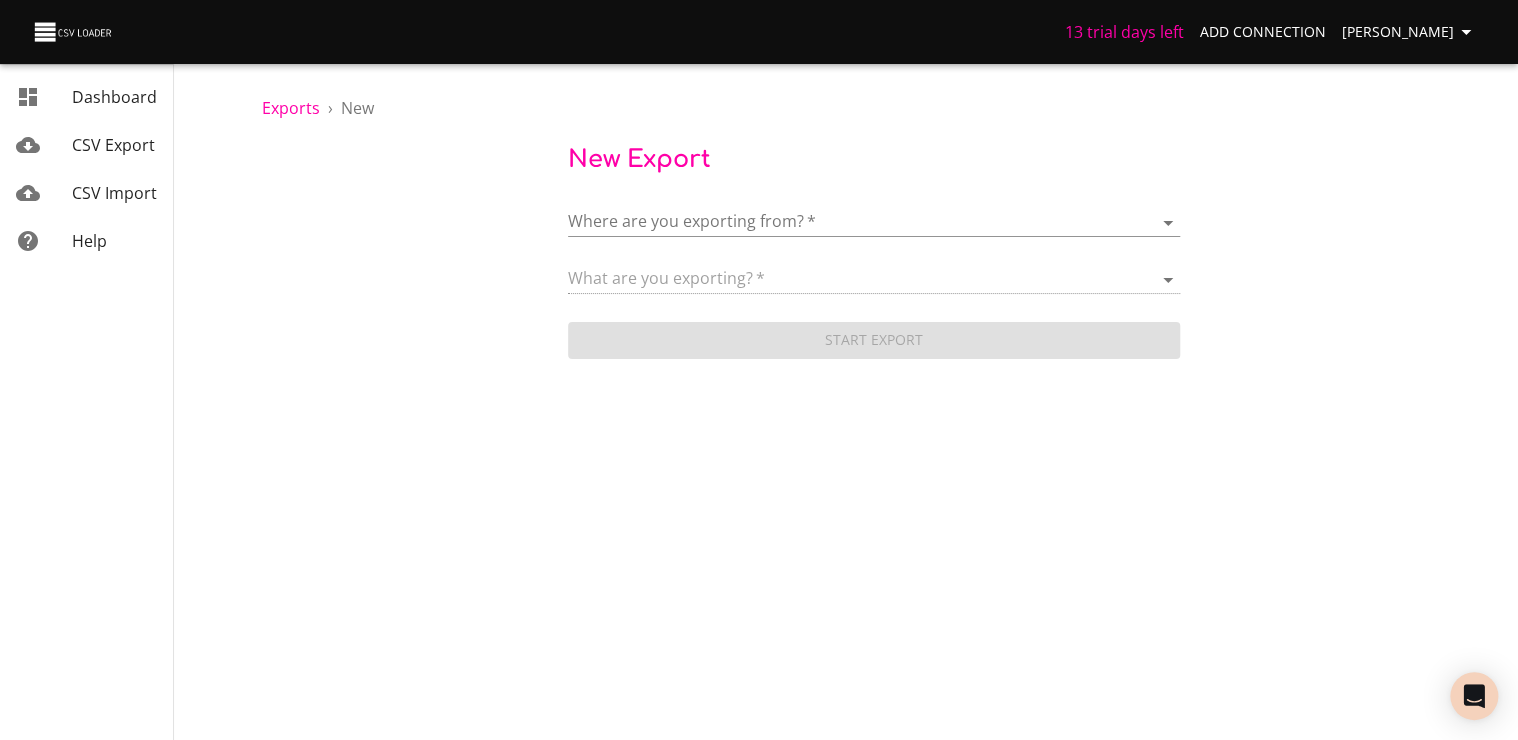 click on "13 trial days left Add Connection [PERSON_NAME]   Dashboard CSV Export CSV Import Help Exports › New New Export Where are you exporting from?   * ​ What are you exporting?   * Start Export
Dashboard CSV Export CSV Import Help" at bounding box center (759, 370) 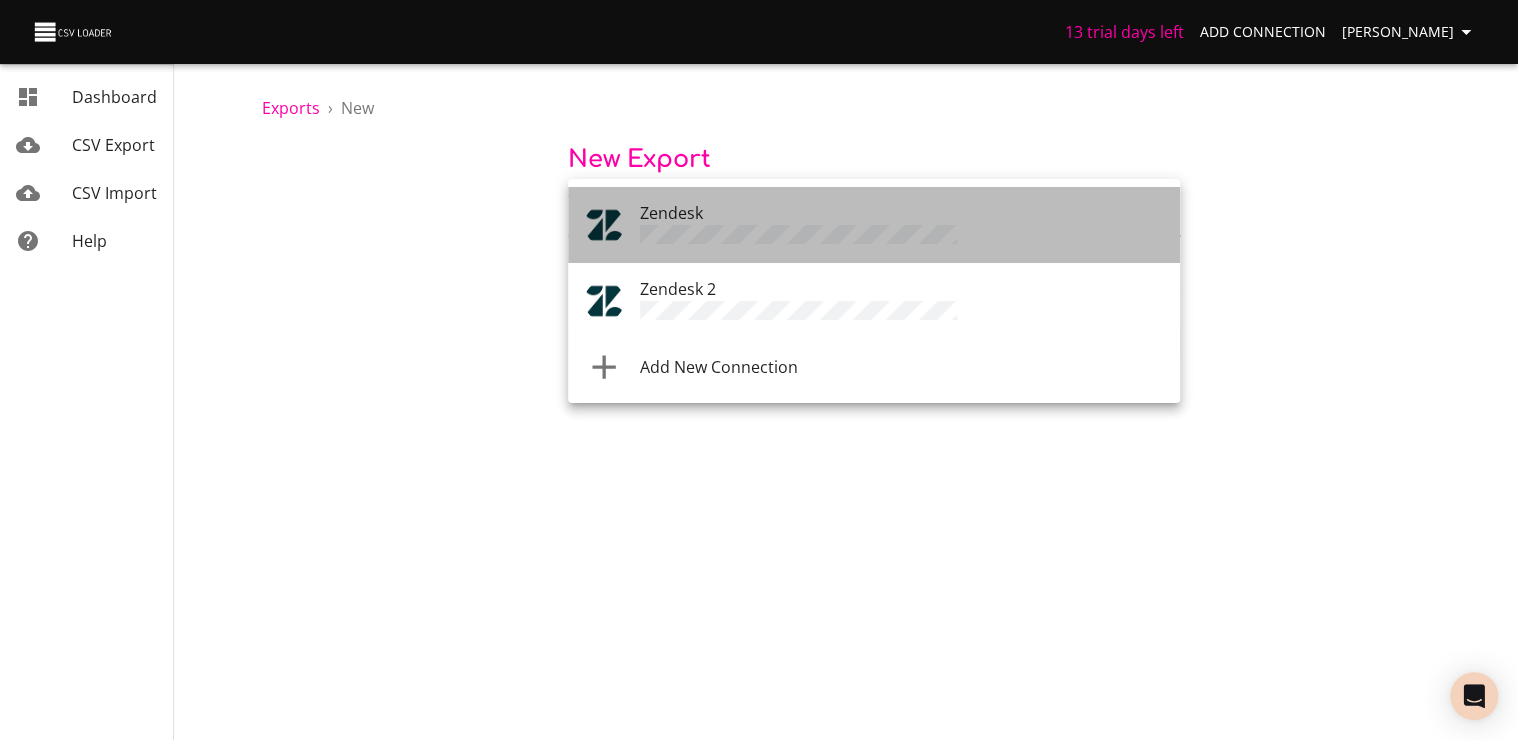 click on "Zendesk" at bounding box center (671, 213) 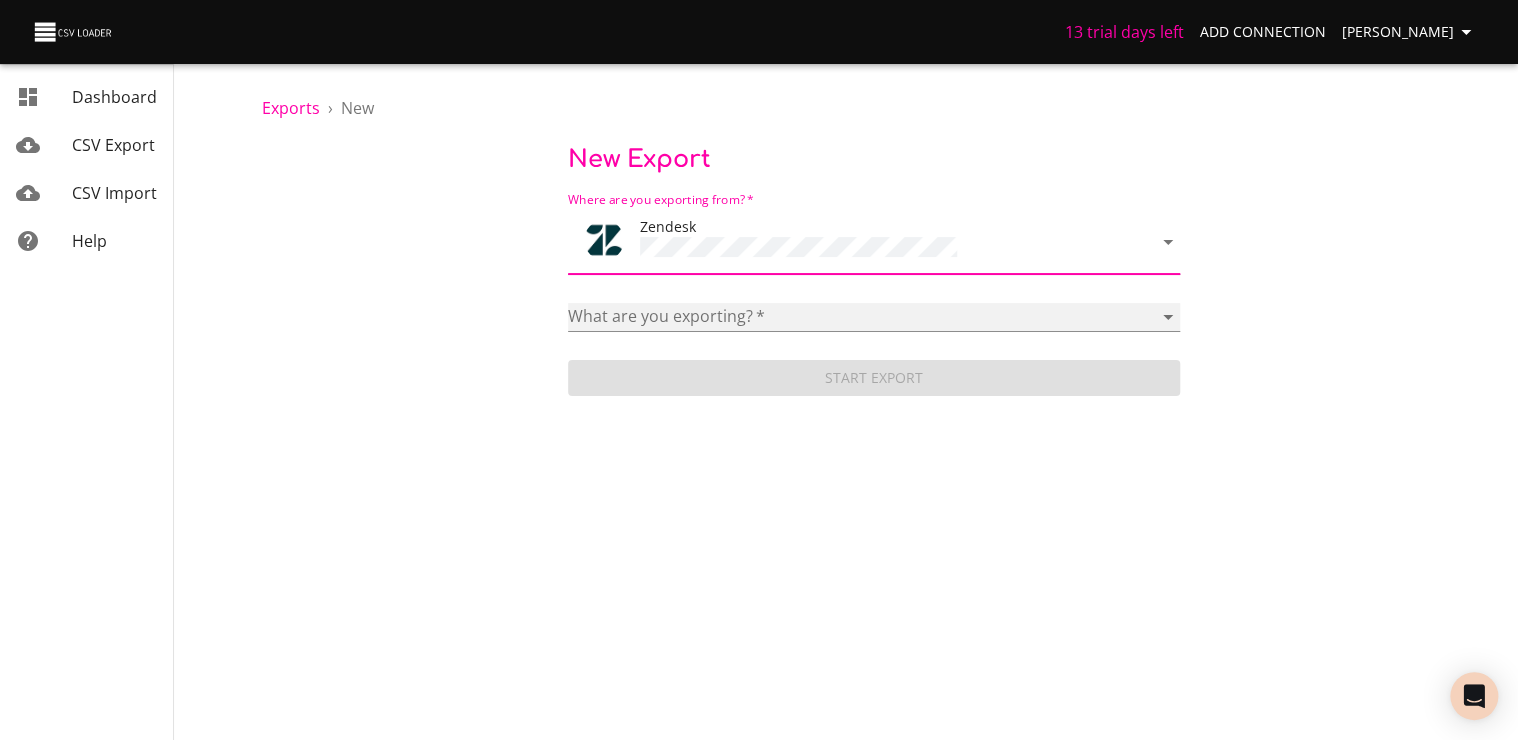 click on "Article categories Articles Brands Comments Groups Organizations Permission groups Sections Ticket forms Ticket metrics Tickets User segments Users" at bounding box center (874, 317) 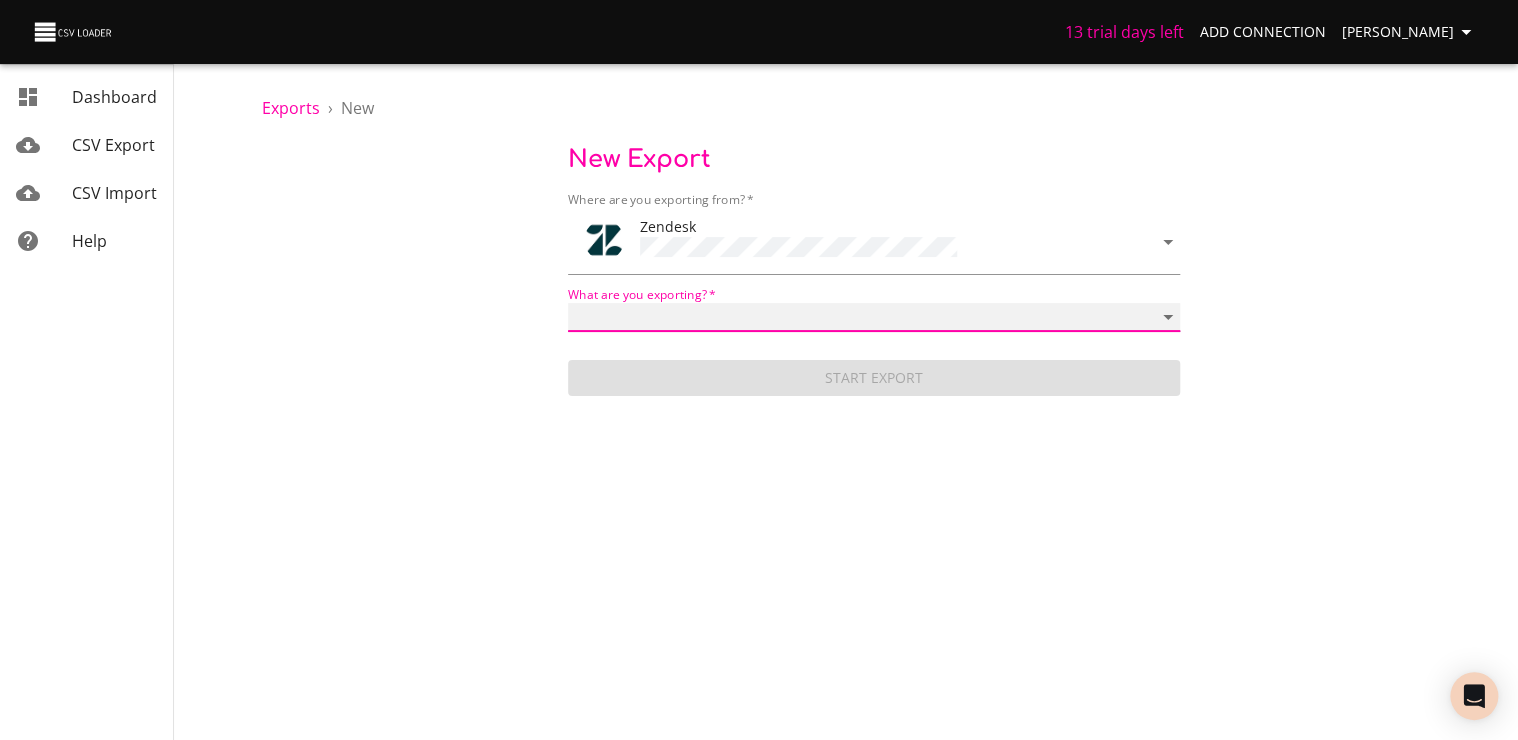 select on "sections" 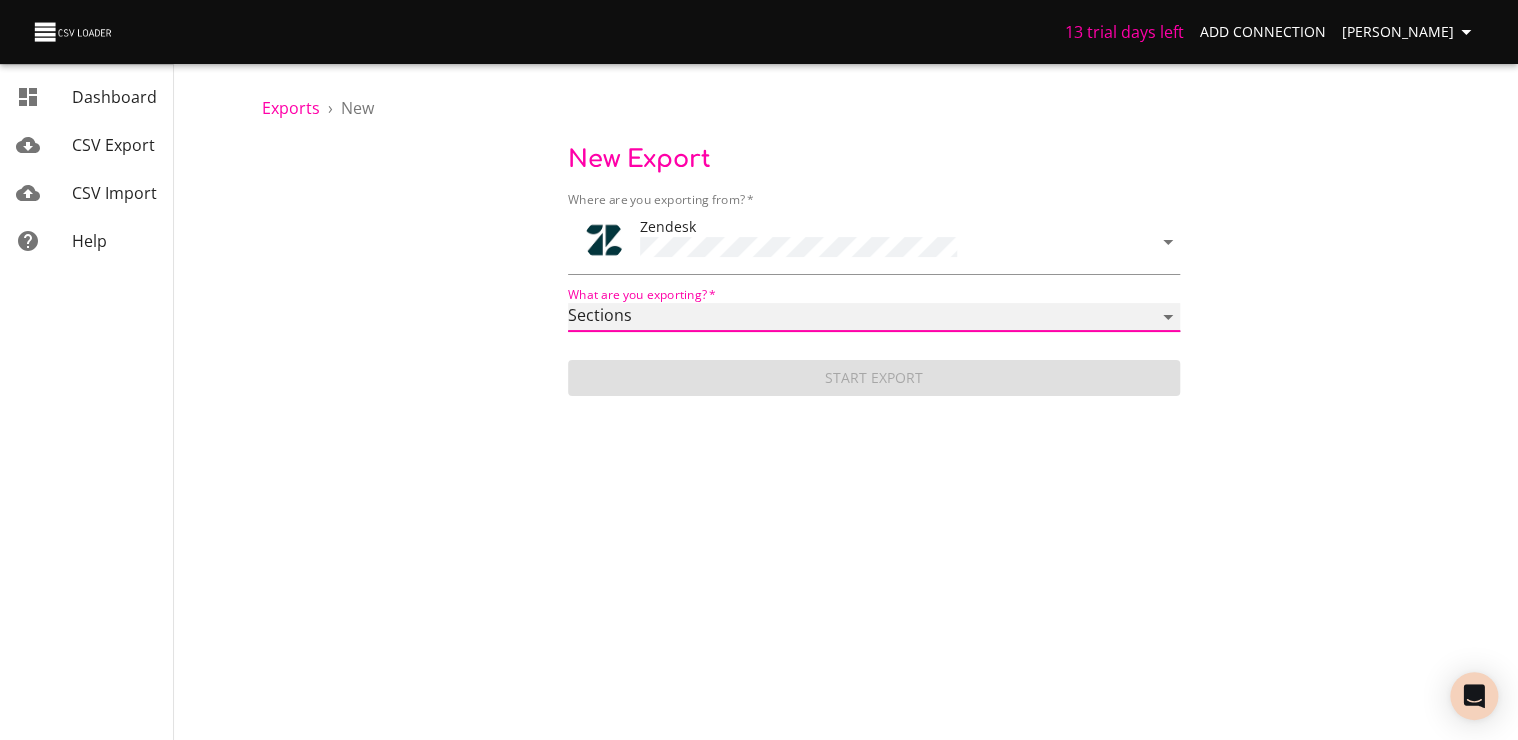click on "Article categories Articles Brands Comments Groups Organizations Permission groups Sections Ticket forms Ticket metrics Tickets User segments Users" at bounding box center [874, 317] 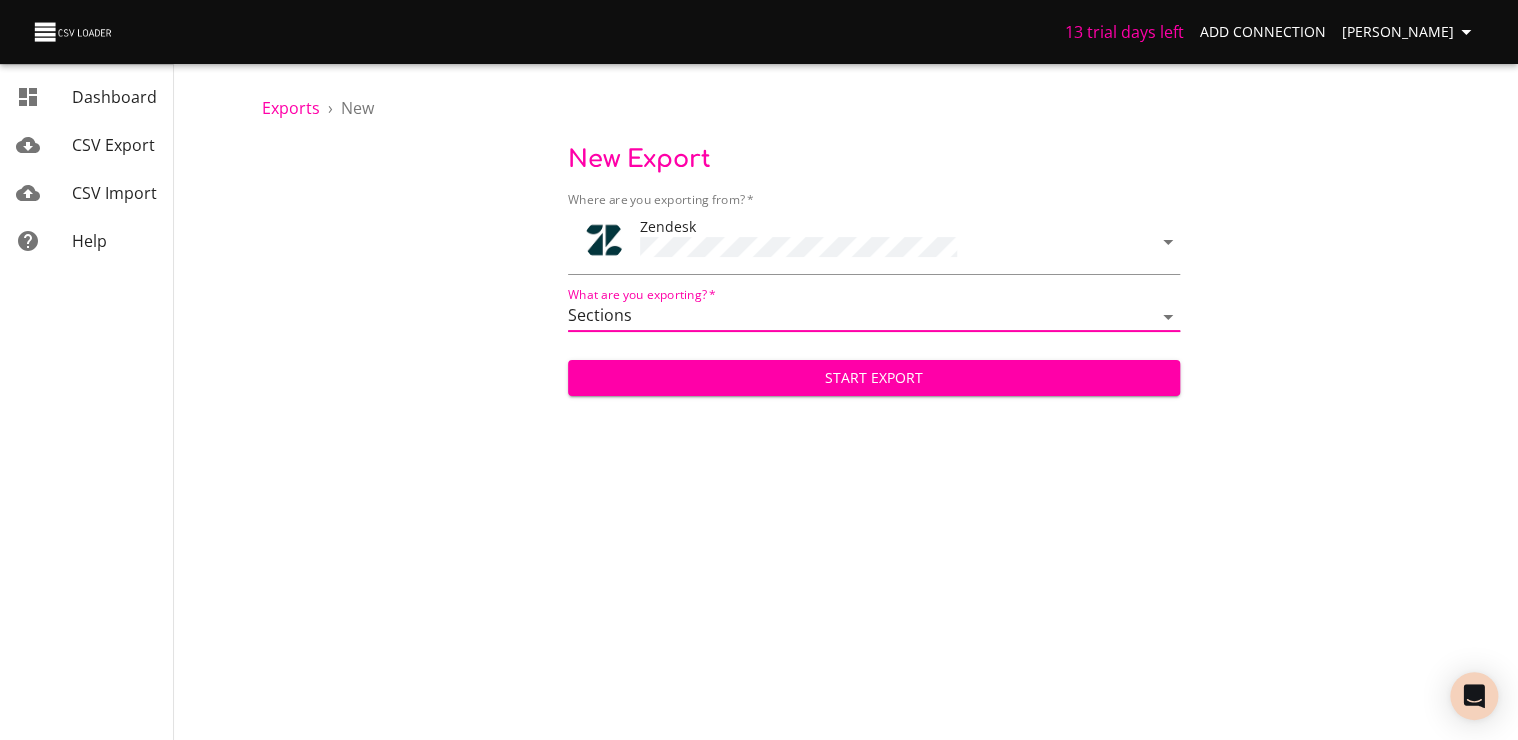 click on "Start Export" at bounding box center [874, 378] 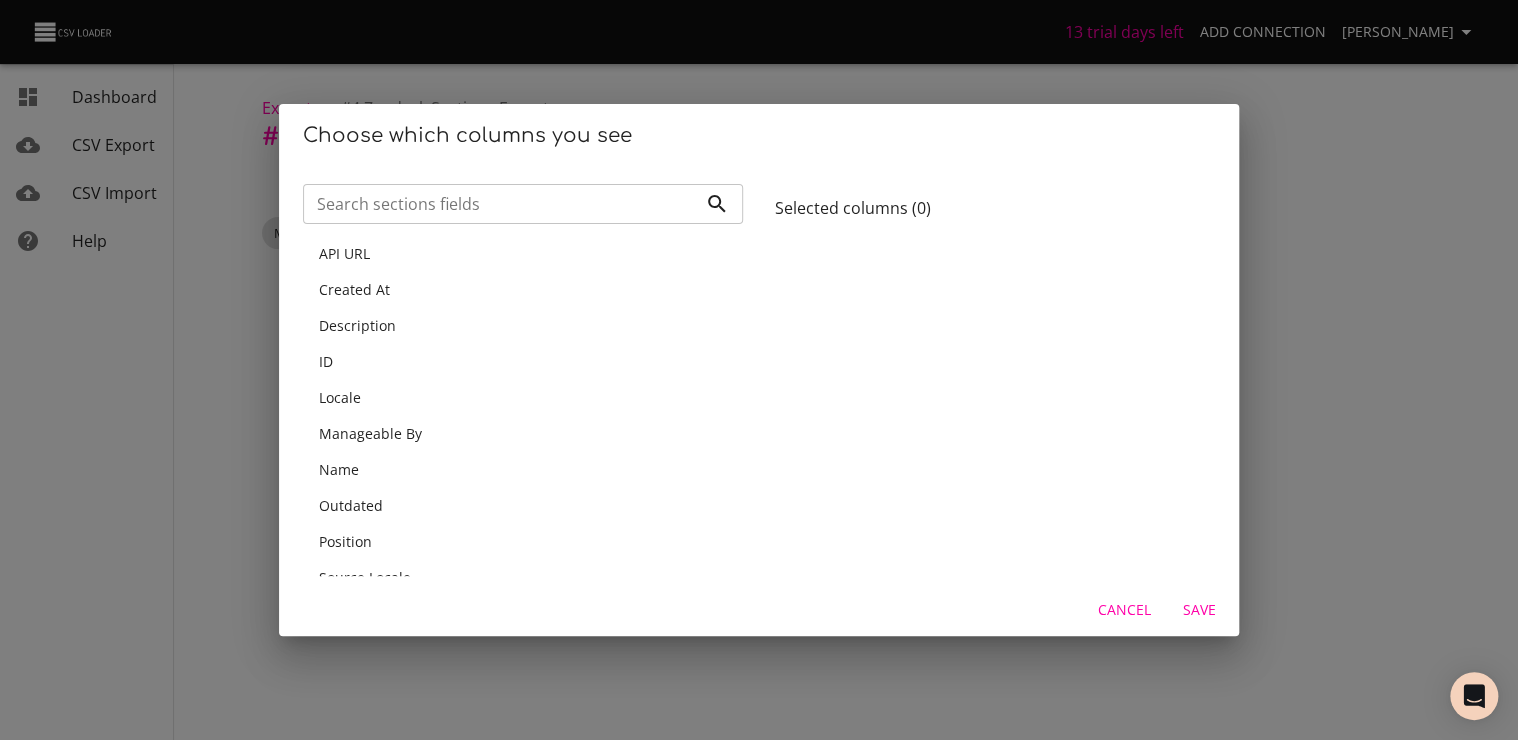 drag, startPoint x: 740, startPoint y: 278, endPoint x: 742, endPoint y: 294, distance: 16.124516 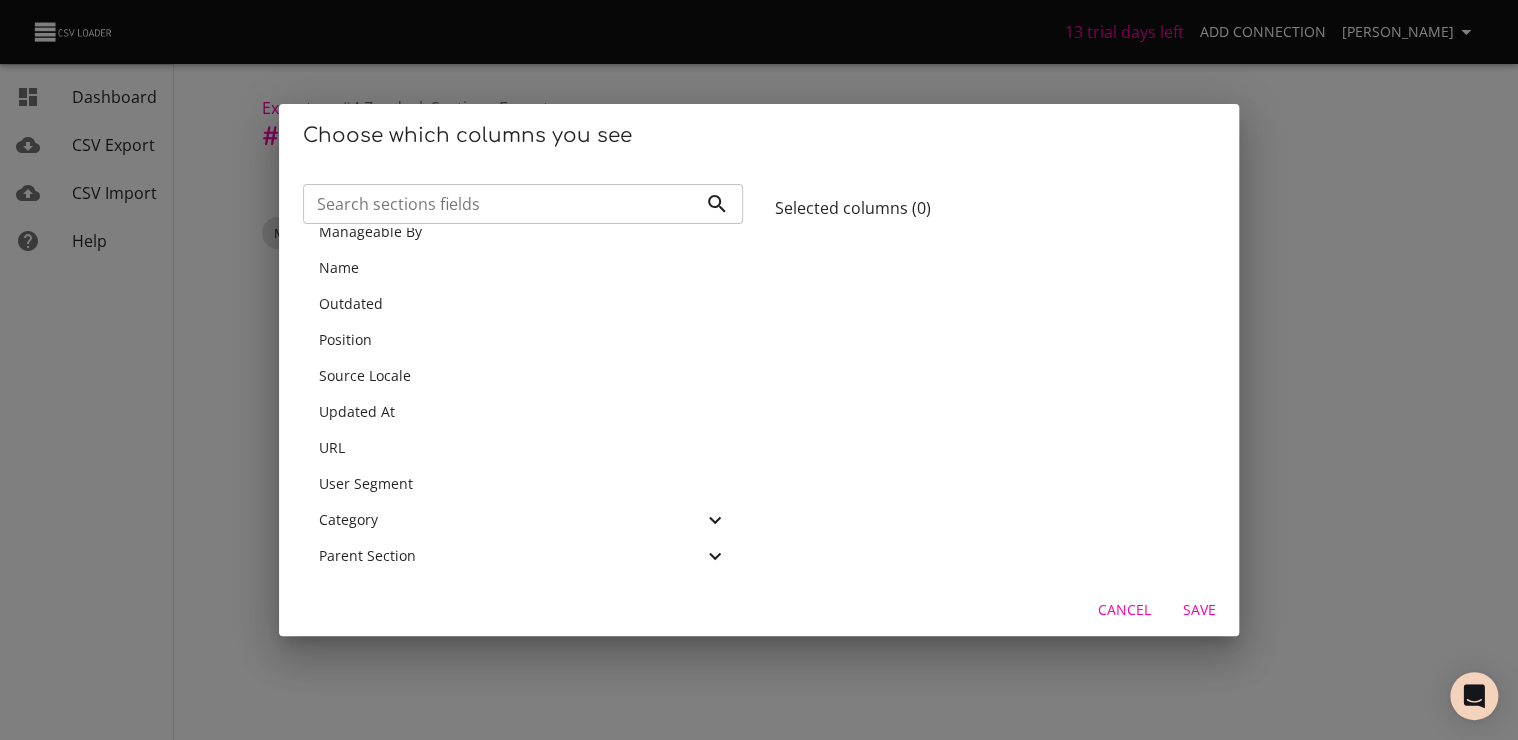 scroll, scrollTop: 208, scrollLeft: 0, axis: vertical 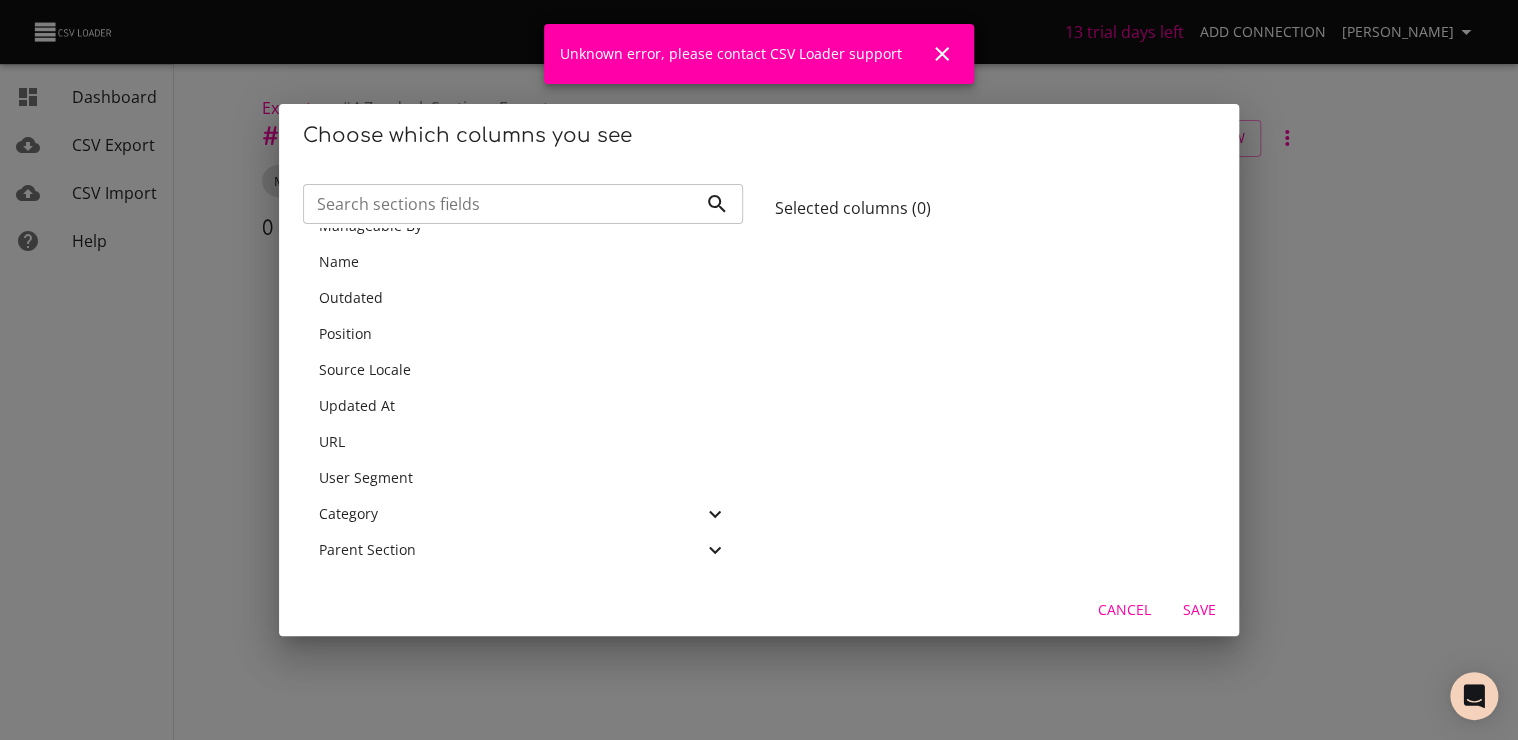 click on "User Segment" at bounding box center (366, 477) 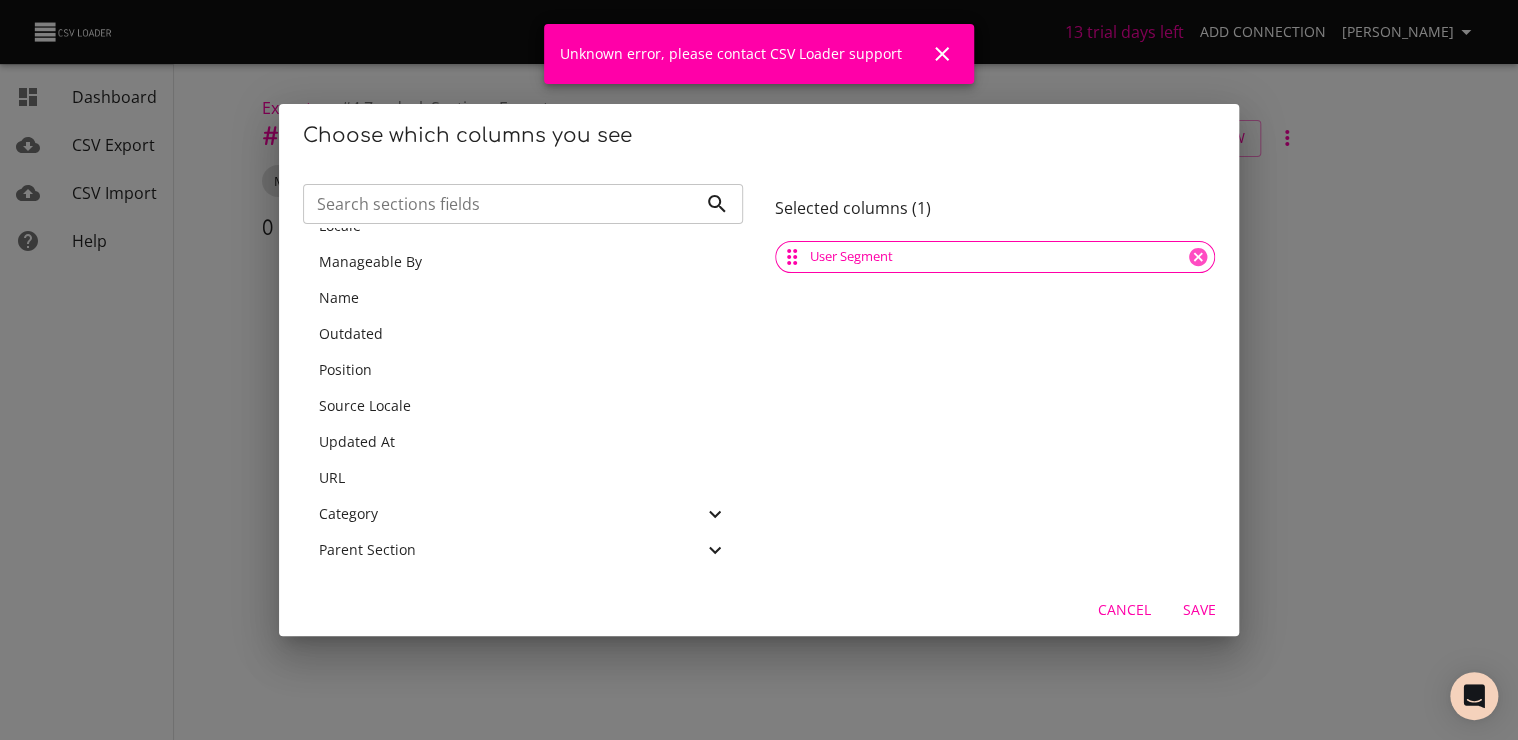 scroll, scrollTop: 172, scrollLeft: 0, axis: vertical 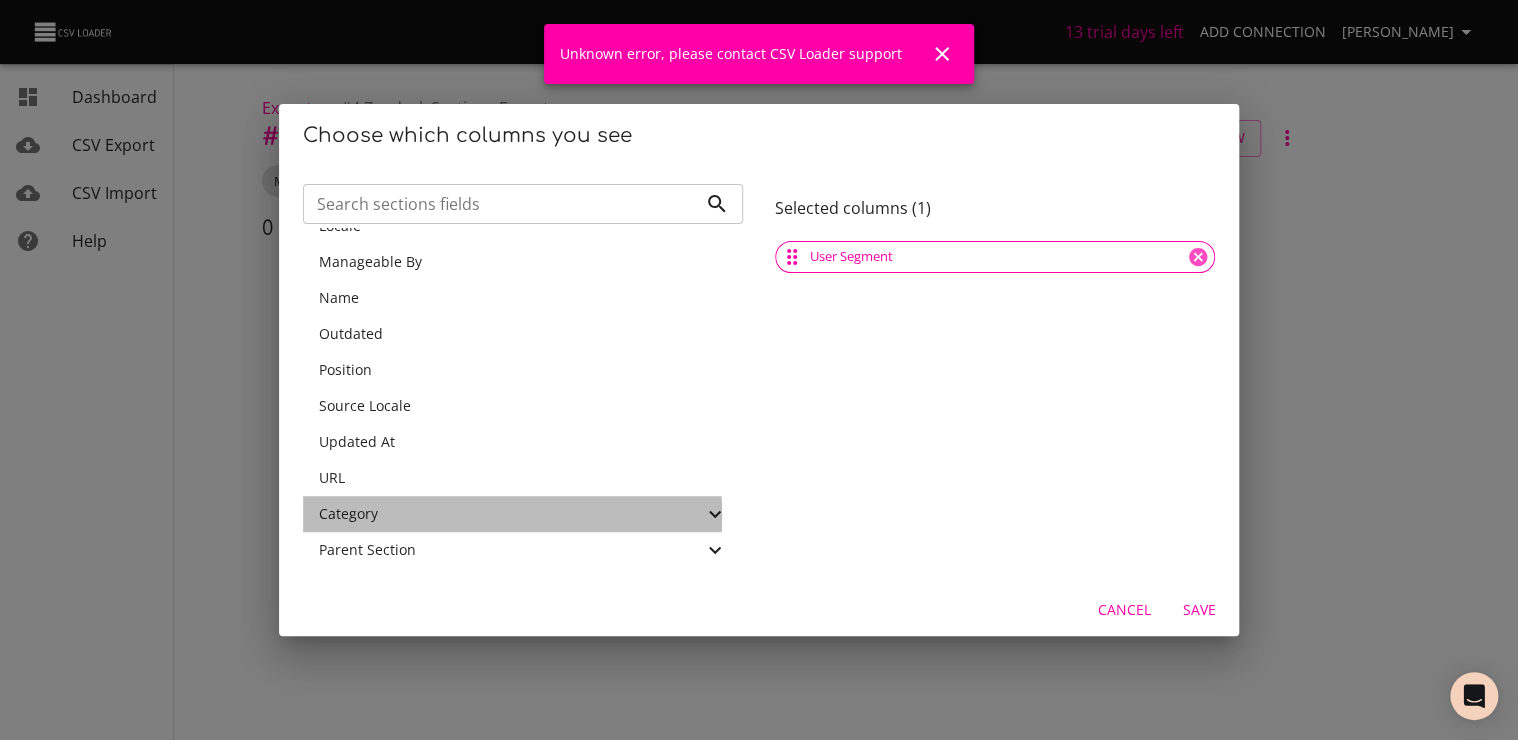 click on "Category" at bounding box center (511, 514) 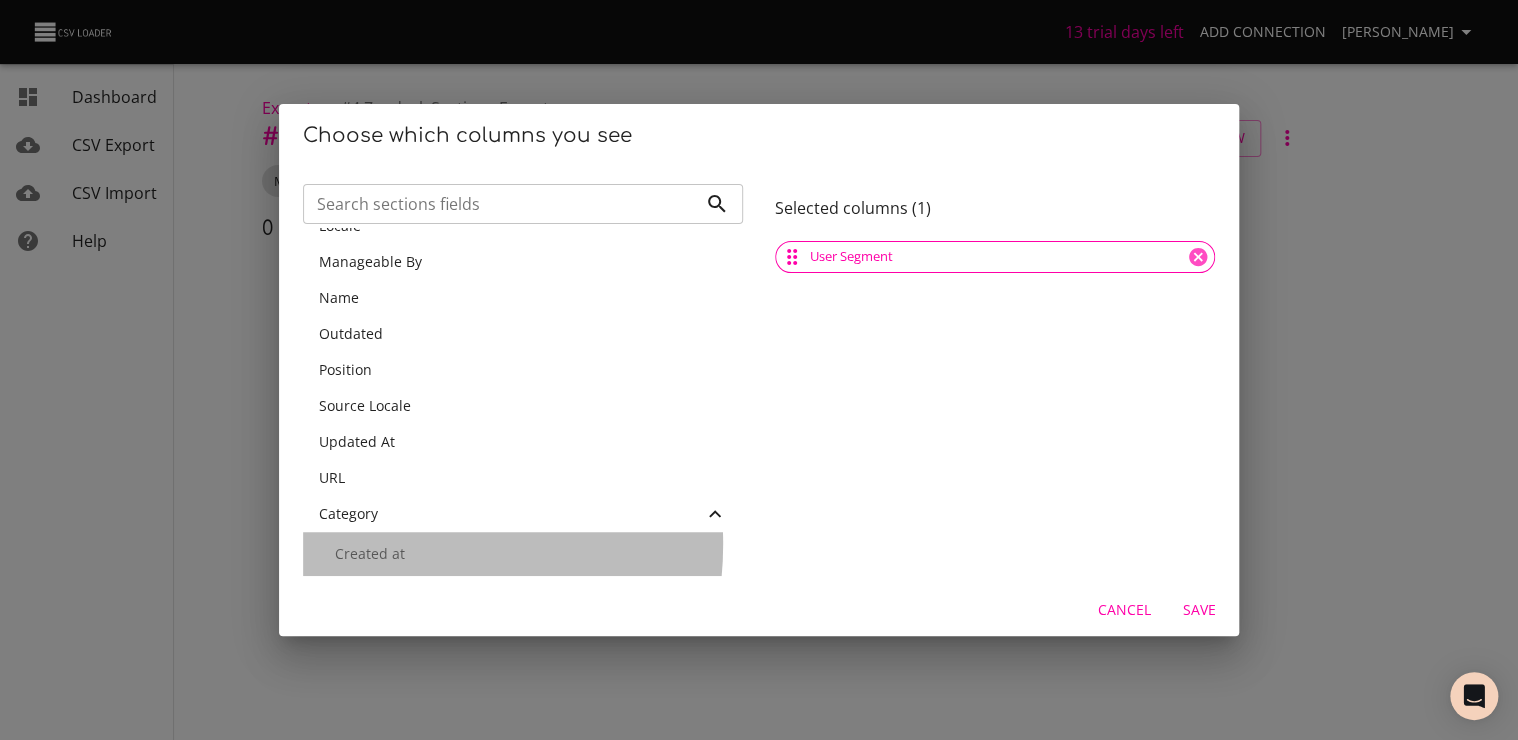 click on "Created at" at bounding box center [531, 554] 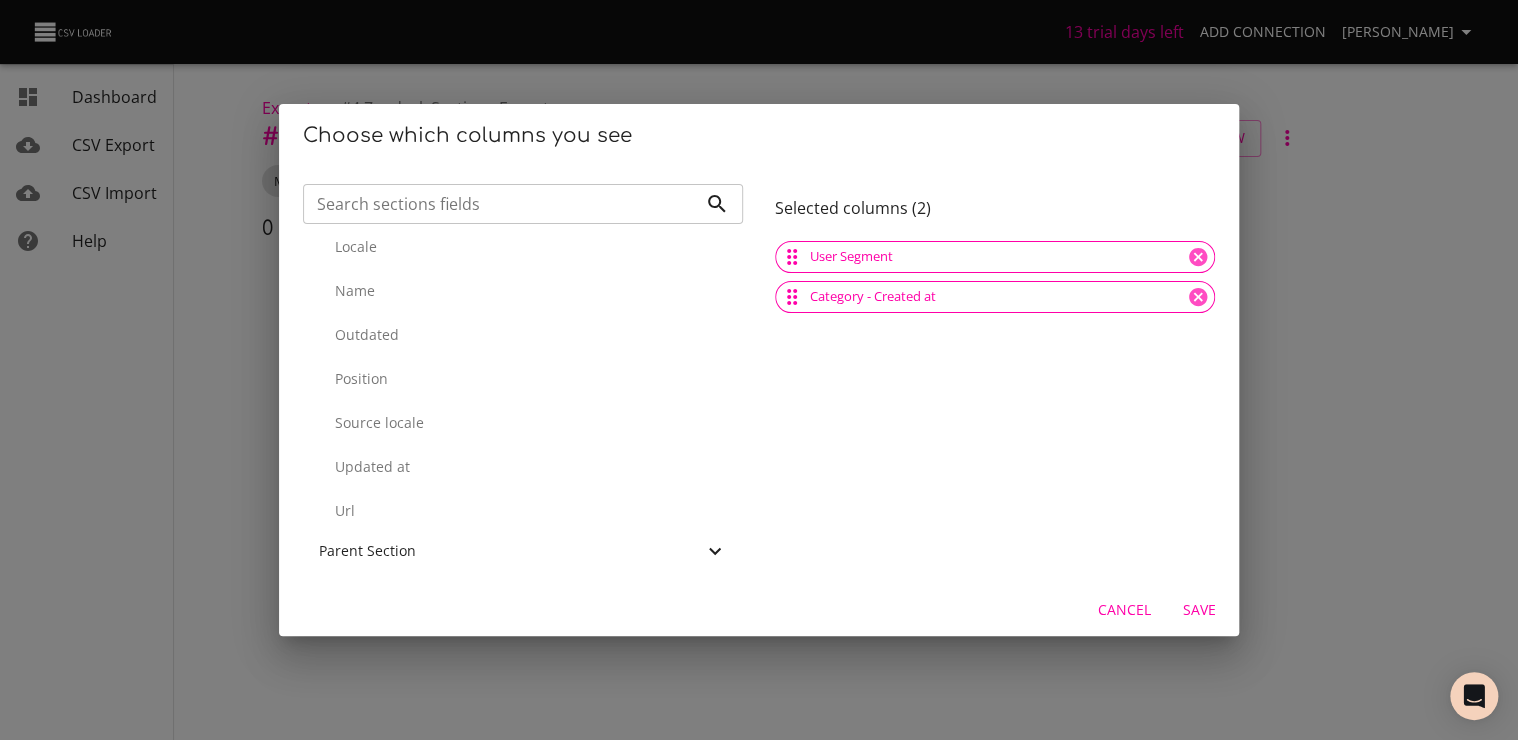scroll, scrollTop: 612, scrollLeft: 0, axis: vertical 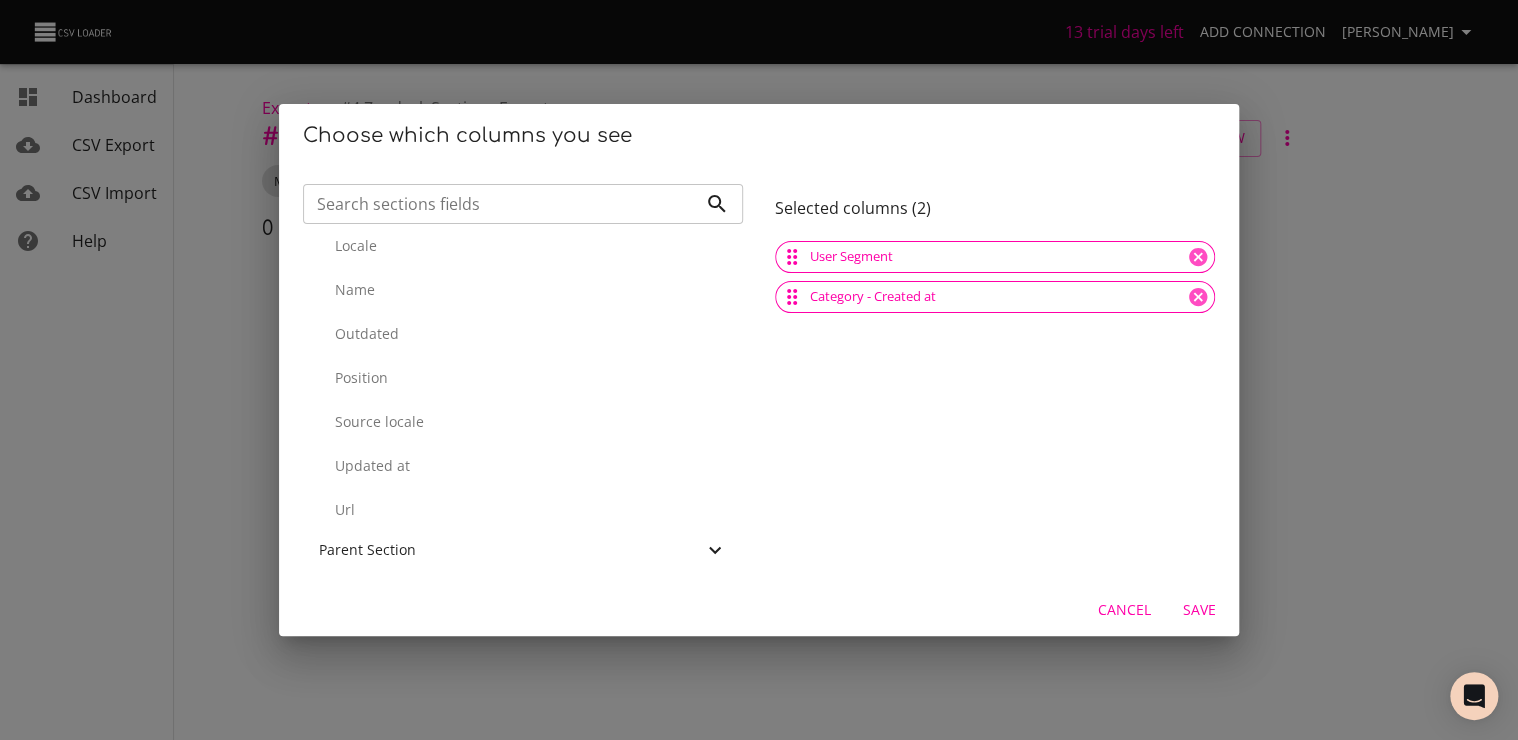click on "Parent Section" at bounding box center (511, 550) 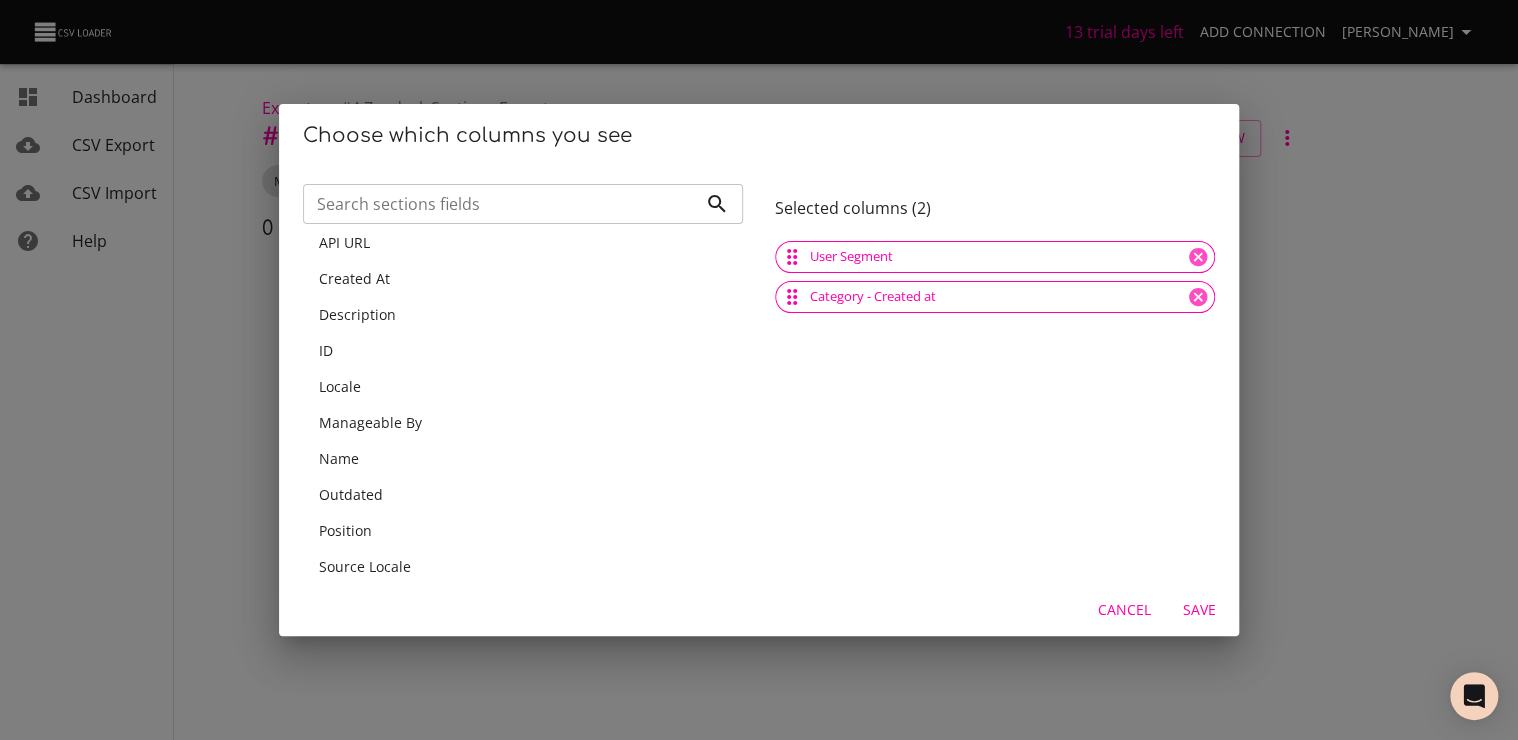 scroll, scrollTop: 0, scrollLeft: 0, axis: both 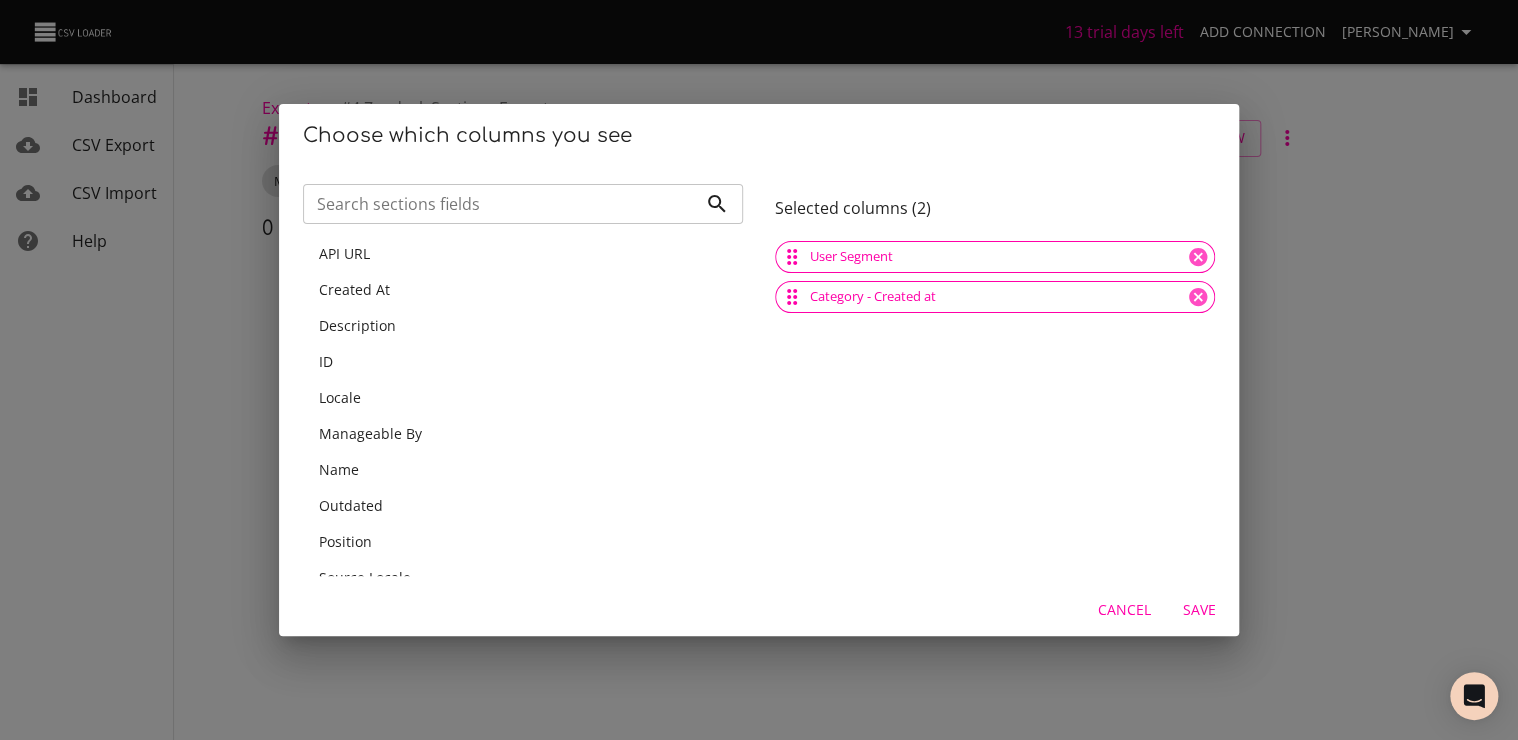 click on "Created At" at bounding box center (523, 290) 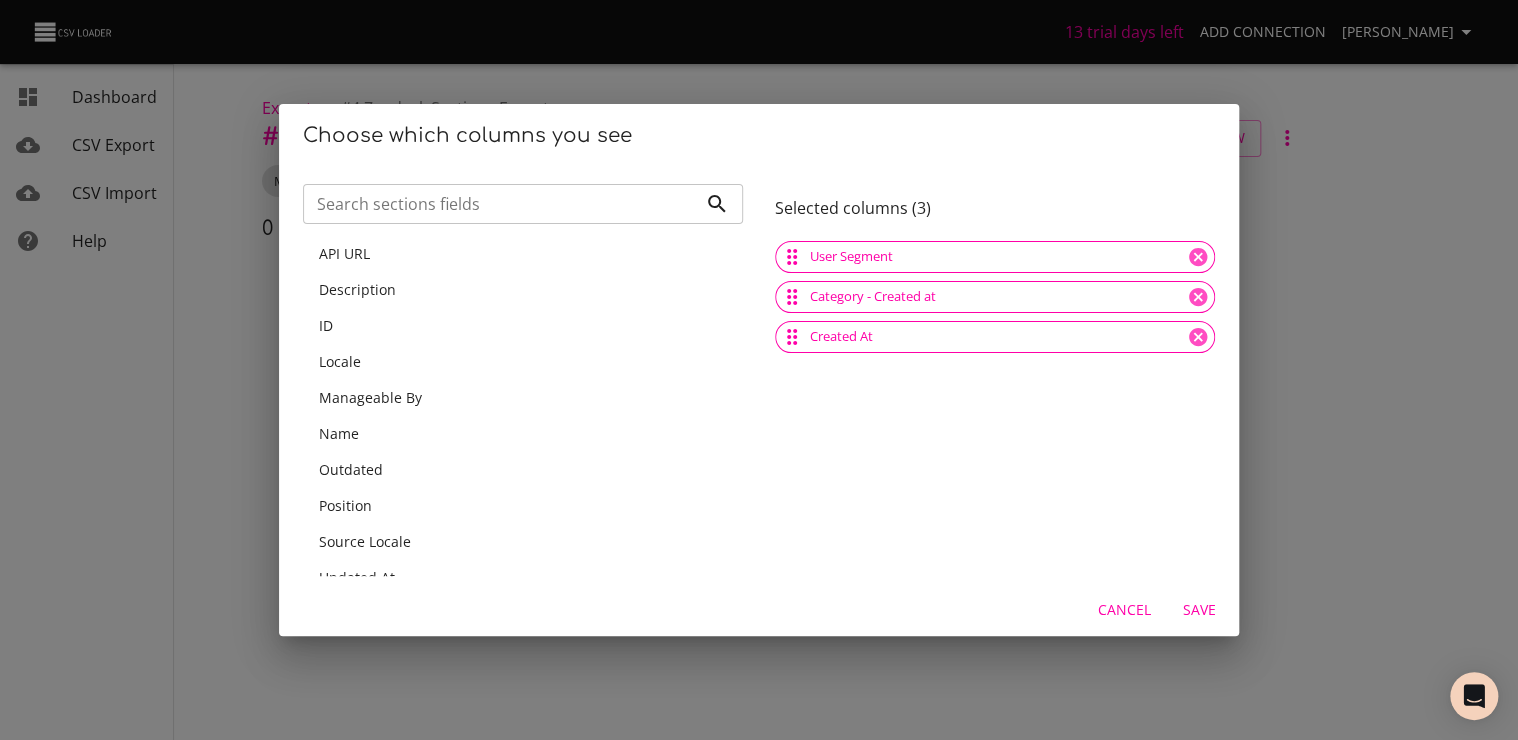 click on "Save" at bounding box center (1199, 610) 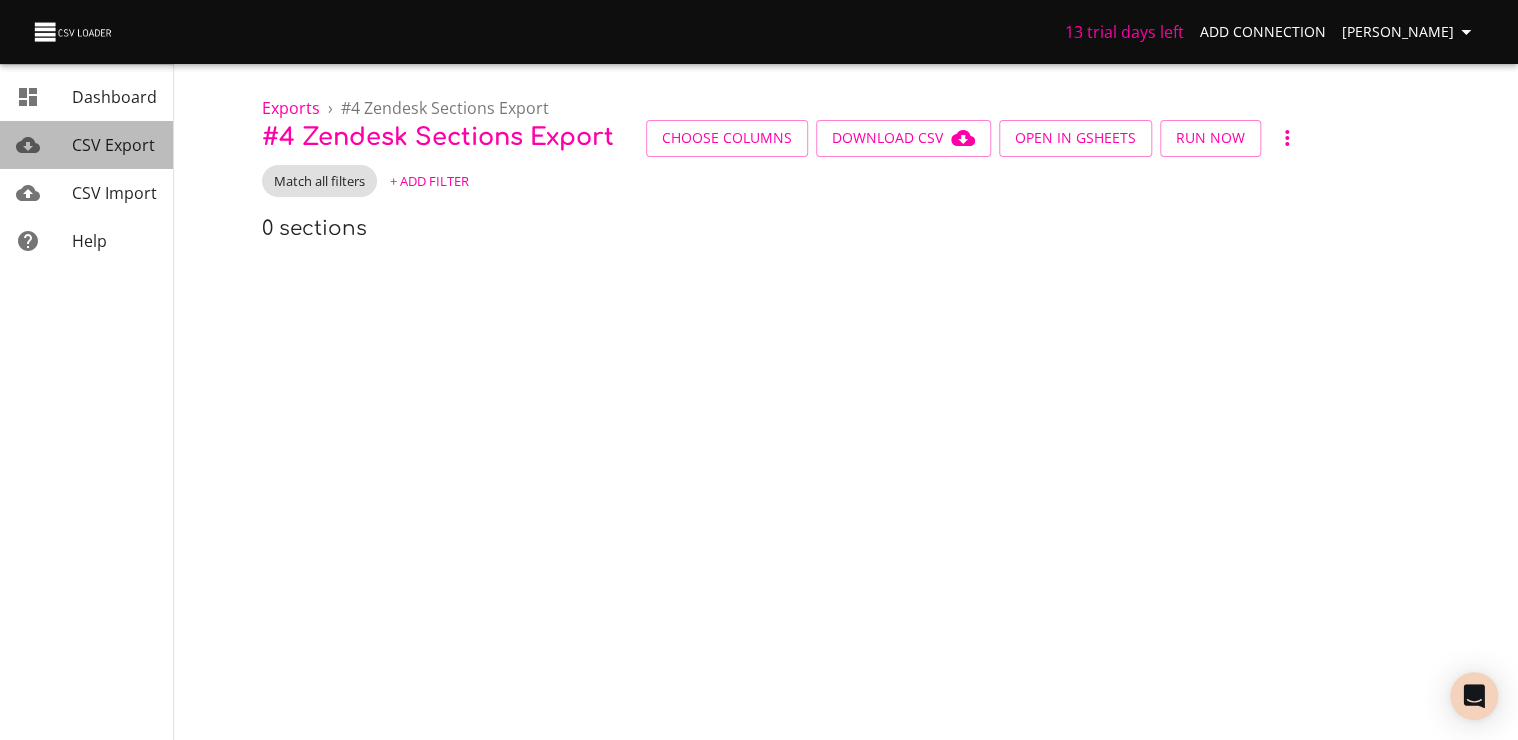 click on "CSV Export" at bounding box center (113, 145) 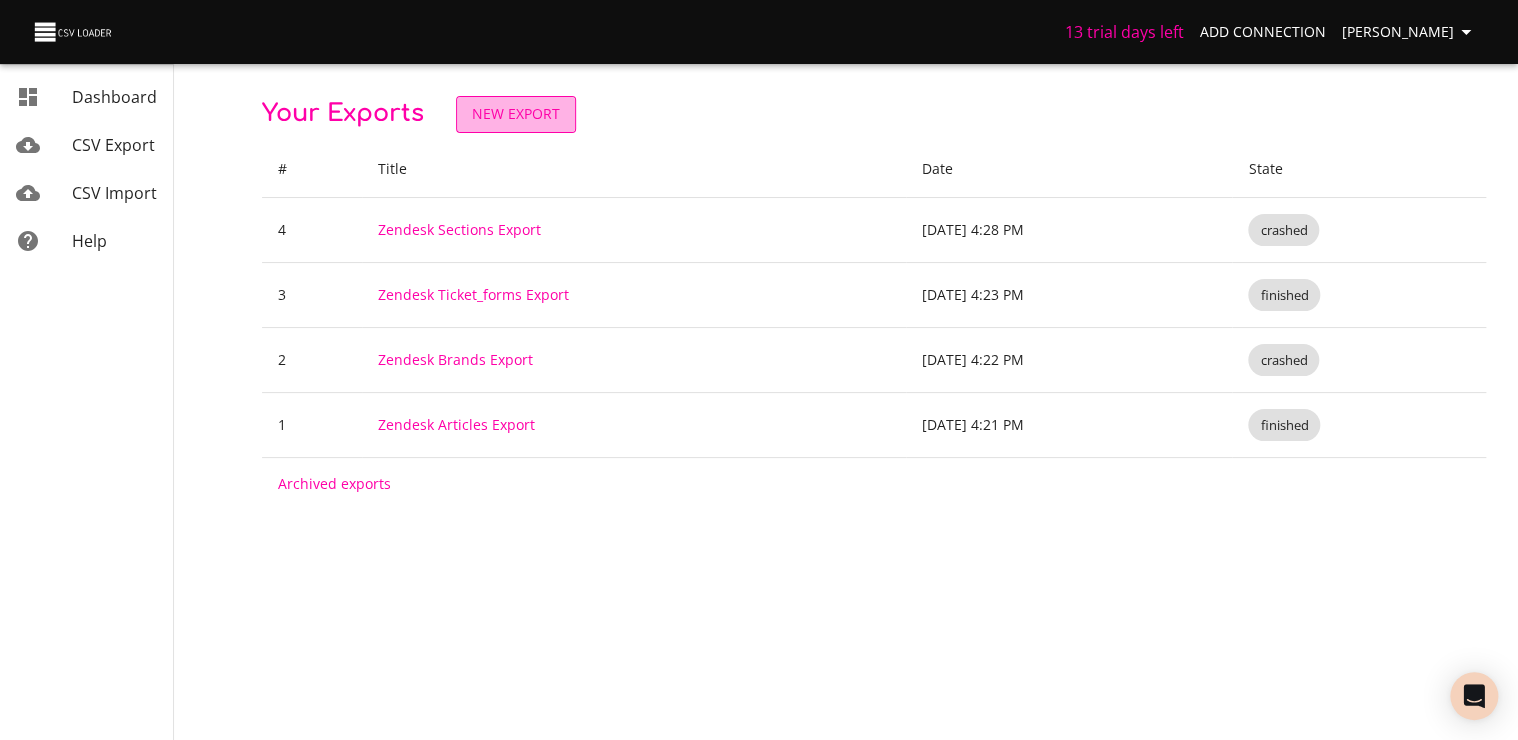 click on "New Export" at bounding box center [516, 114] 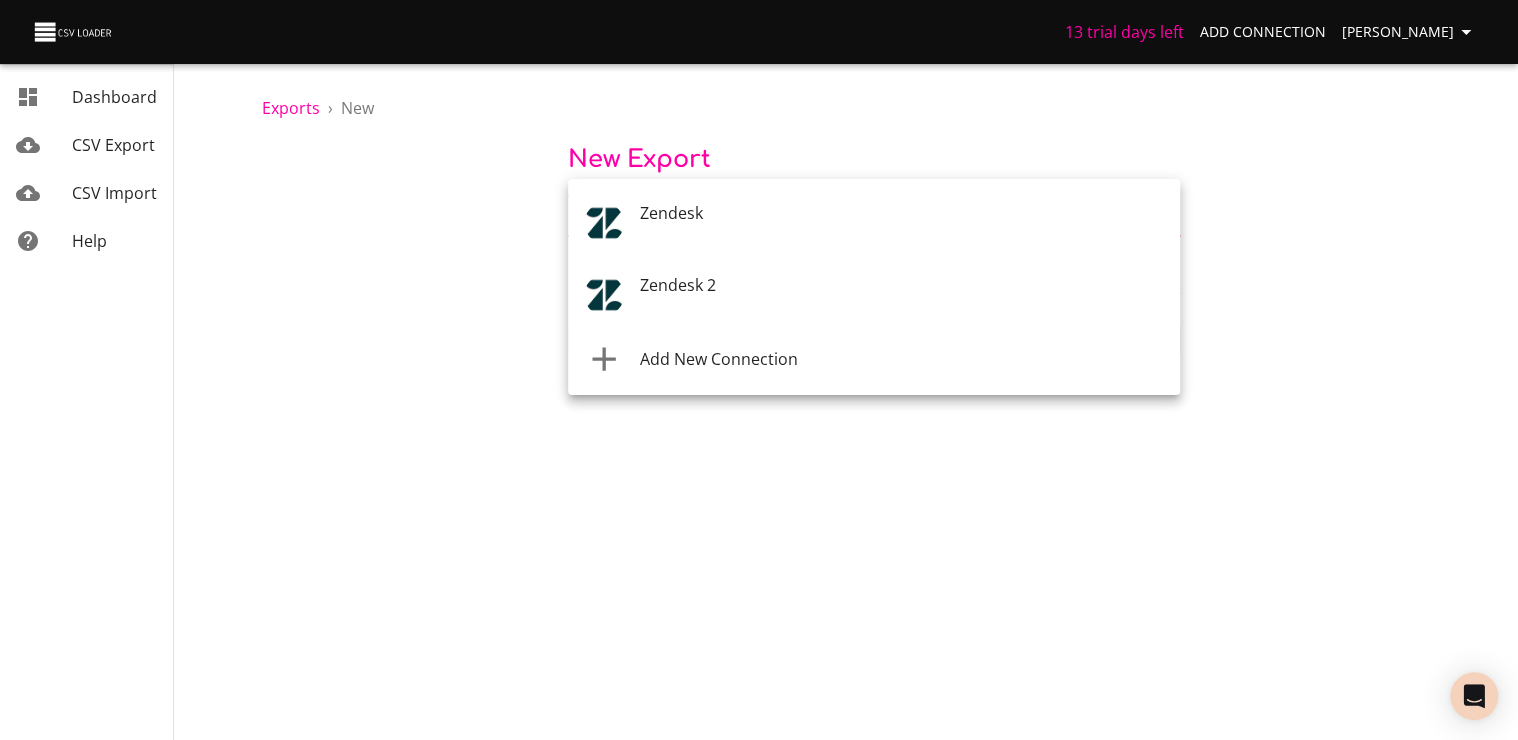click on "13 trial days left Add Connection [PERSON_NAME]   Dashboard CSV Export CSV Import Help Exports › New New Export Where are you exporting from?   * ​ What are you exporting?   * Start Export
Dashboard CSV Export CSV Import Help
Zendesk Zendesk 2 Add New Connection" at bounding box center [759, 370] 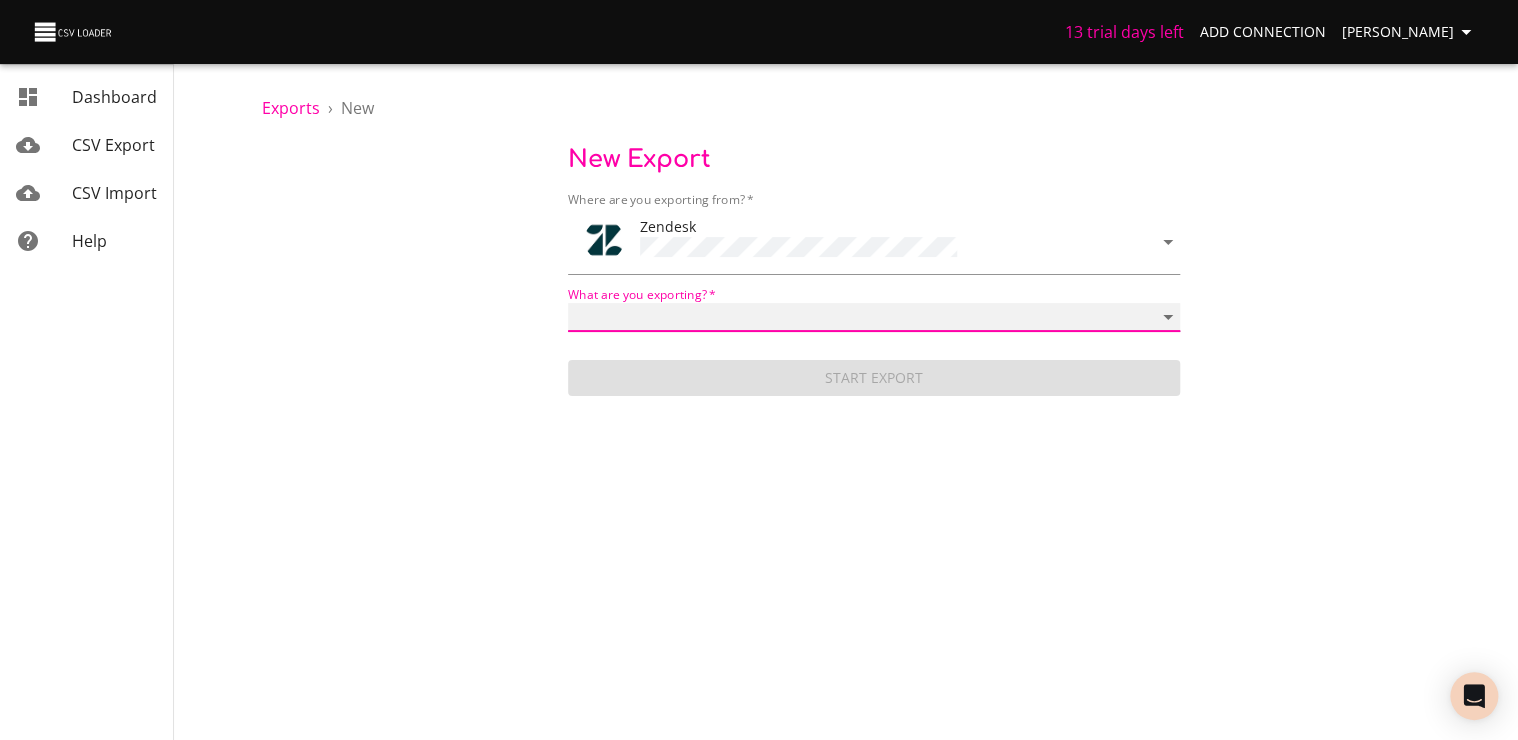 click on "Article categories Articles Brands Comments Groups Organizations Permission groups Sections Ticket forms Ticket metrics Tickets User segments Users" at bounding box center (874, 317) 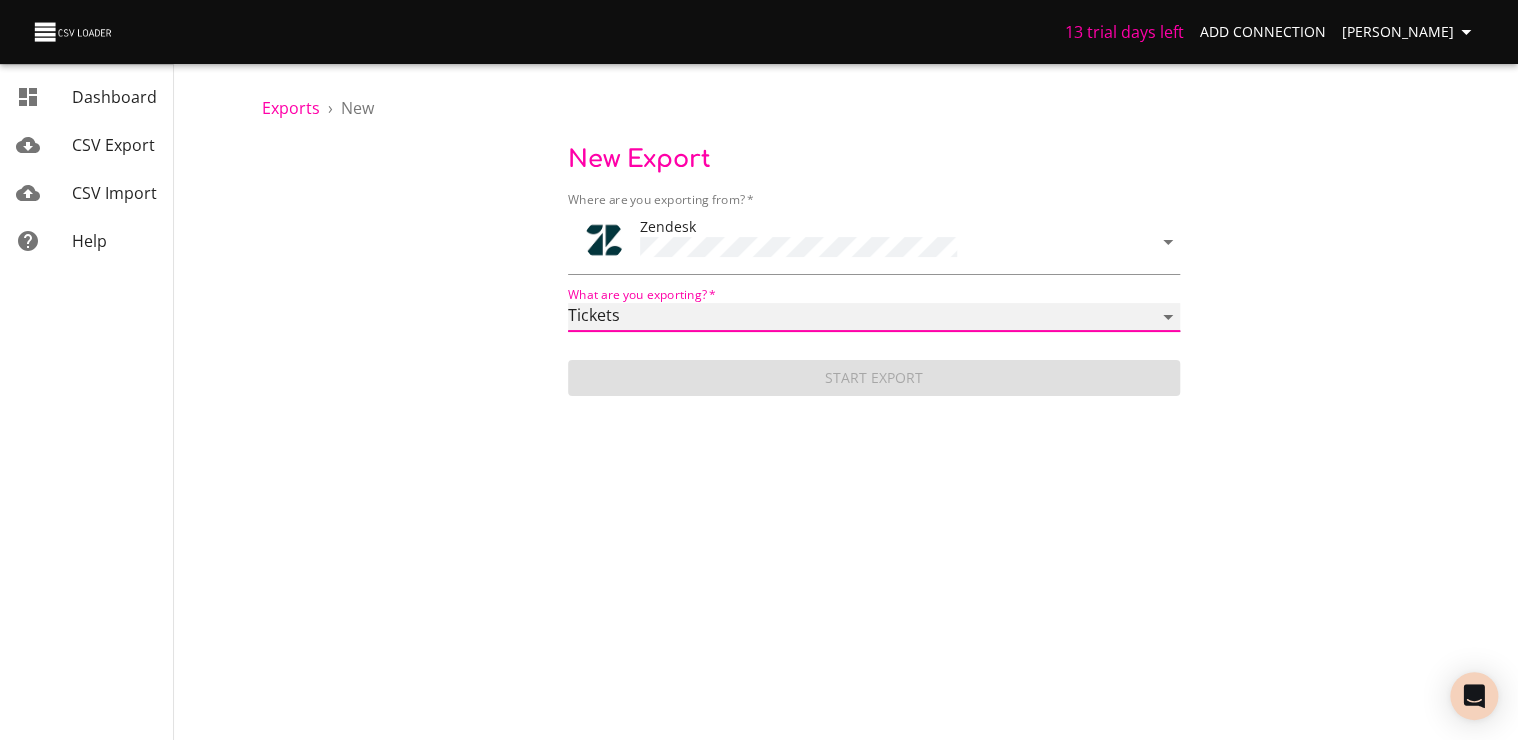 click on "Article categories Articles Brands Comments Groups Organizations Permission groups Sections Ticket forms Ticket metrics Tickets User segments Users" at bounding box center (874, 317) 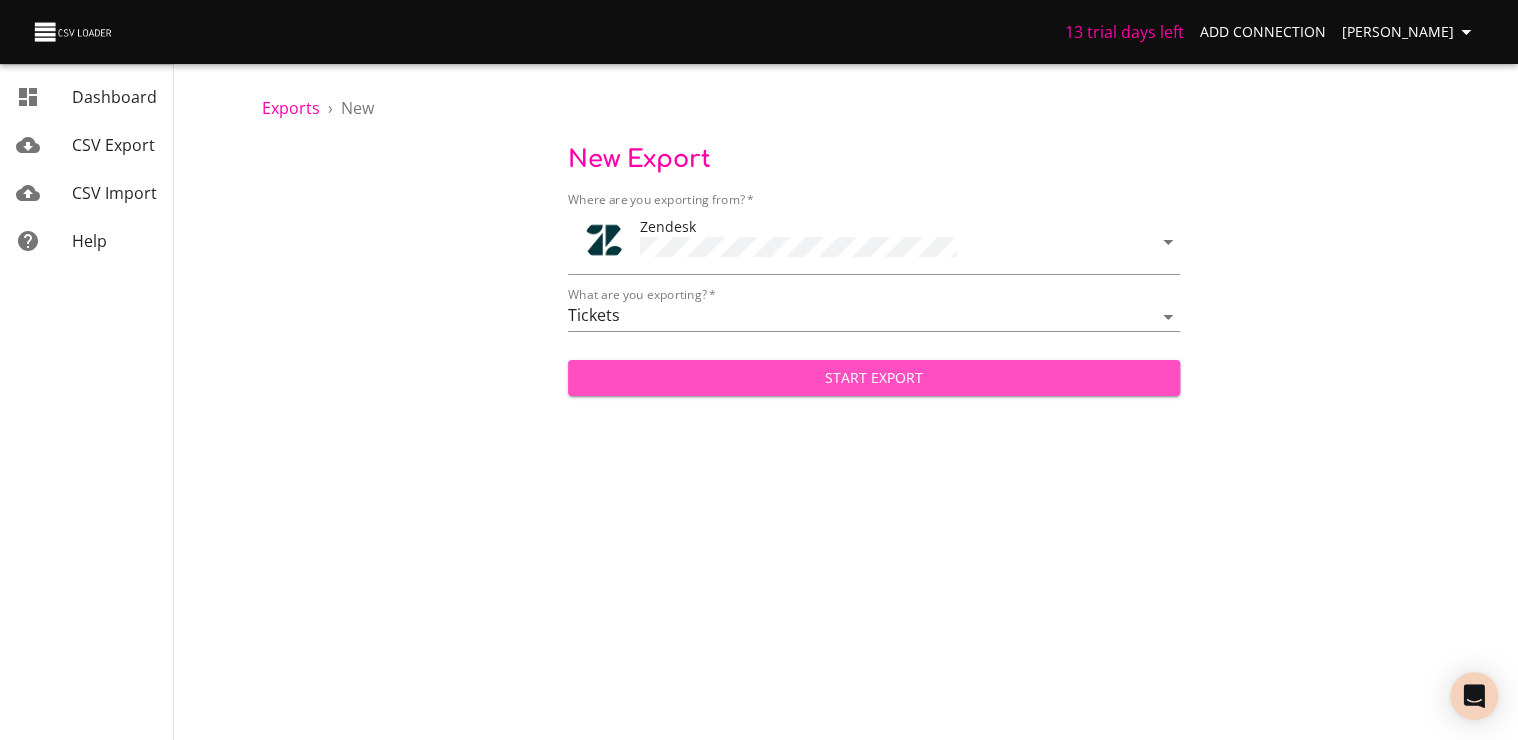 click on "Start Export" at bounding box center (874, 378) 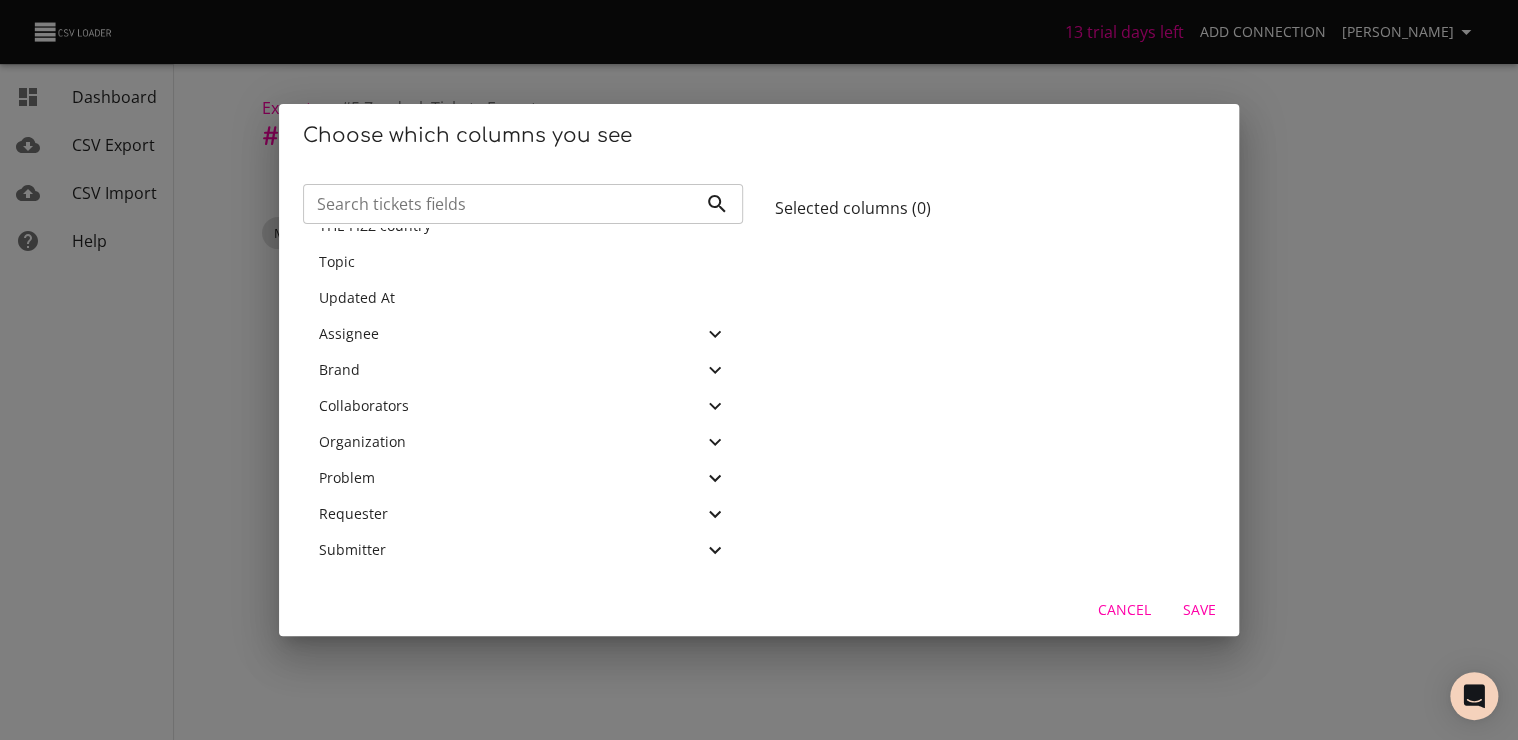 scroll, scrollTop: 820, scrollLeft: 0, axis: vertical 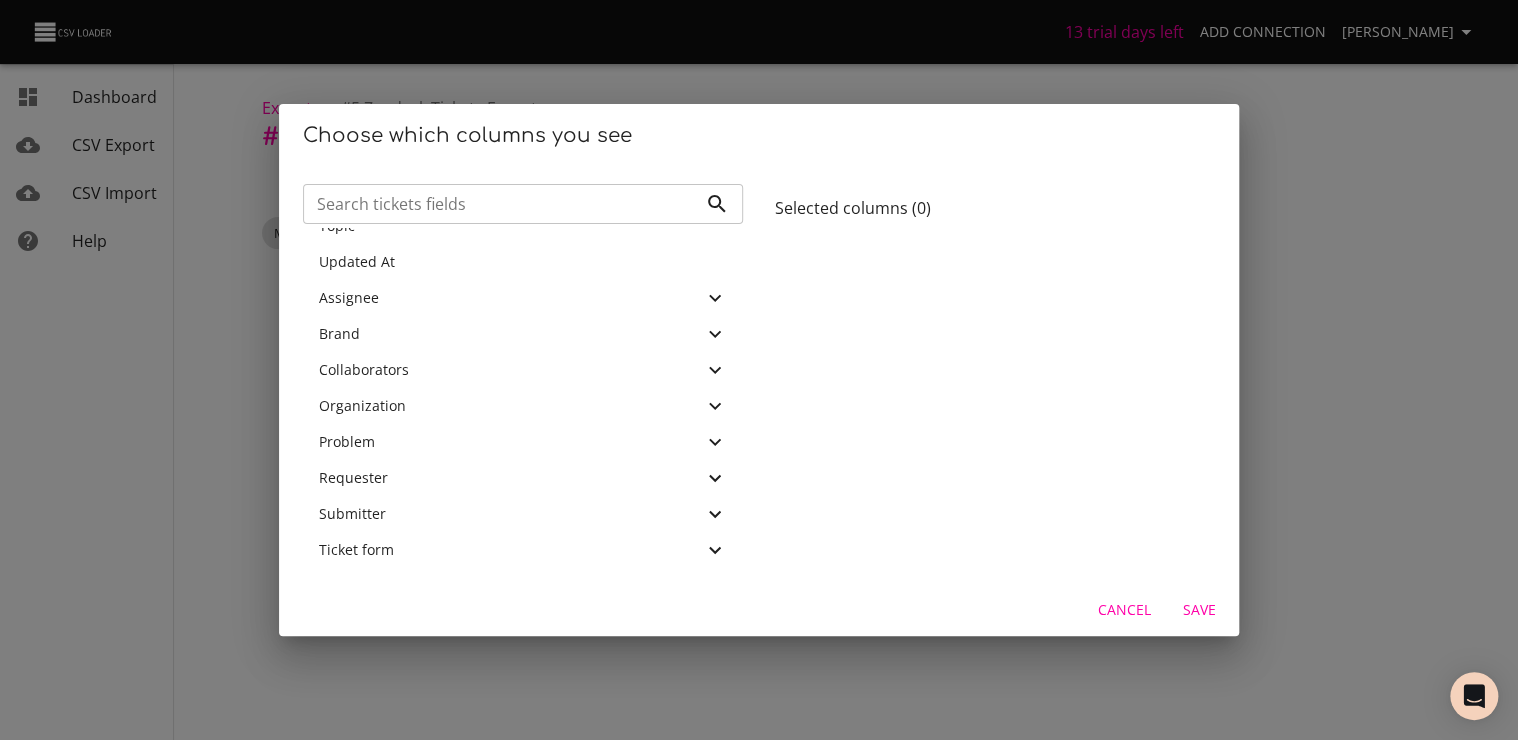 click 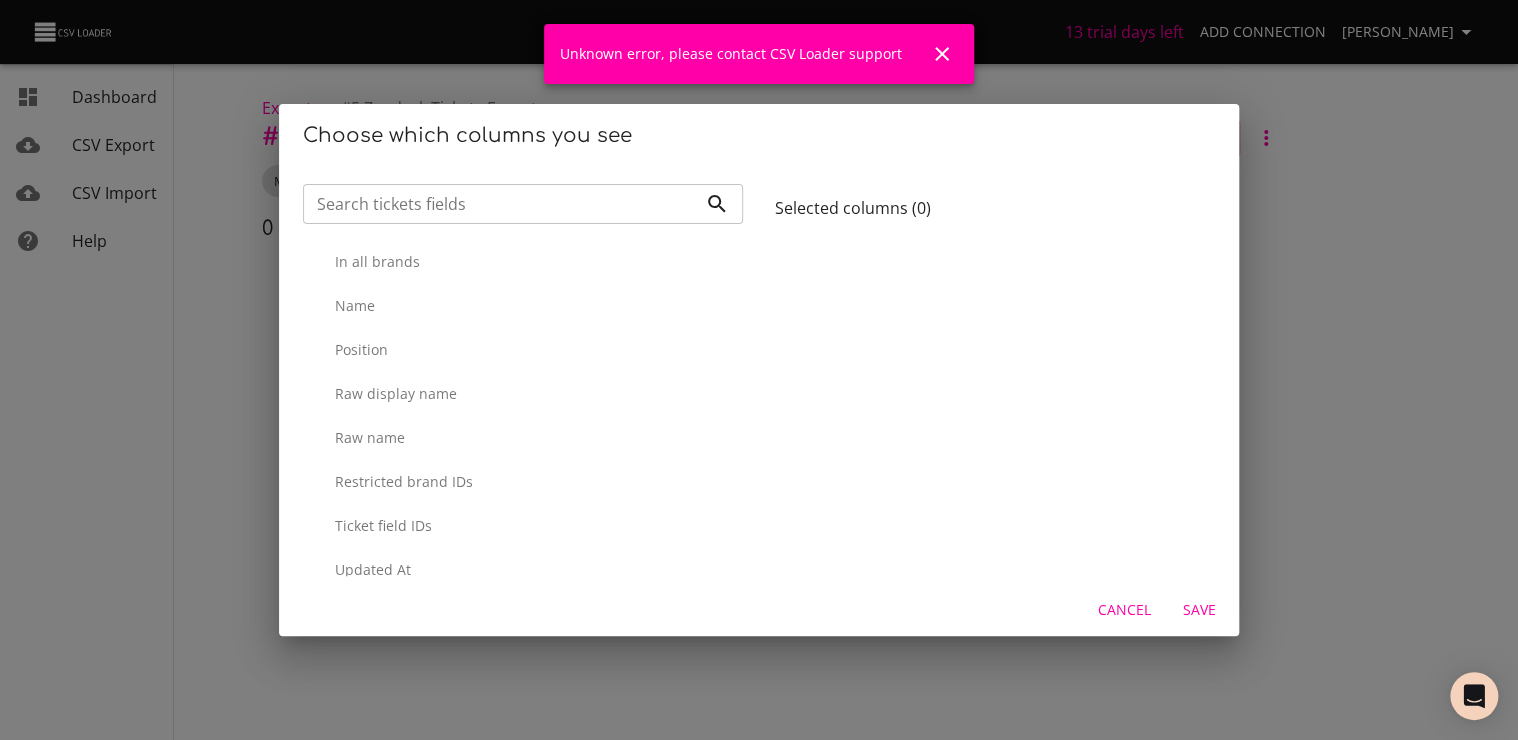 scroll, scrollTop: 1480, scrollLeft: 0, axis: vertical 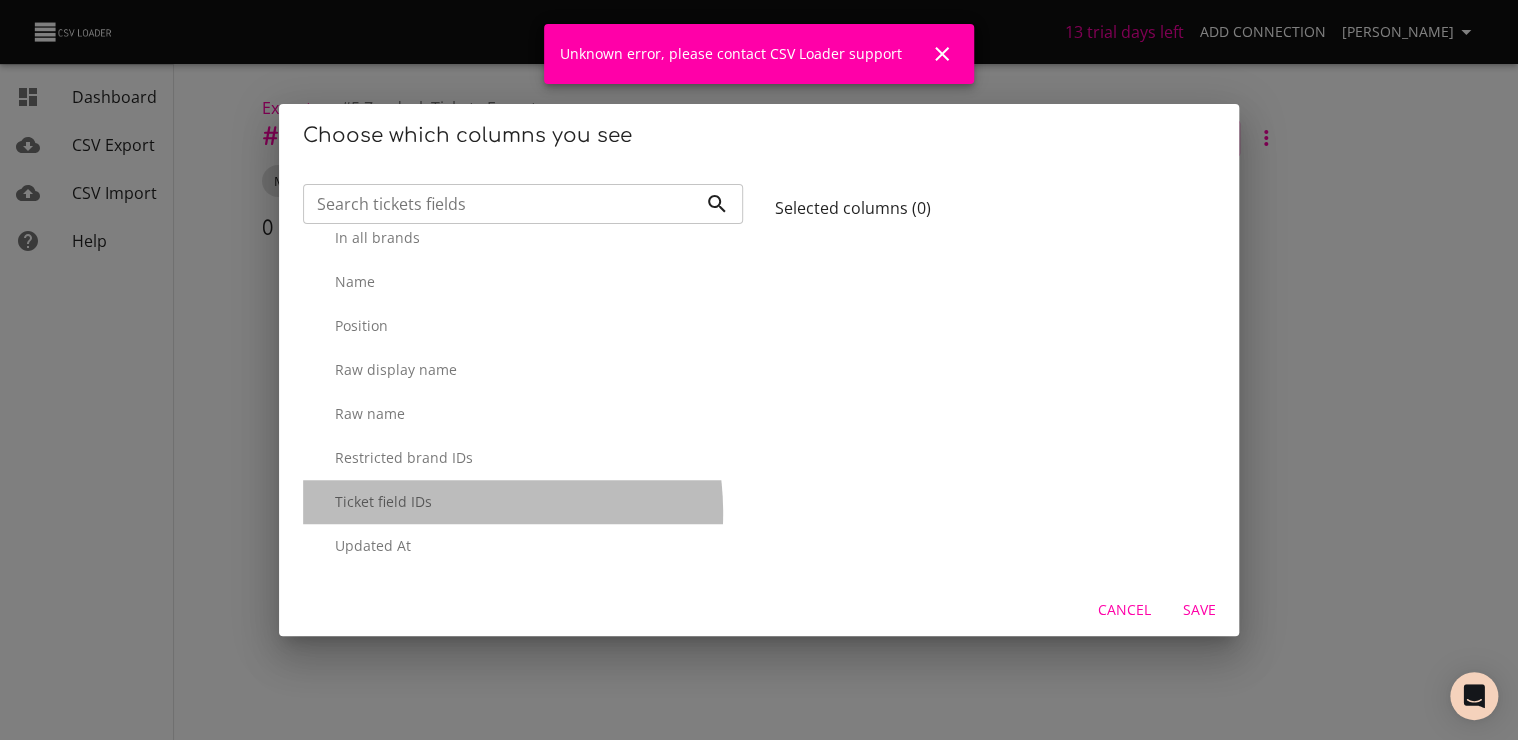 click on "Ticket field IDs" at bounding box center (523, 502) 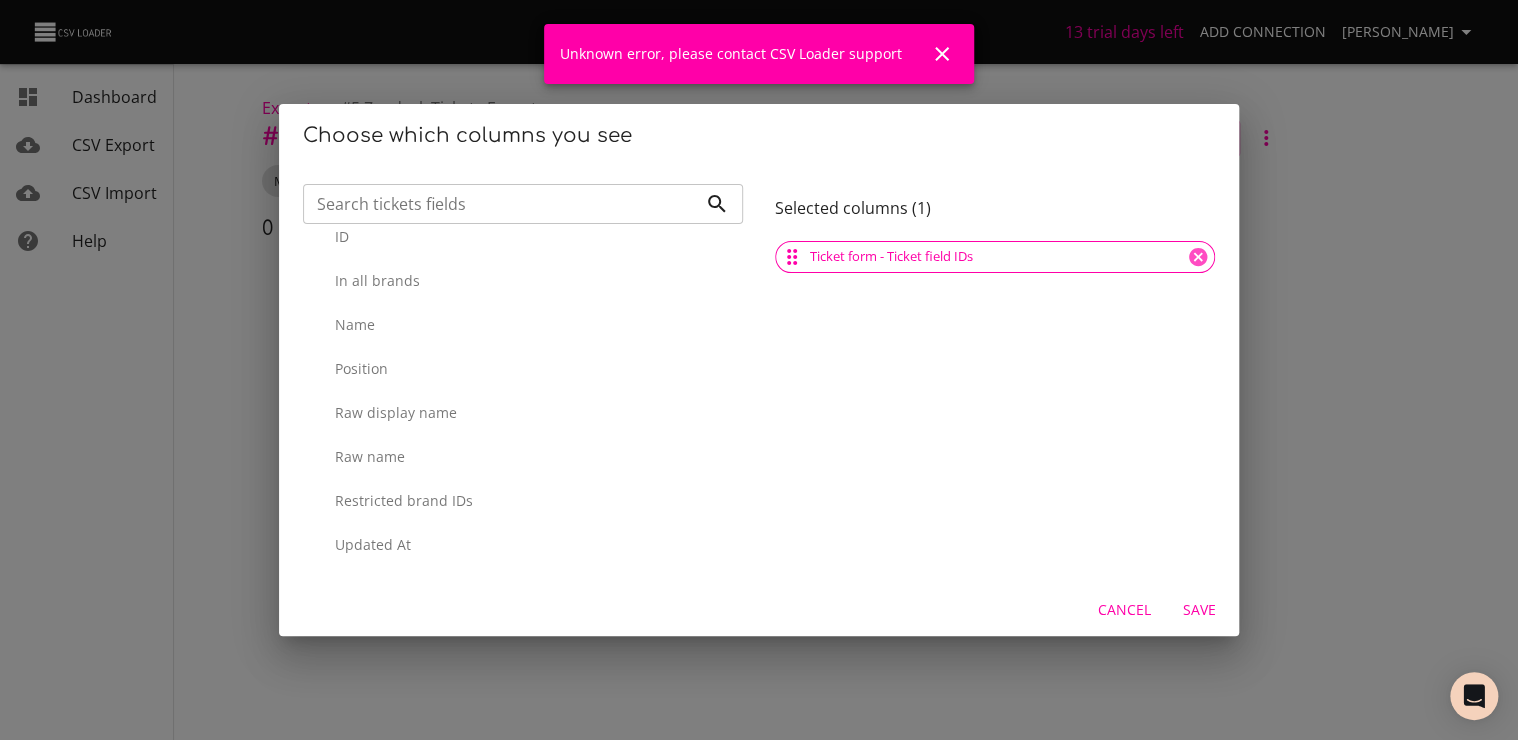 scroll, scrollTop: 1436, scrollLeft: 0, axis: vertical 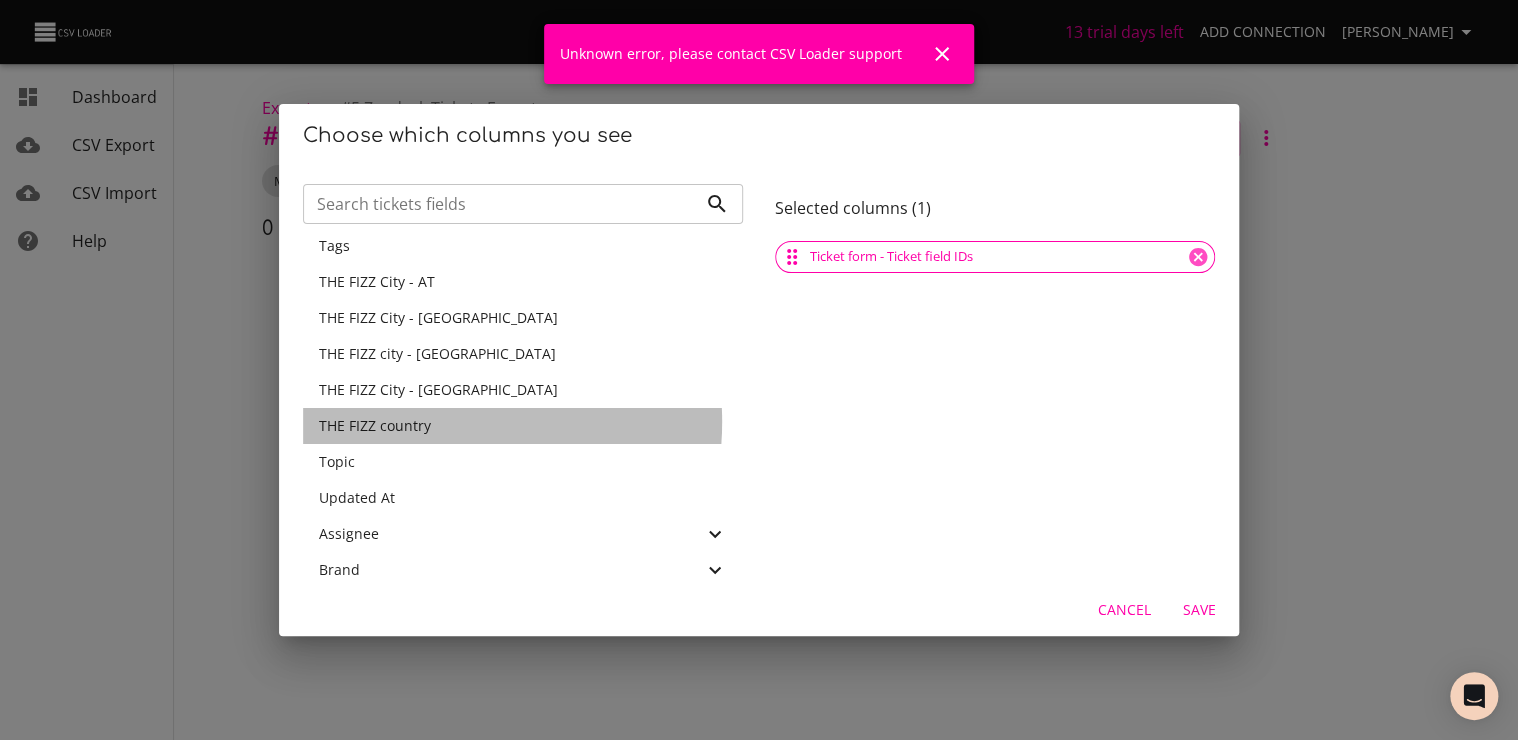 click on "THE FIZZ country" at bounding box center (523, 426) 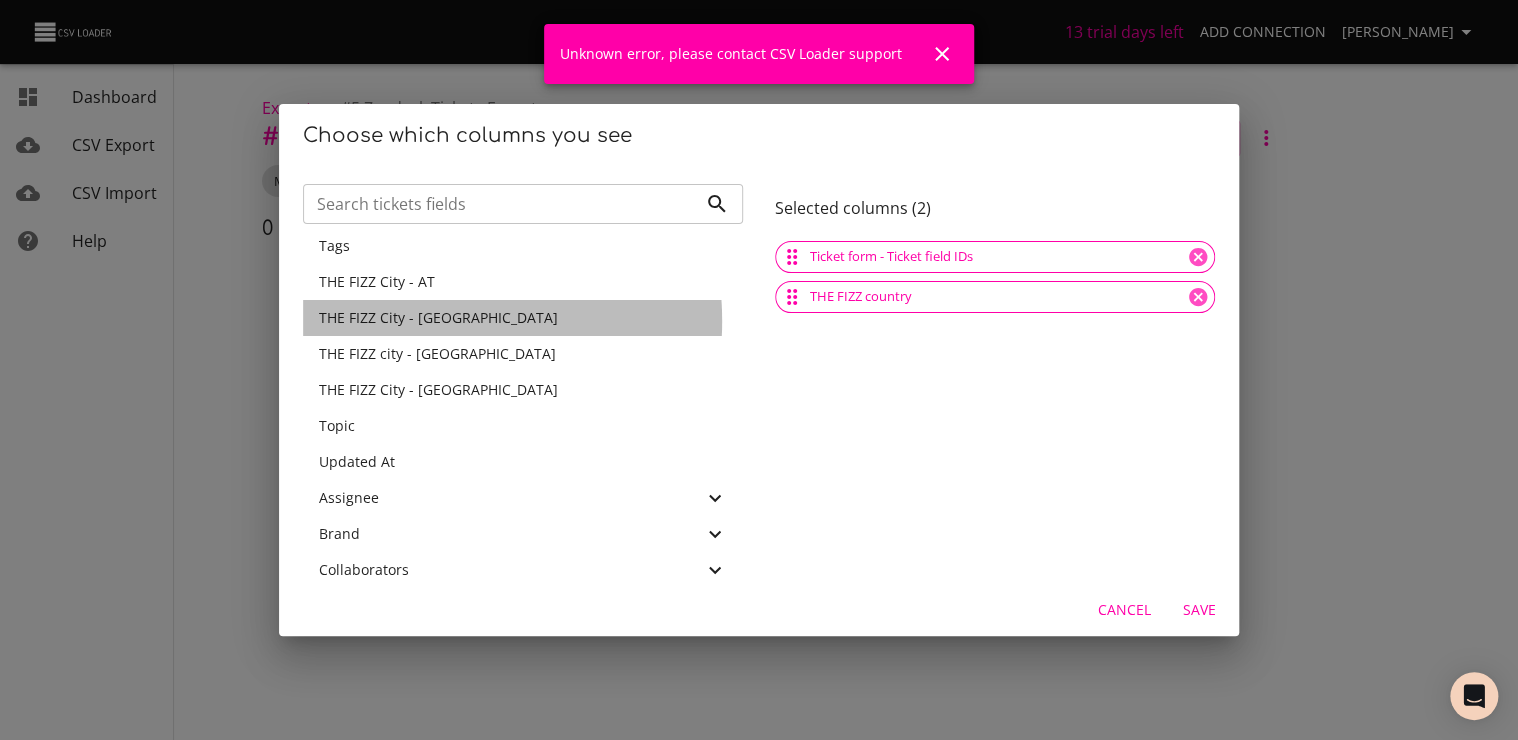 click on "THE FIZZ City - [GEOGRAPHIC_DATA]" at bounding box center (438, 317) 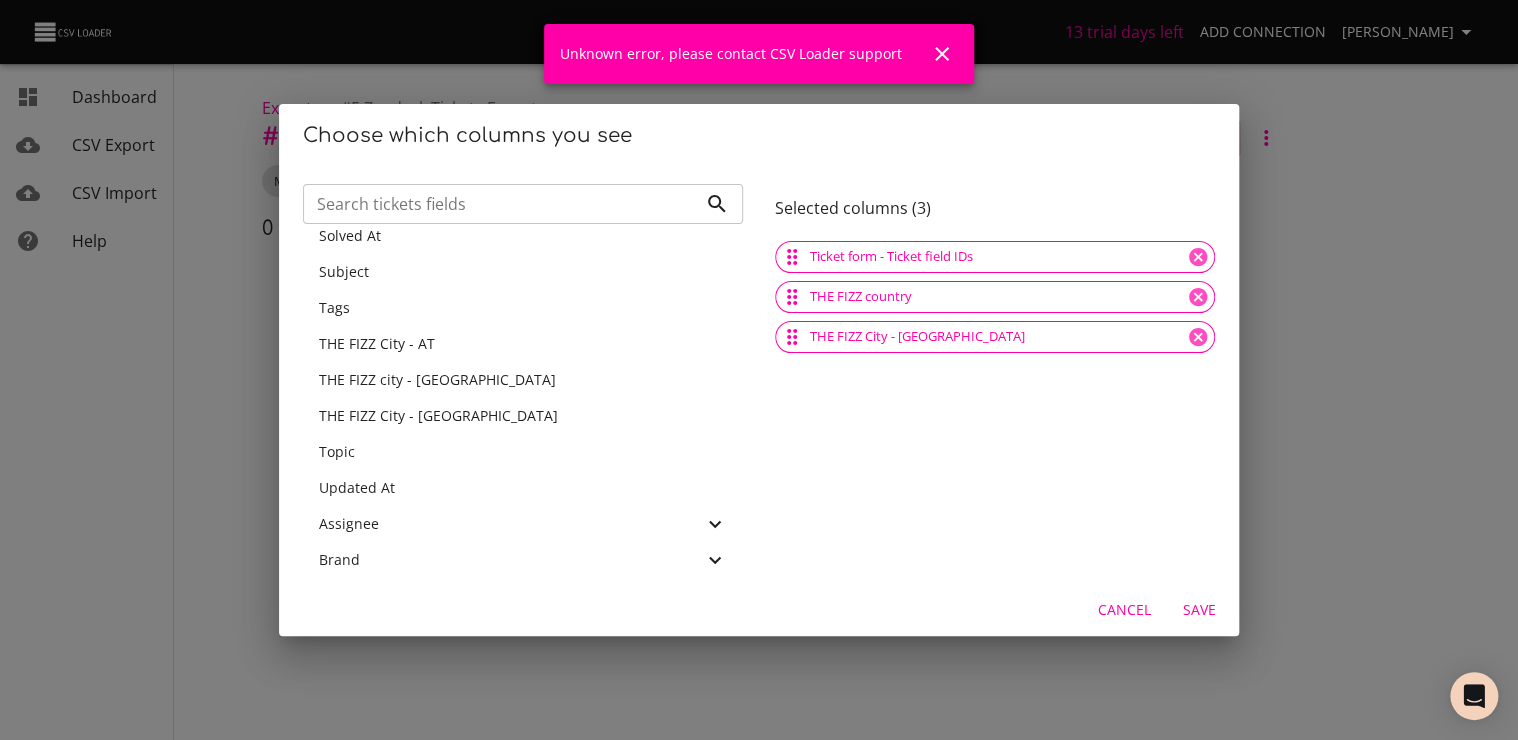 scroll, scrollTop: 504, scrollLeft: 0, axis: vertical 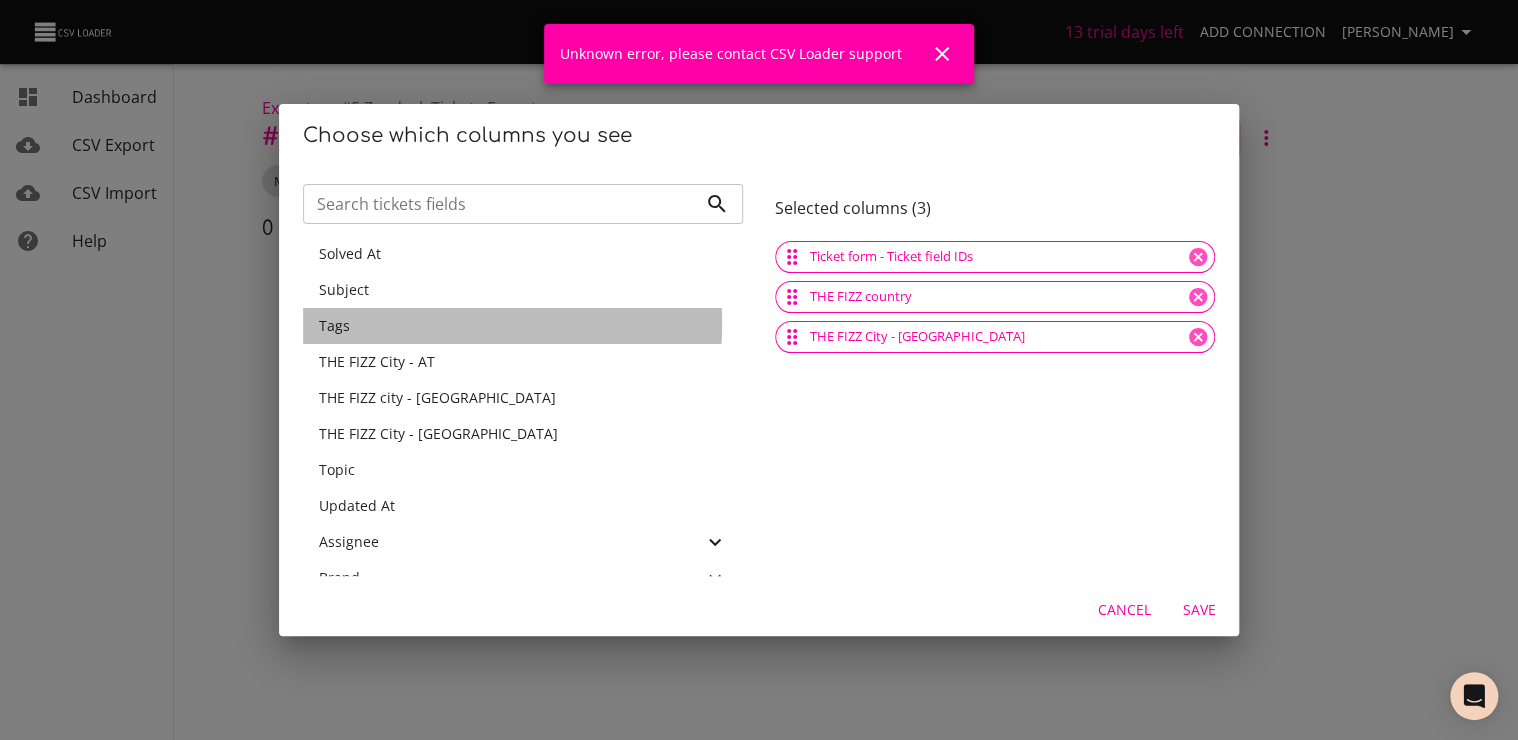 click on "Tags" at bounding box center [523, 326] 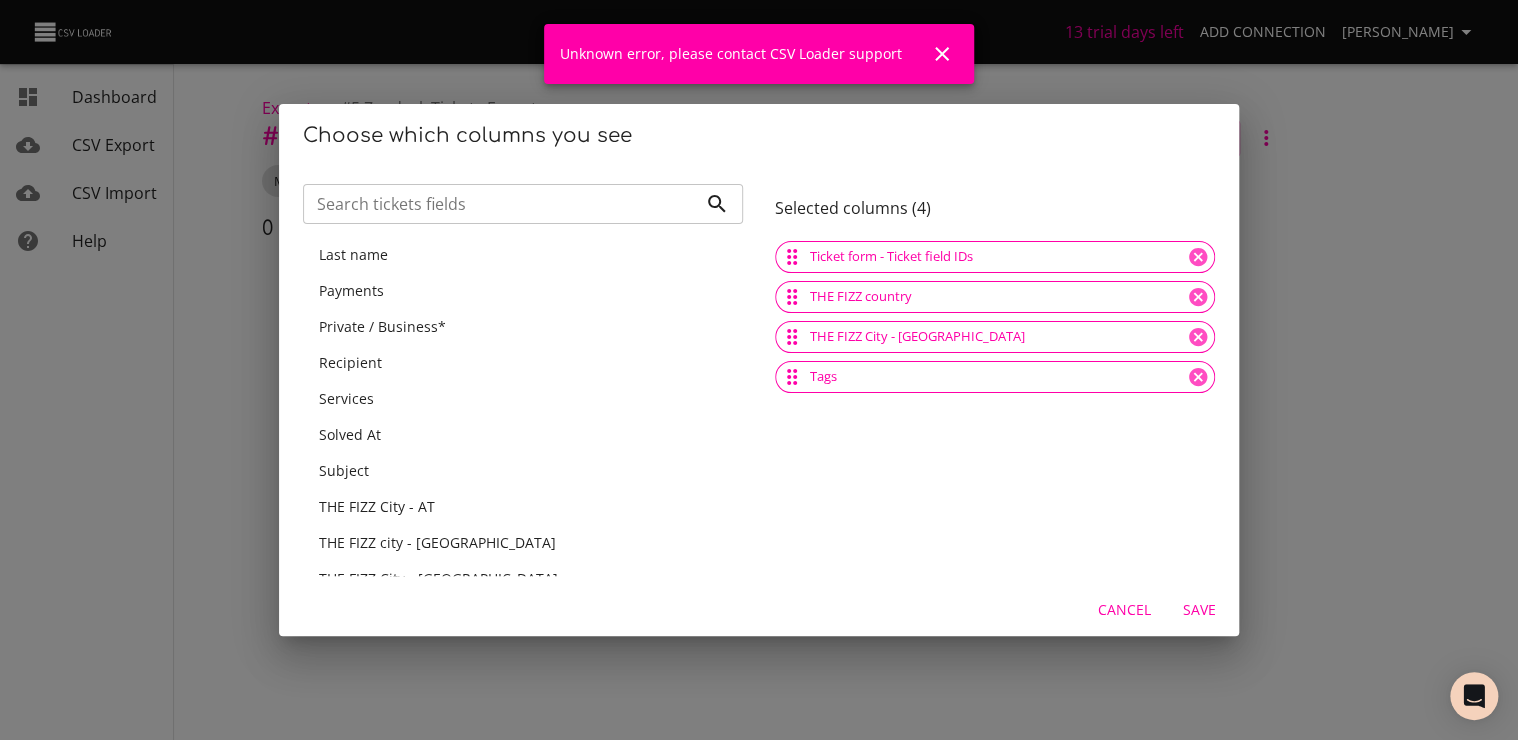 scroll, scrollTop: 318, scrollLeft: 0, axis: vertical 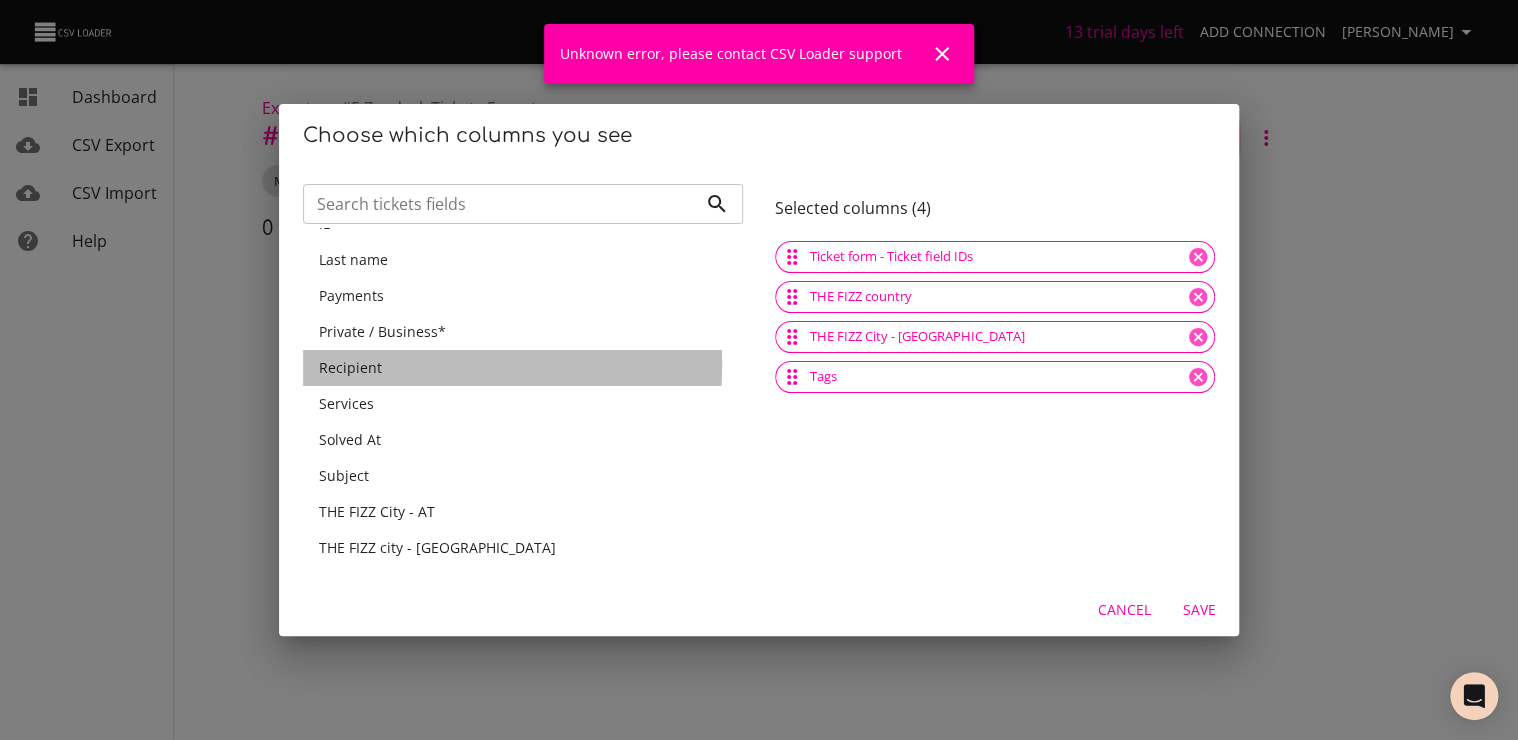 click on "Recipient" at bounding box center (350, 367) 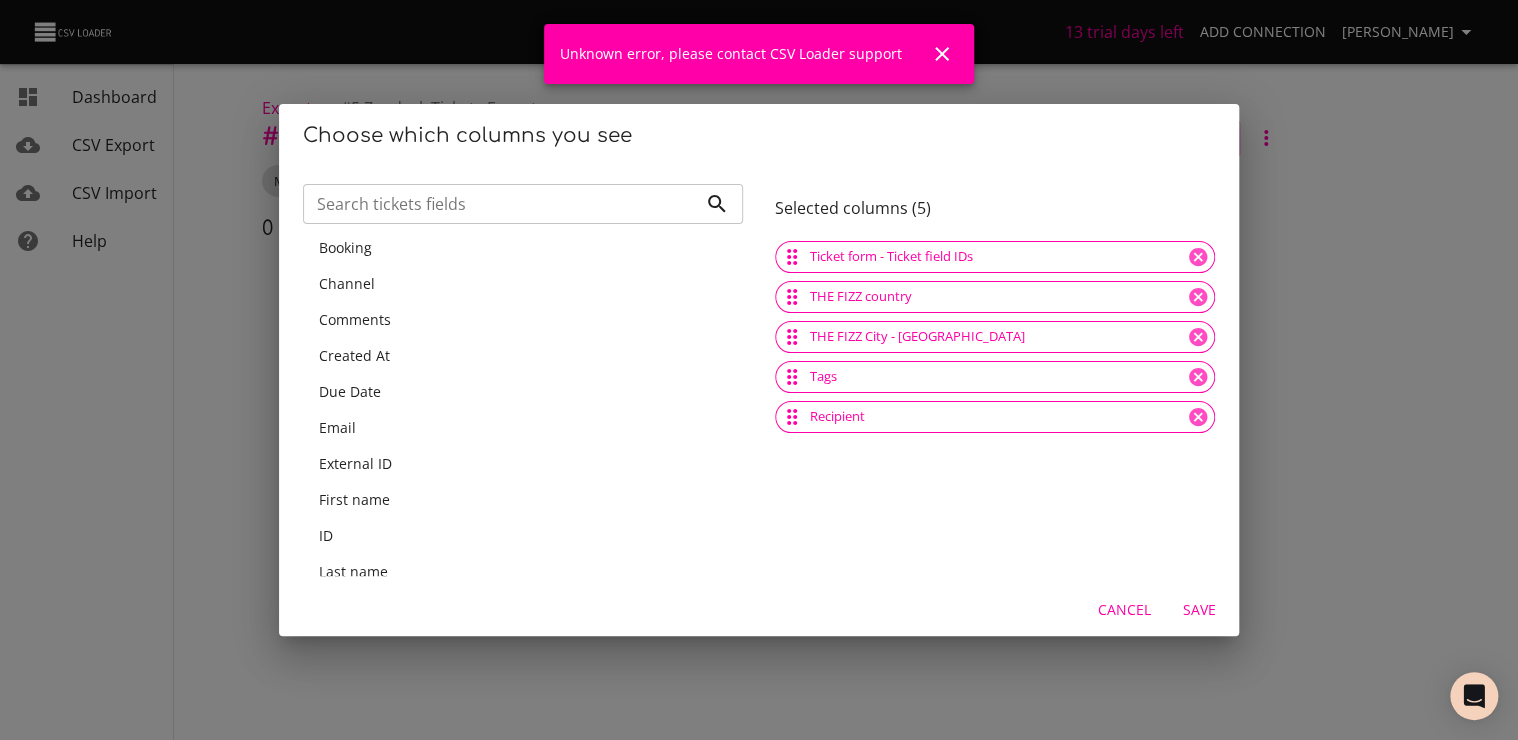scroll, scrollTop: 0, scrollLeft: 0, axis: both 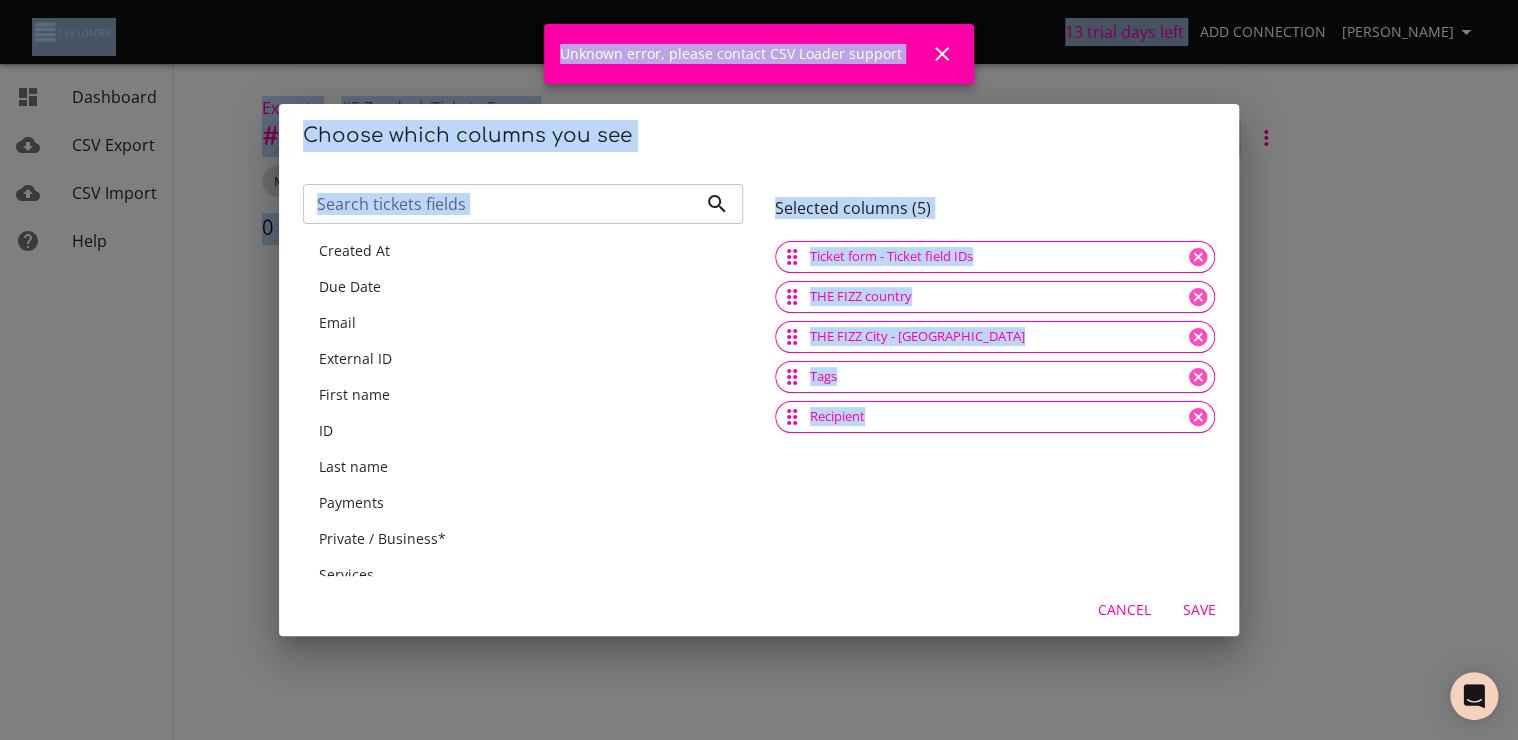 click on "Due Date" at bounding box center (523, 287) 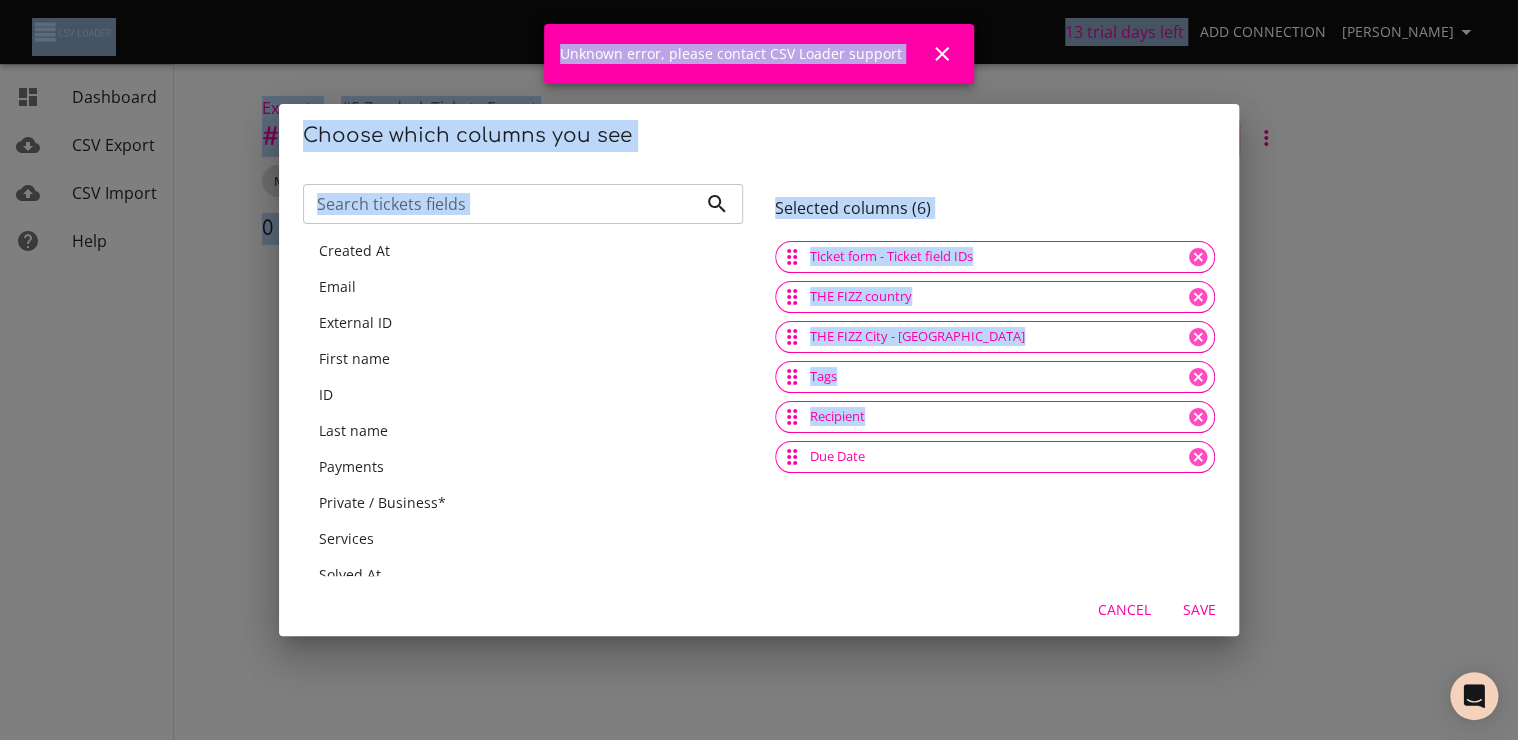 click on "Save" at bounding box center [1199, 610] 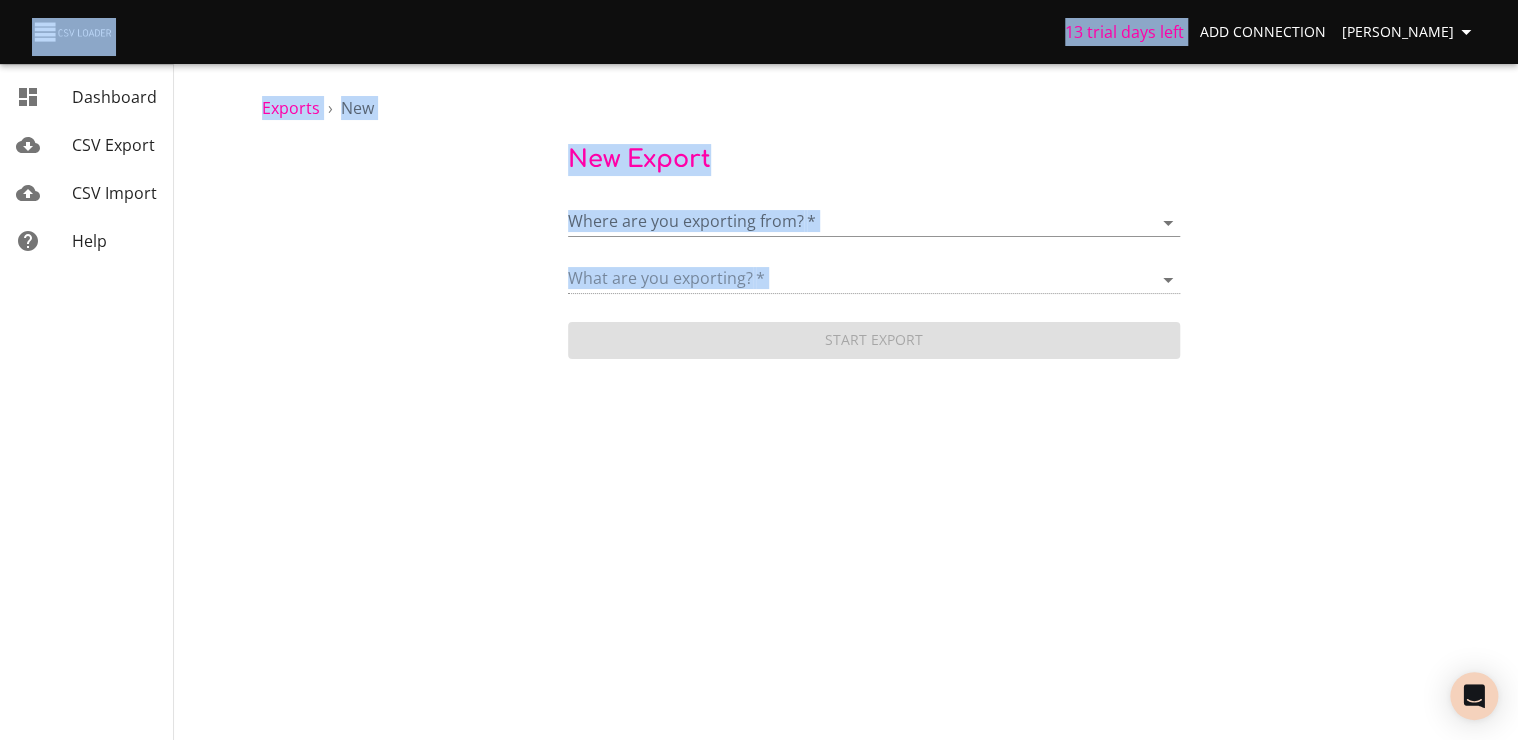 click on "13 trial days left Add Connection [PERSON_NAME]   Dashboard CSV Export CSV Import Help Exports › New New Export Where are you exporting from?   * ​ What are you exporting?   * Start Export
Dashboard CSV Export CSV Import Help" at bounding box center (759, 370) 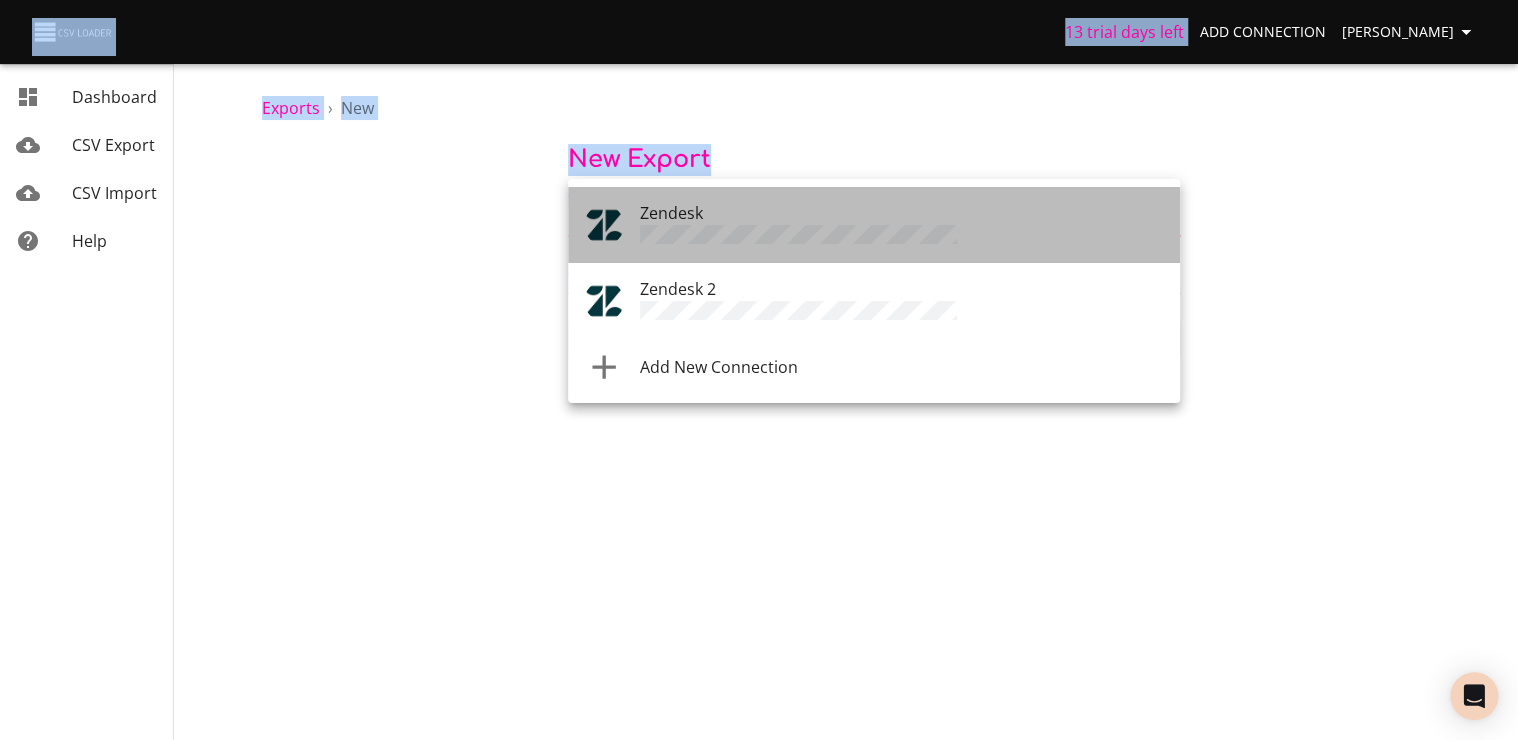 click on "Zendesk" at bounding box center [671, 213] 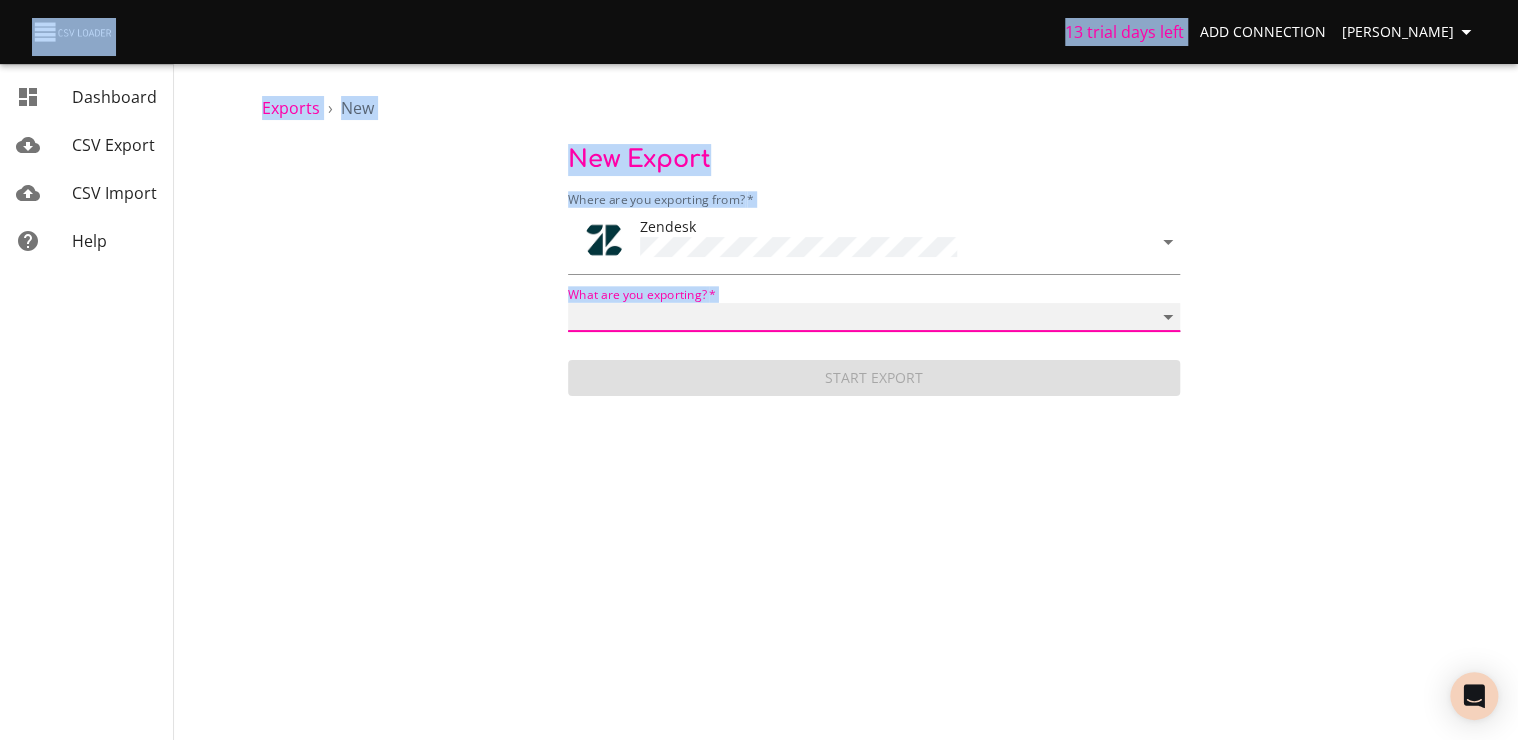 click on "Article categories Articles Brands Comments Groups Organizations Permission groups Sections Ticket forms Ticket metrics Tickets User segments Users" at bounding box center (874, 317) 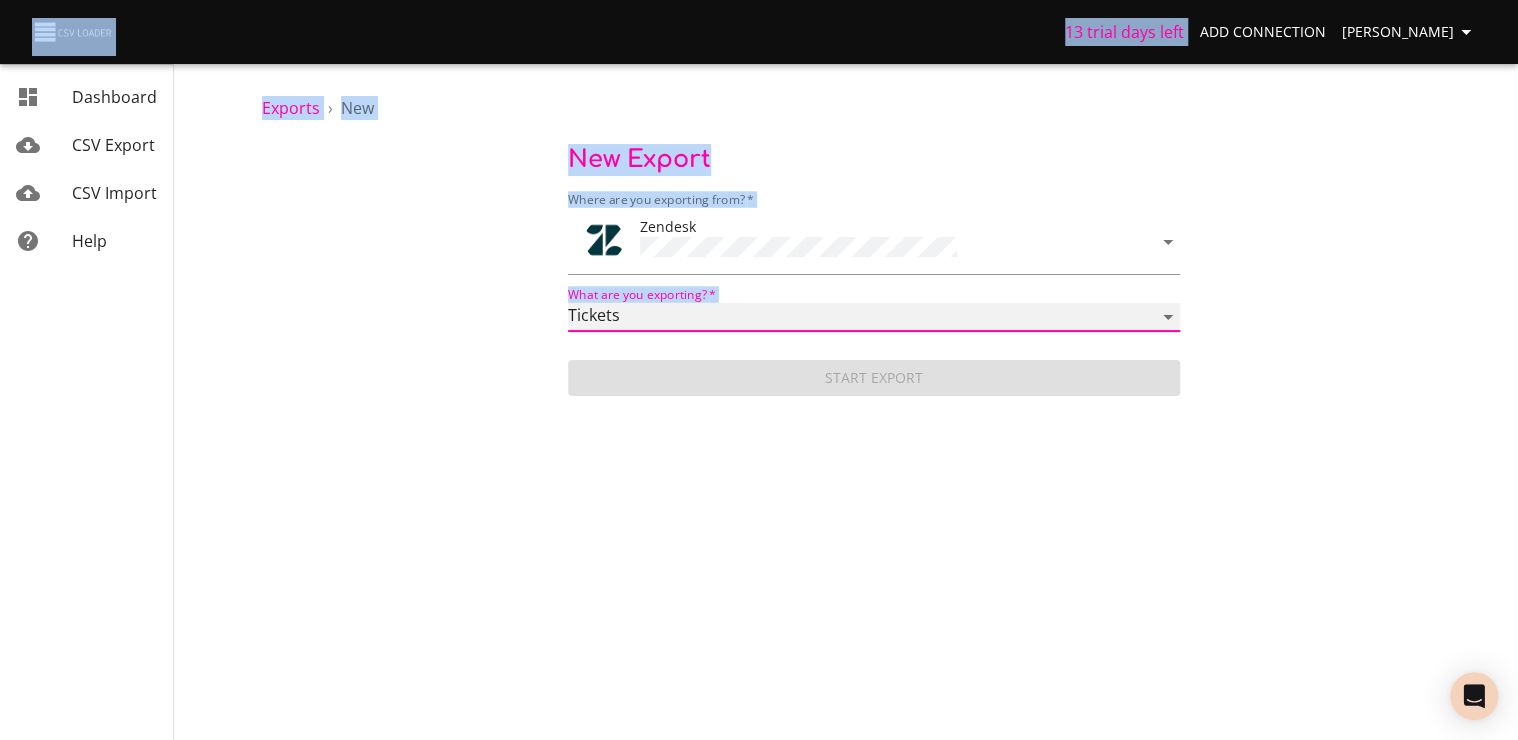 click on "Article categories Articles Brands Comments Groups Organizations Permission groups Sections Ticket forms Ticket metrics Tickets User segments Users" at bounding box center [874, 317] 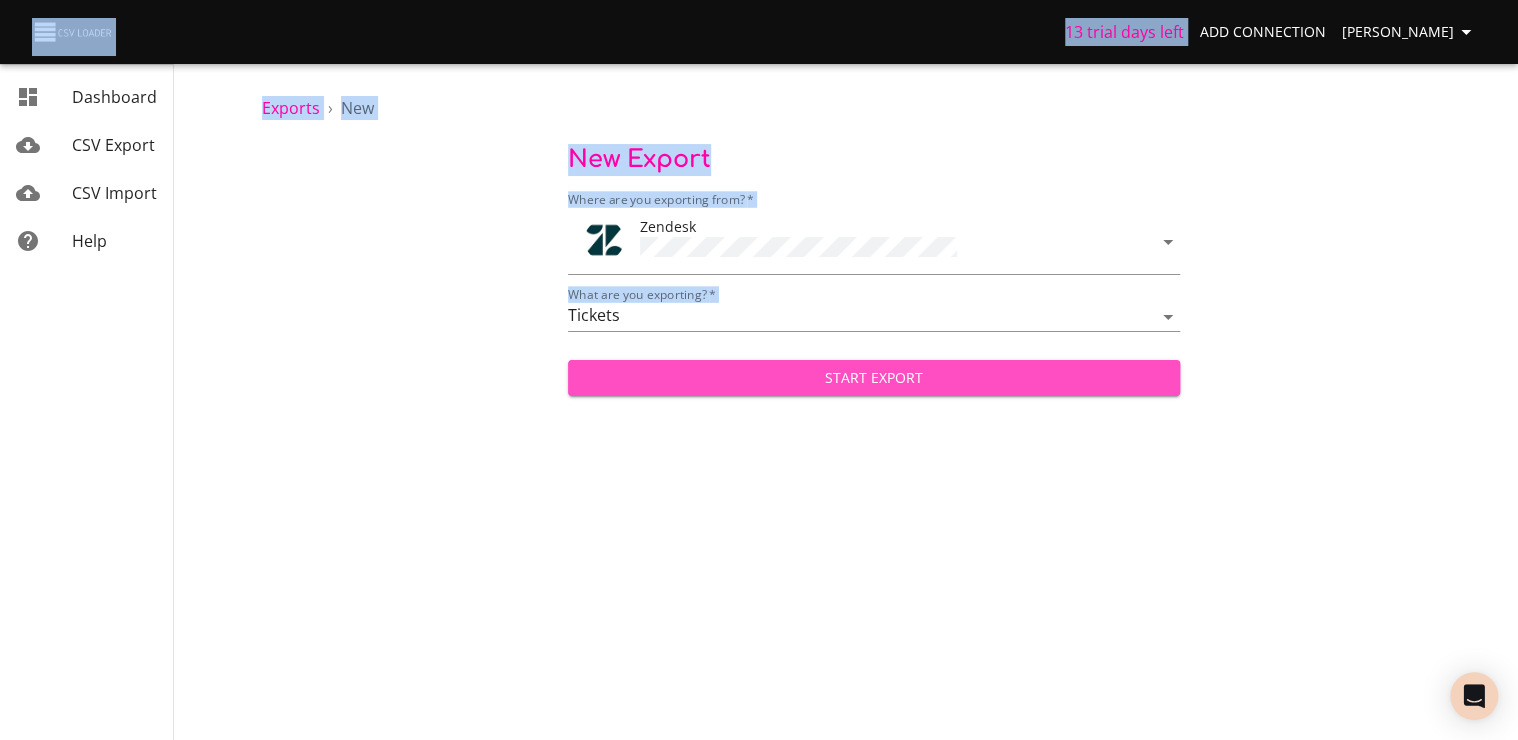 click on "Start Export" at bounding box center (874, 378) 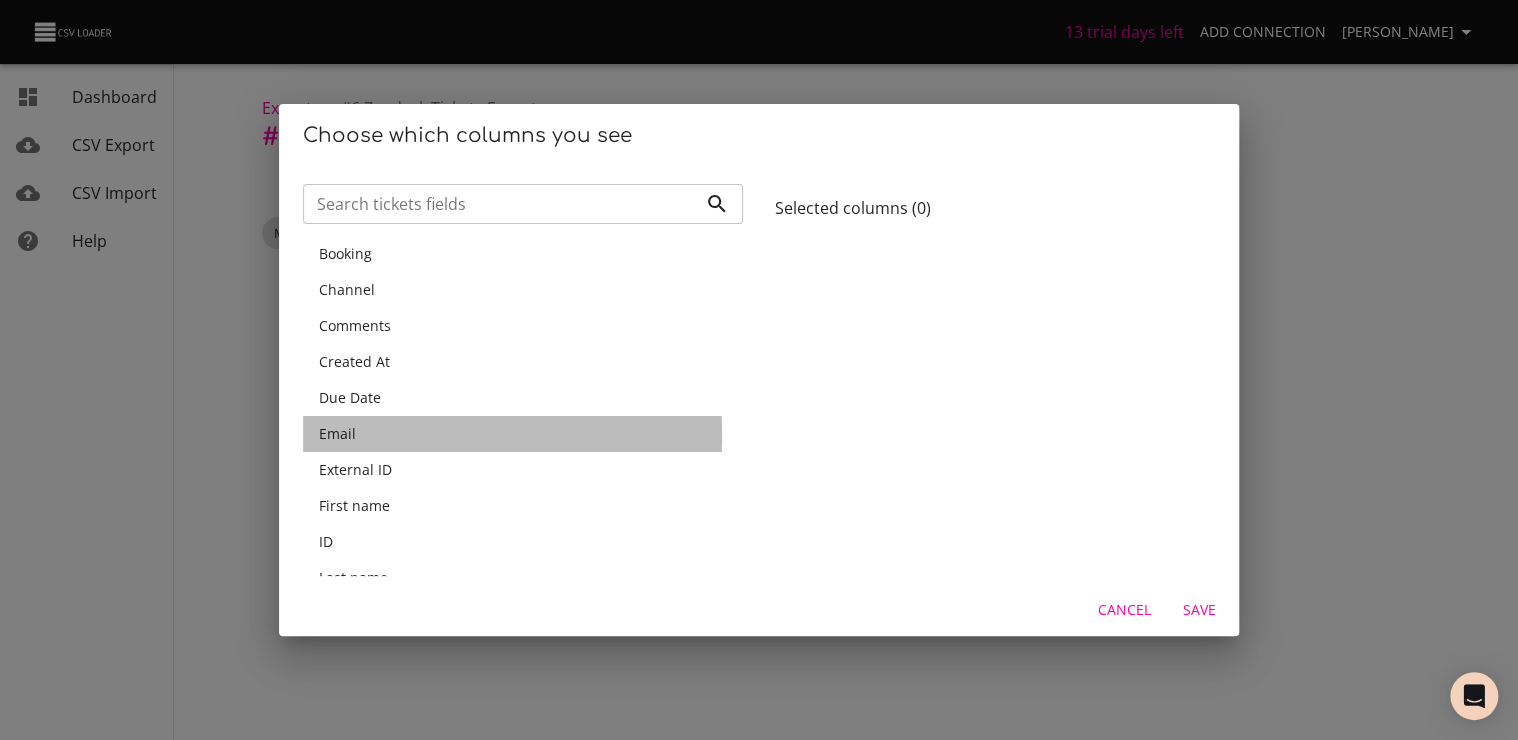 click on "Email" at bounding box center (523, 434) 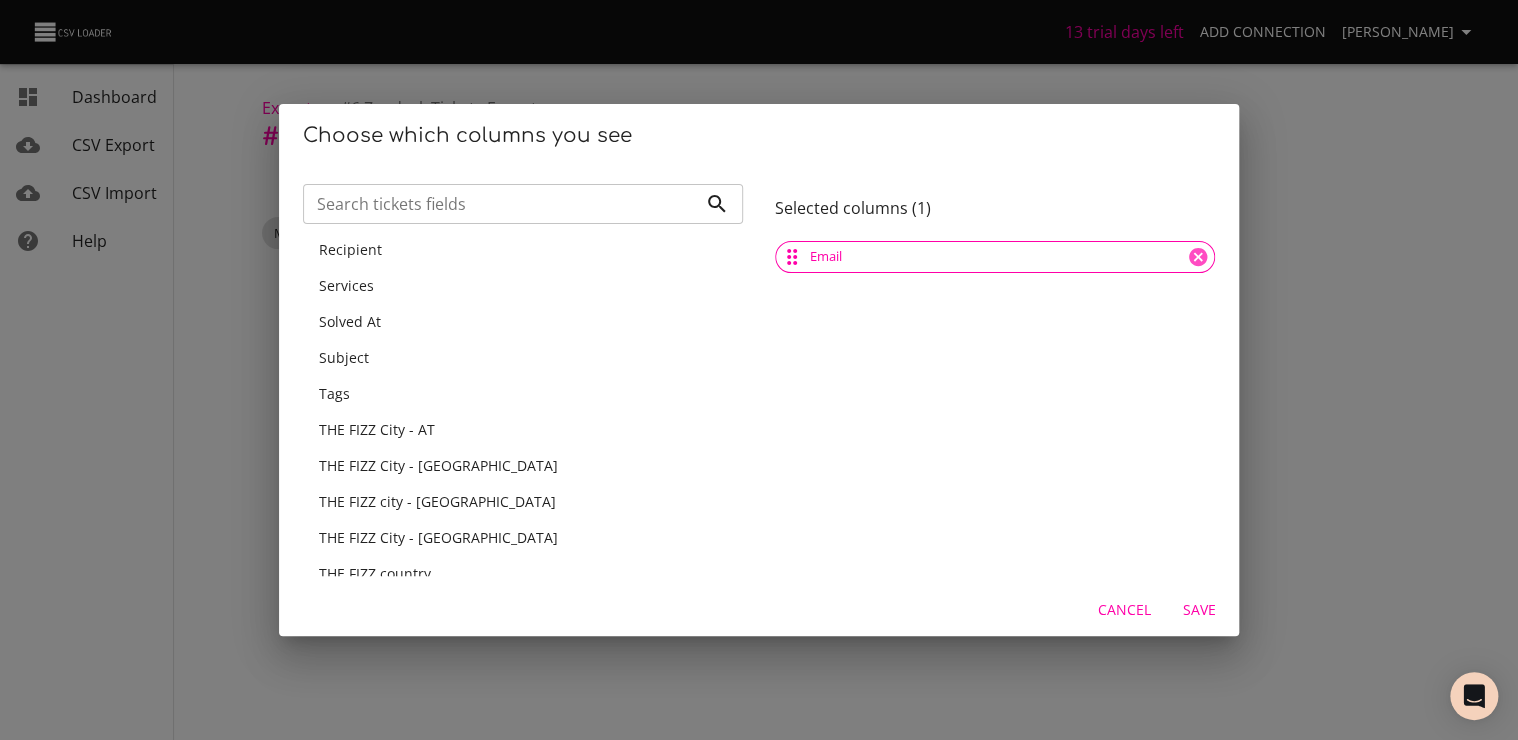 scroll, scrollTop: 500, scrollLeft: 0, axis: vertical 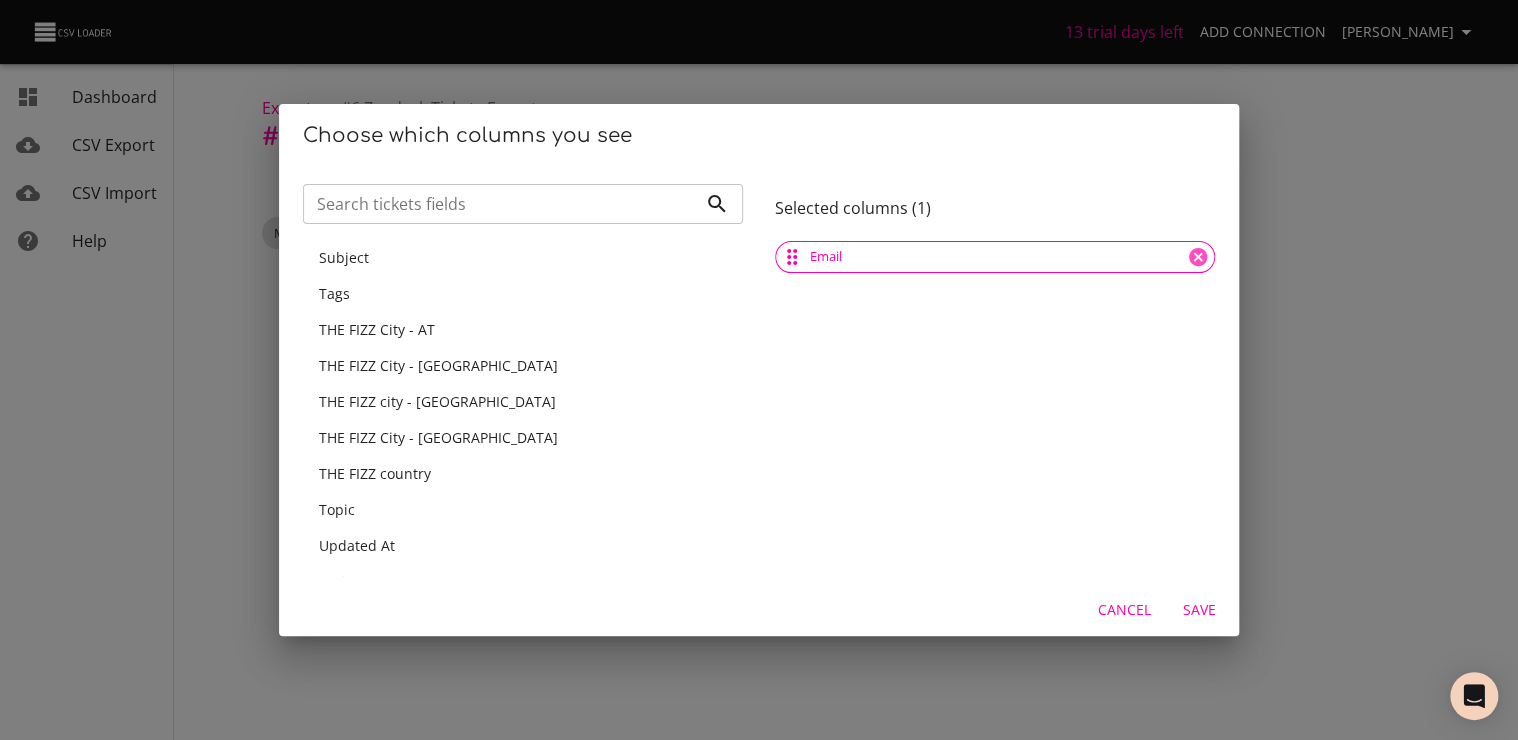 click on "THE FIZZ City - [GEOGRAPHIC_DATA]" at bounding box center [523, 366] 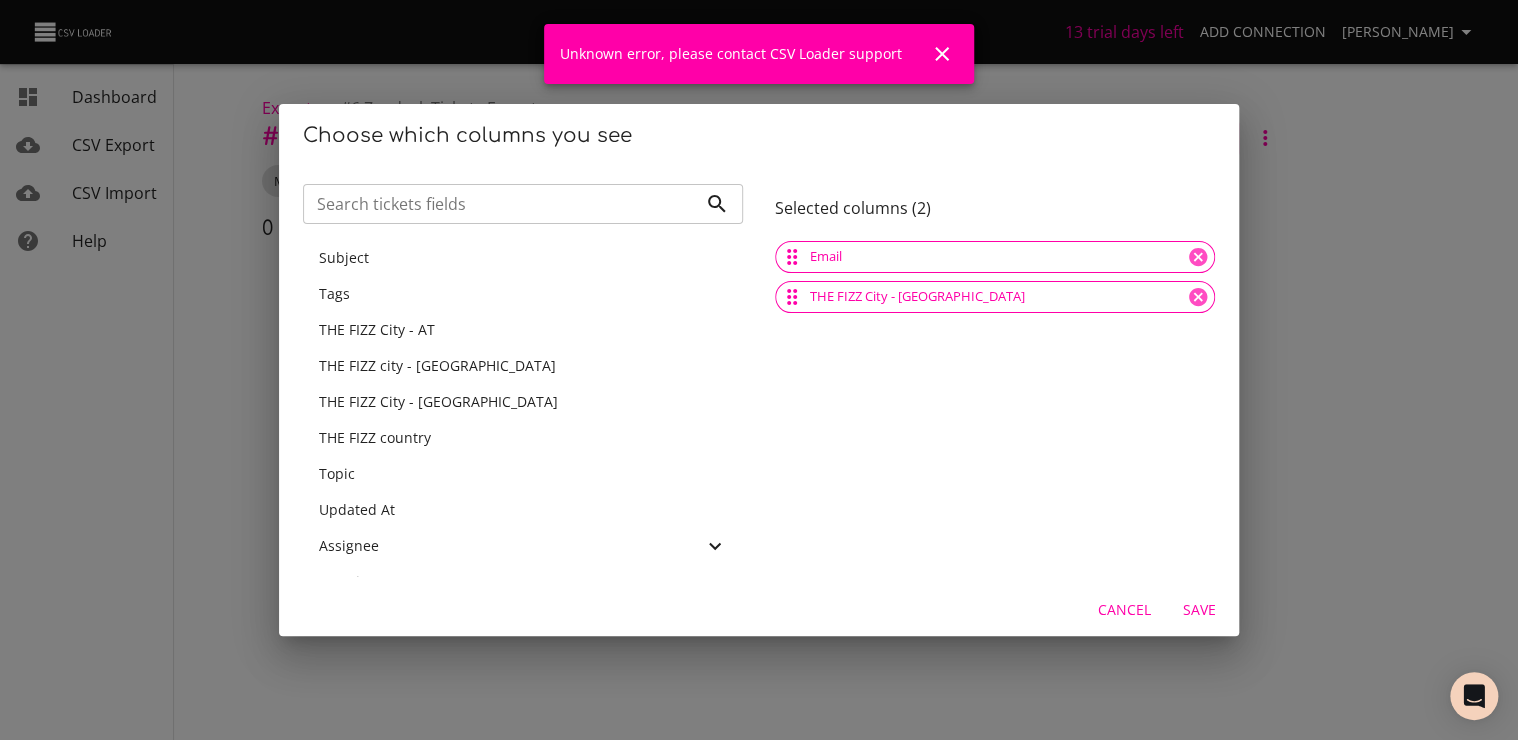 click on "Tags" at bounding box center (334, 293) 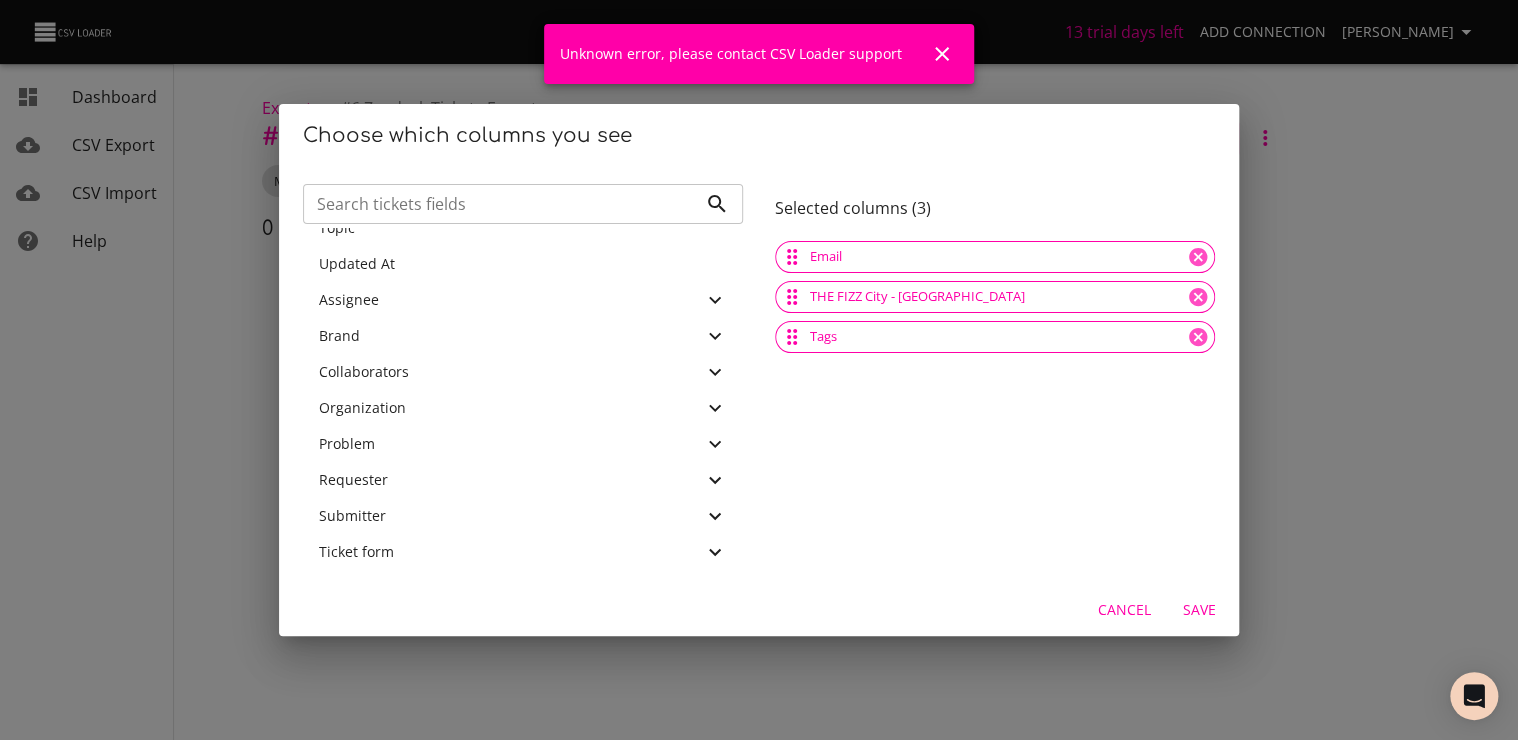 scroll, scrollTop: 712, scrollLeft: 0, axis: vertical 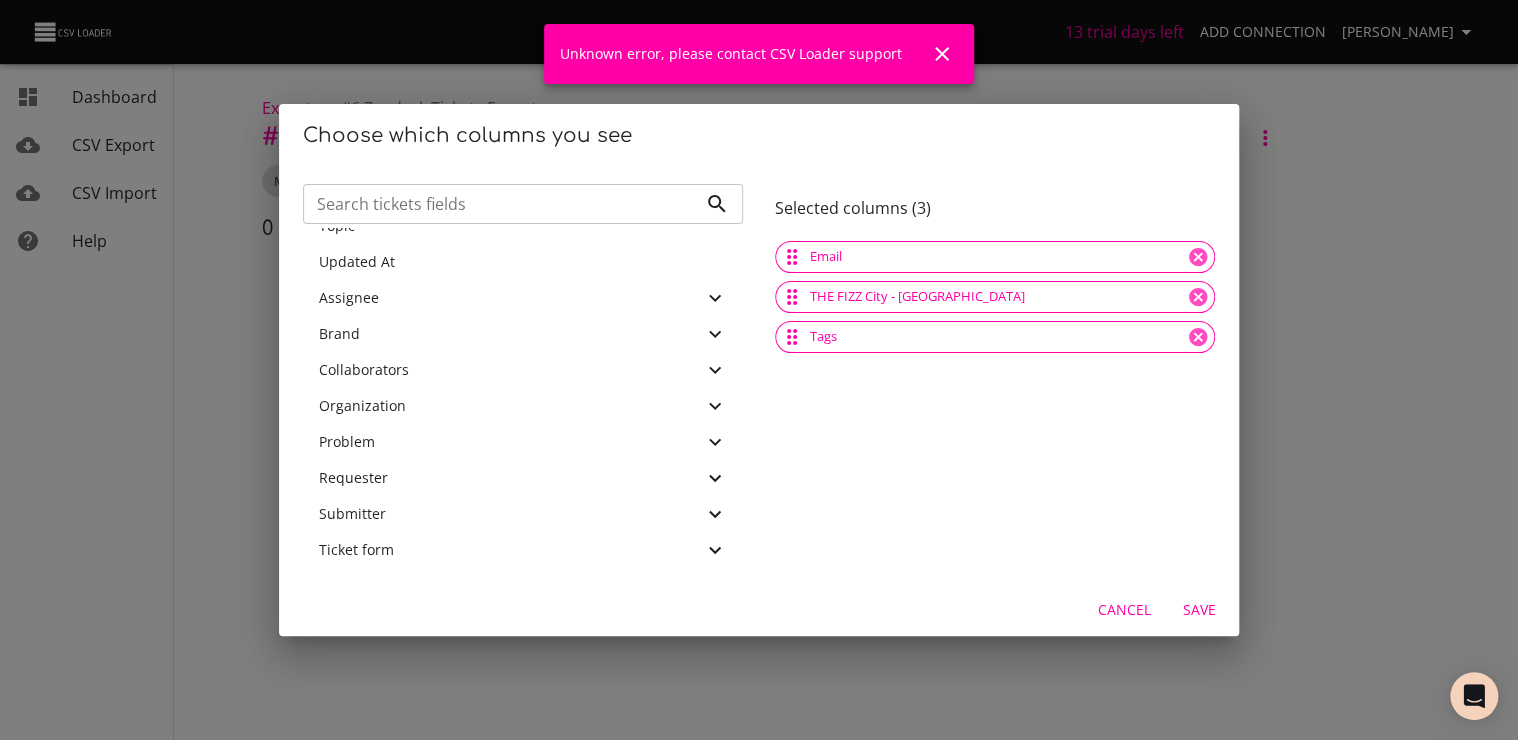 click on "Ticket form" at bounding box center [511, 550] 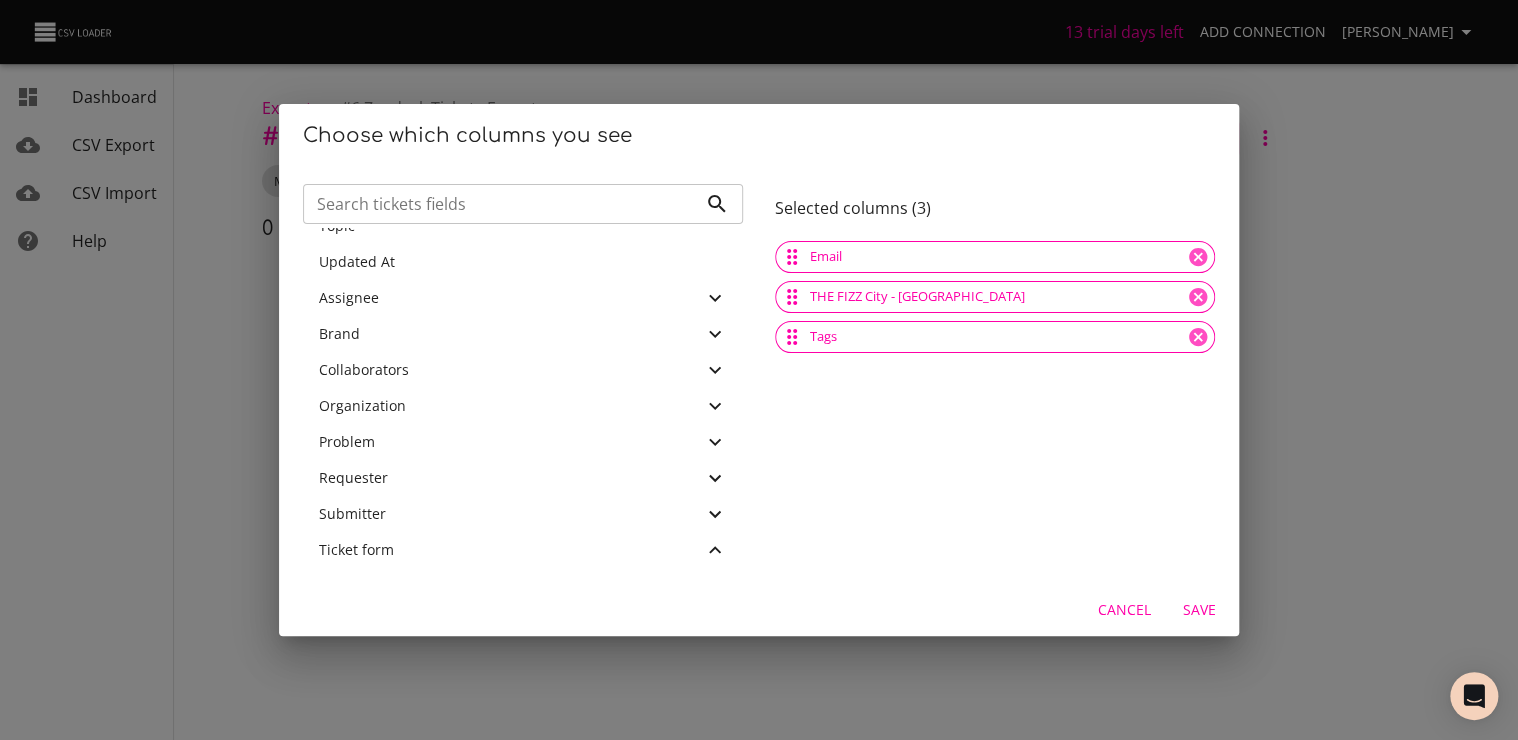 click 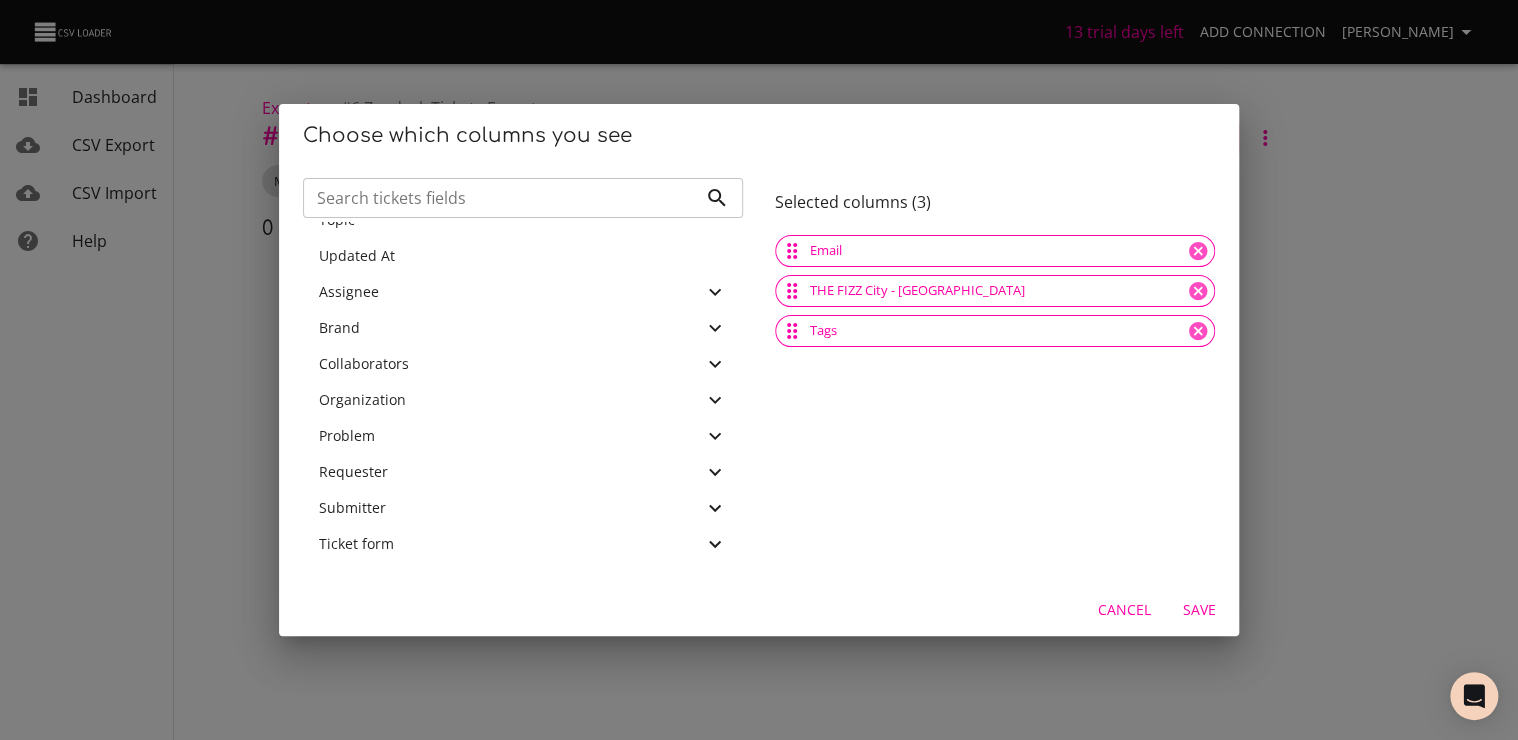 scroll, scrollTop: 8, scrollLeft: 0, axis: vertical 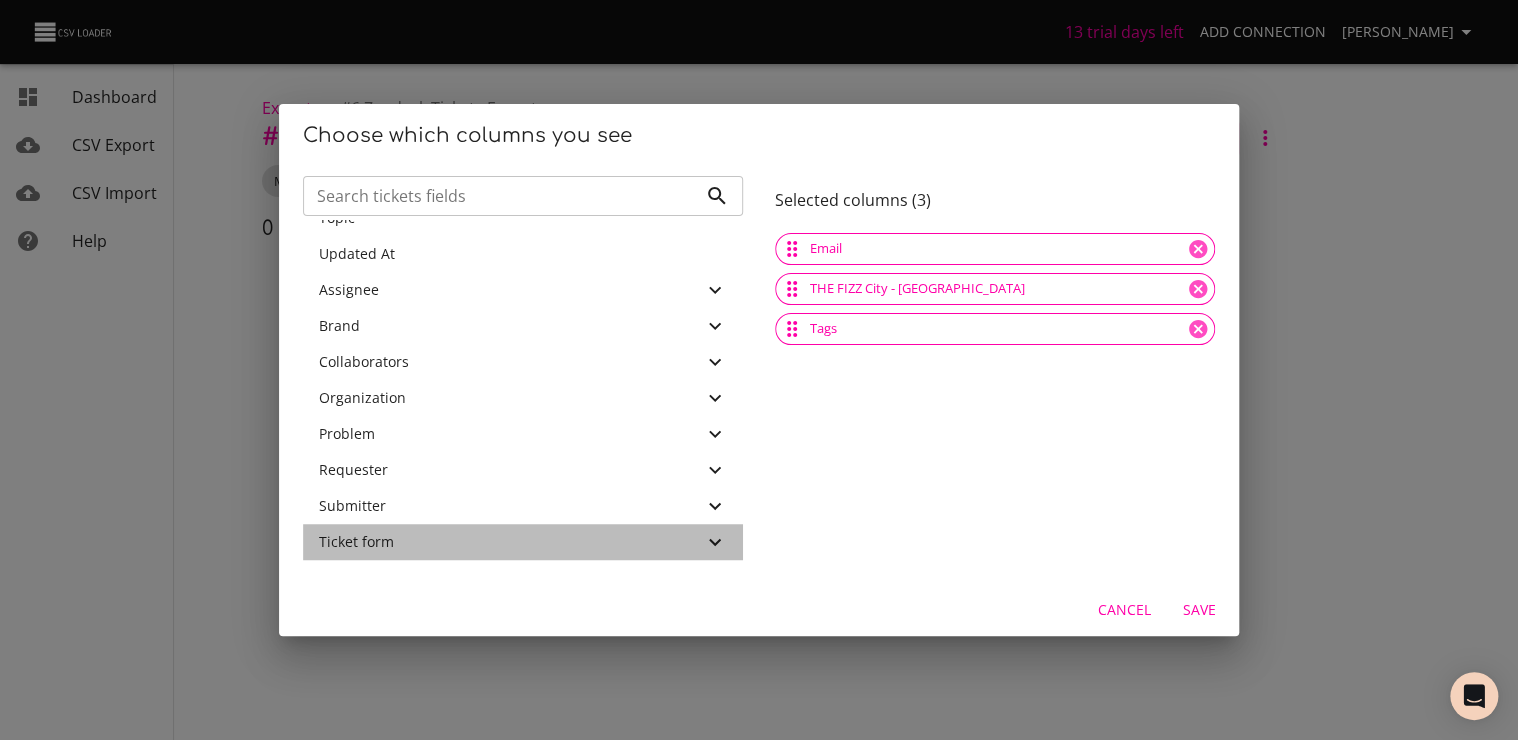 click 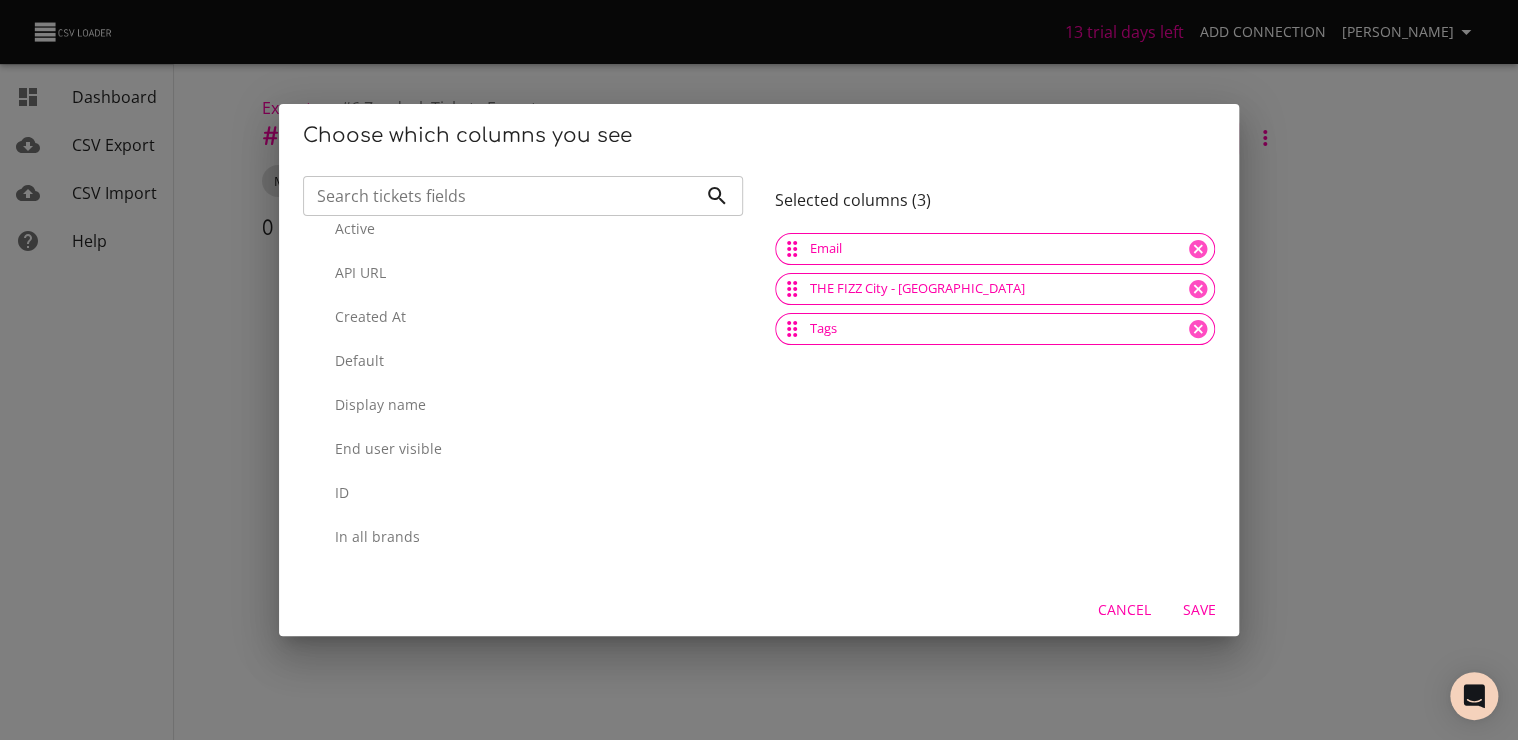 scroll, scrollTop: 812, scrollLeft: 0, axis: vertical 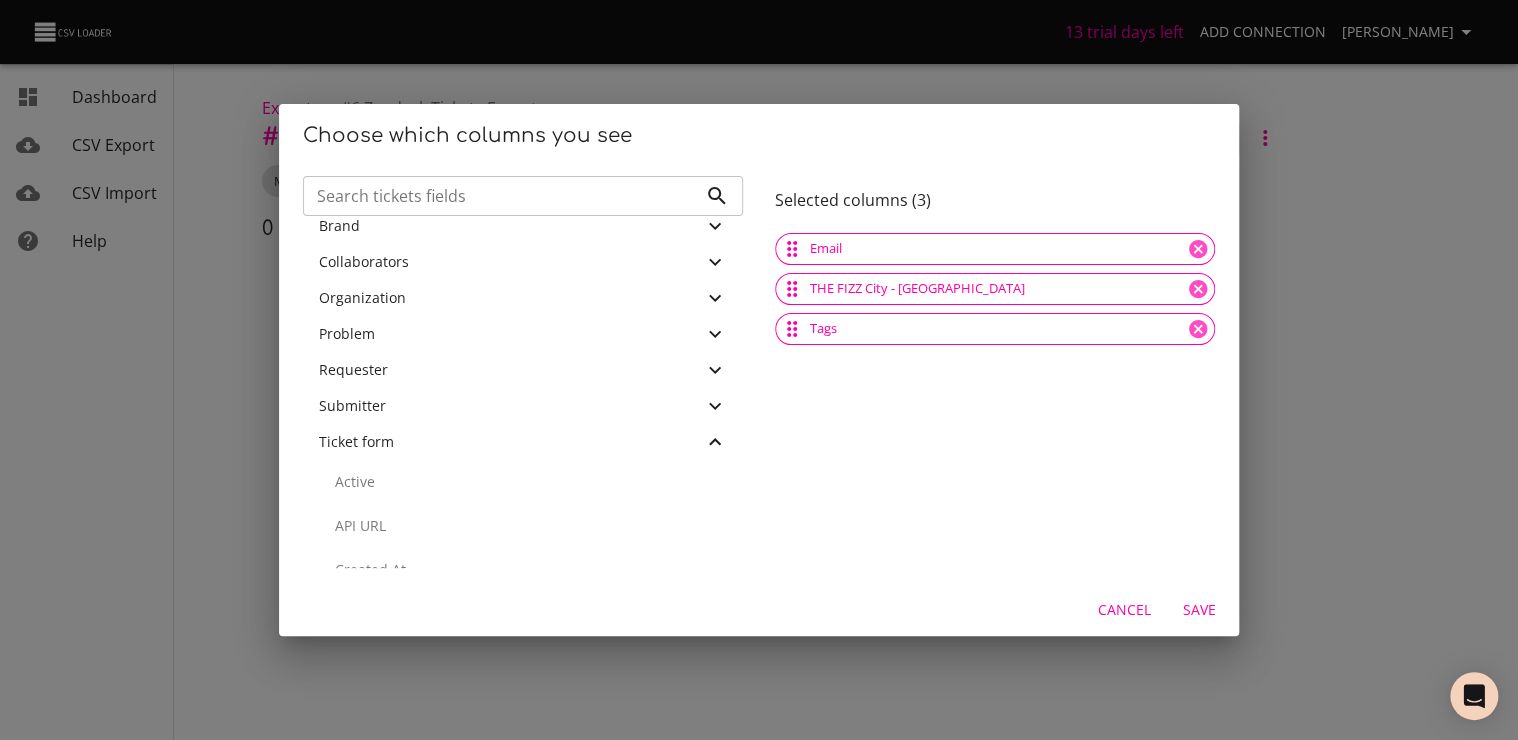 click 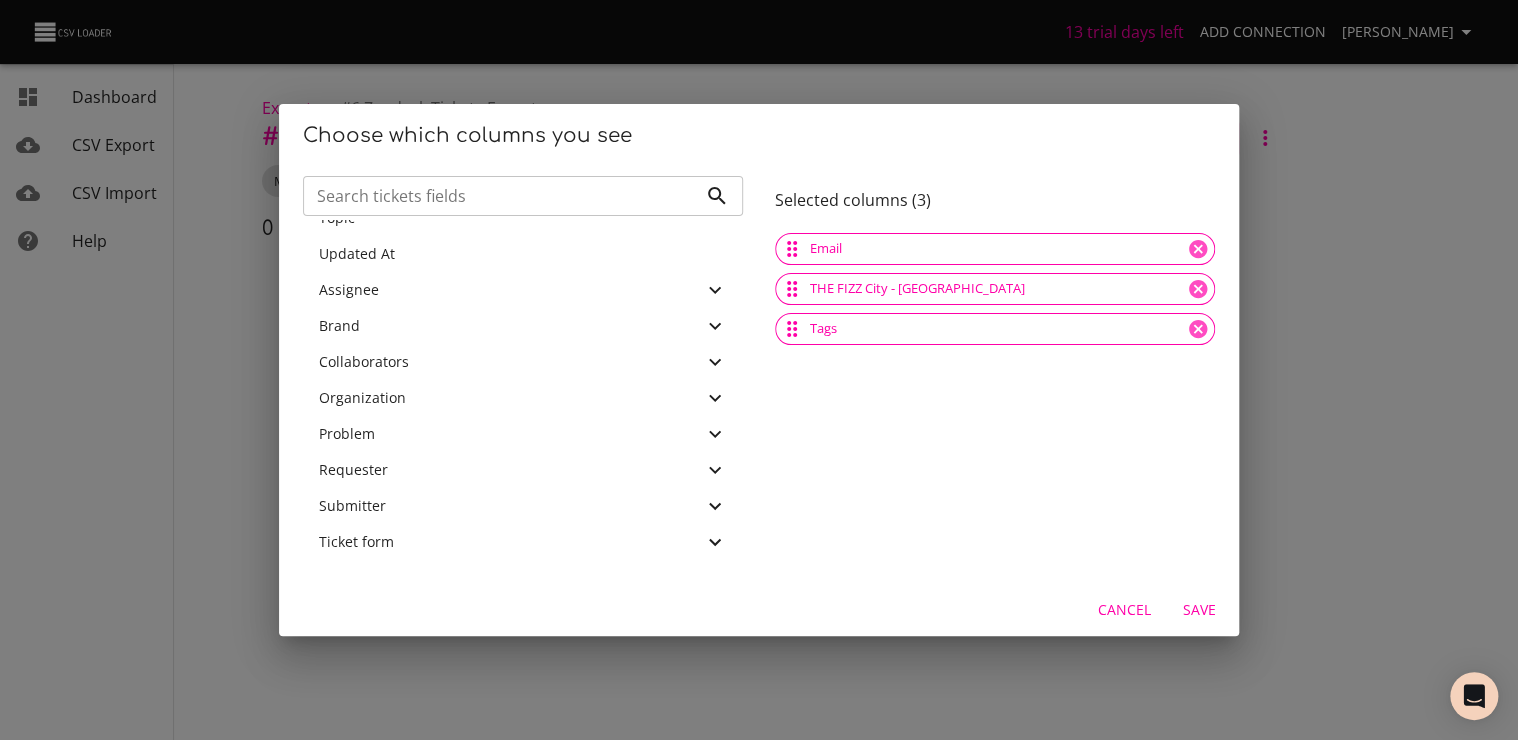 scroll, scrollTop: 712, scrollLeft: 0, axis: vertical 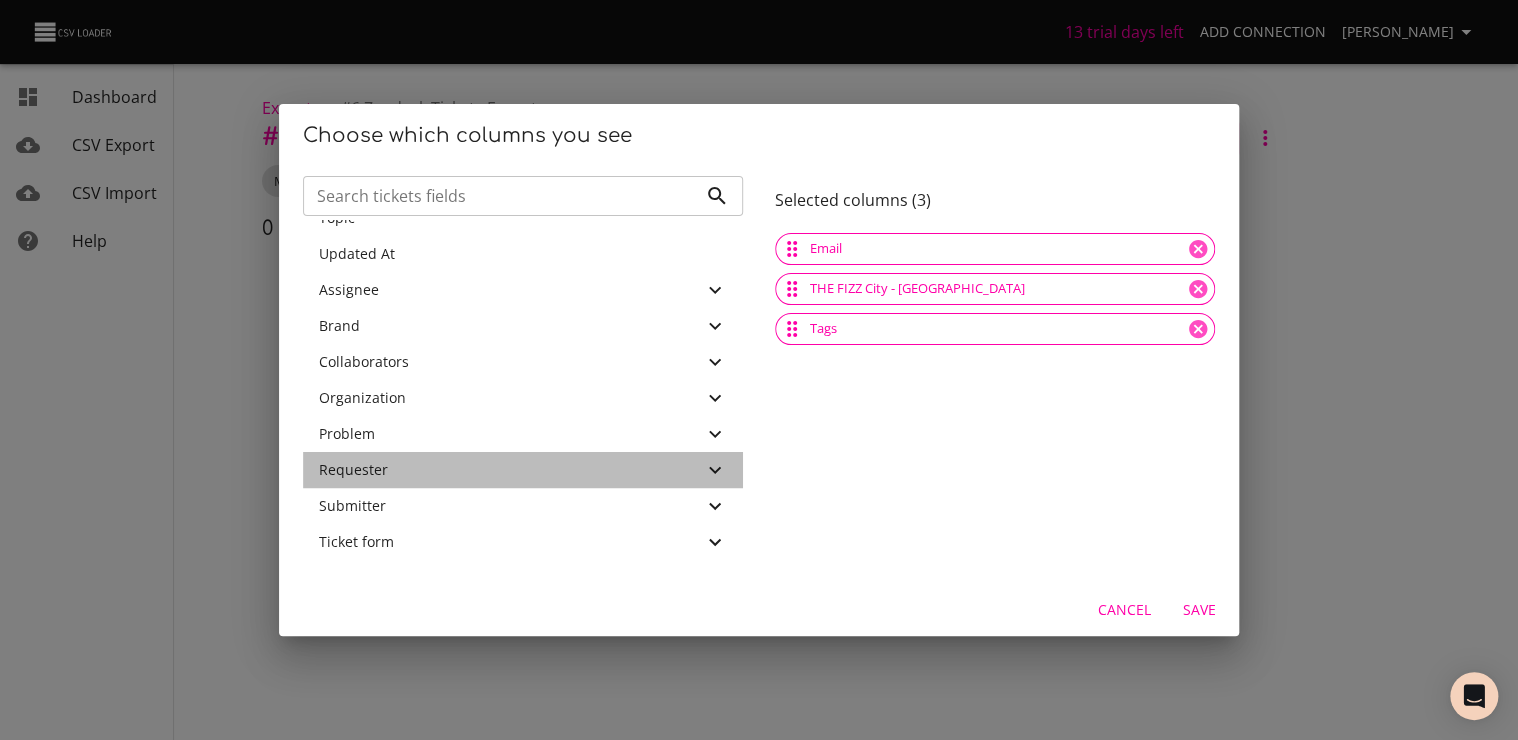 click 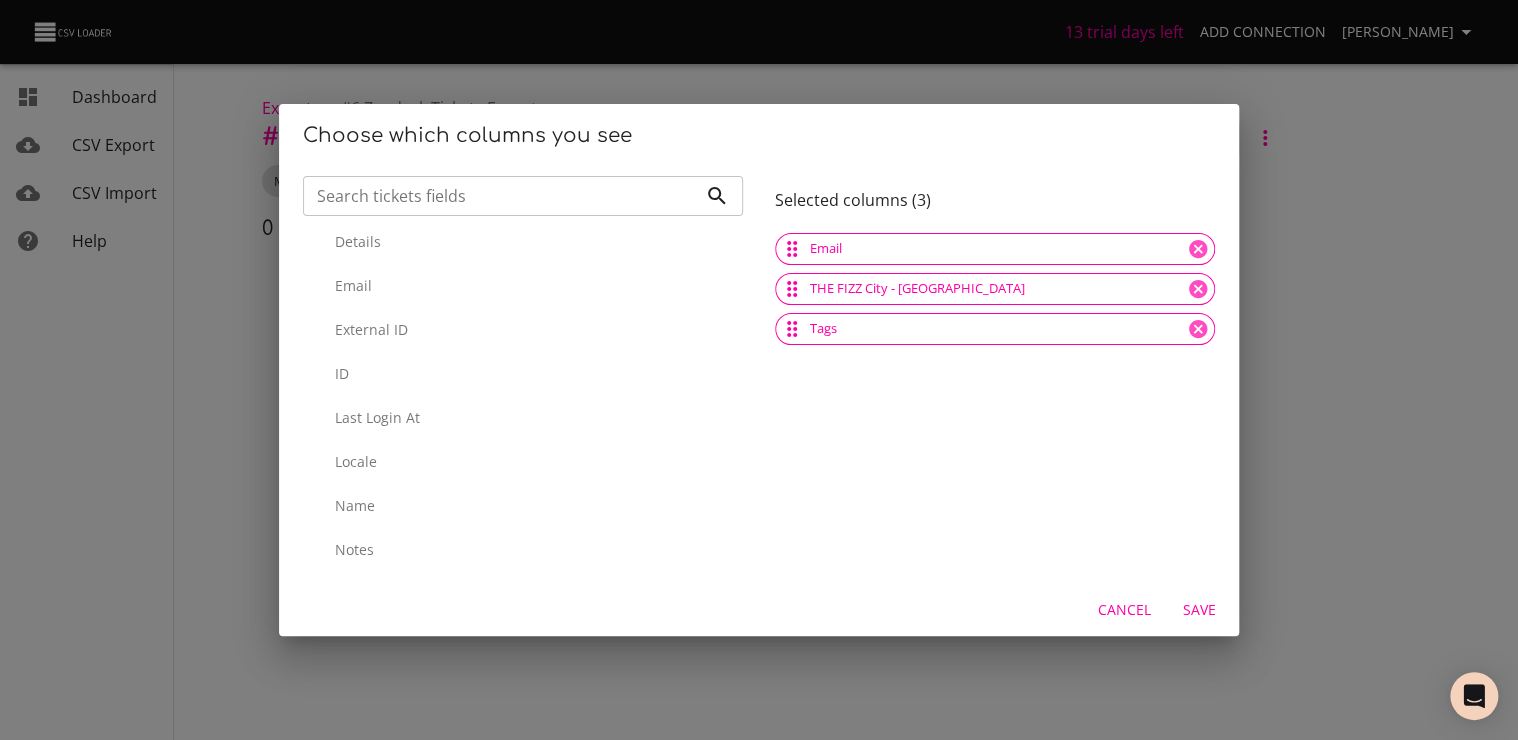 scroll, scrollTop: 1212, scrollLeft: 0, axis: vertical 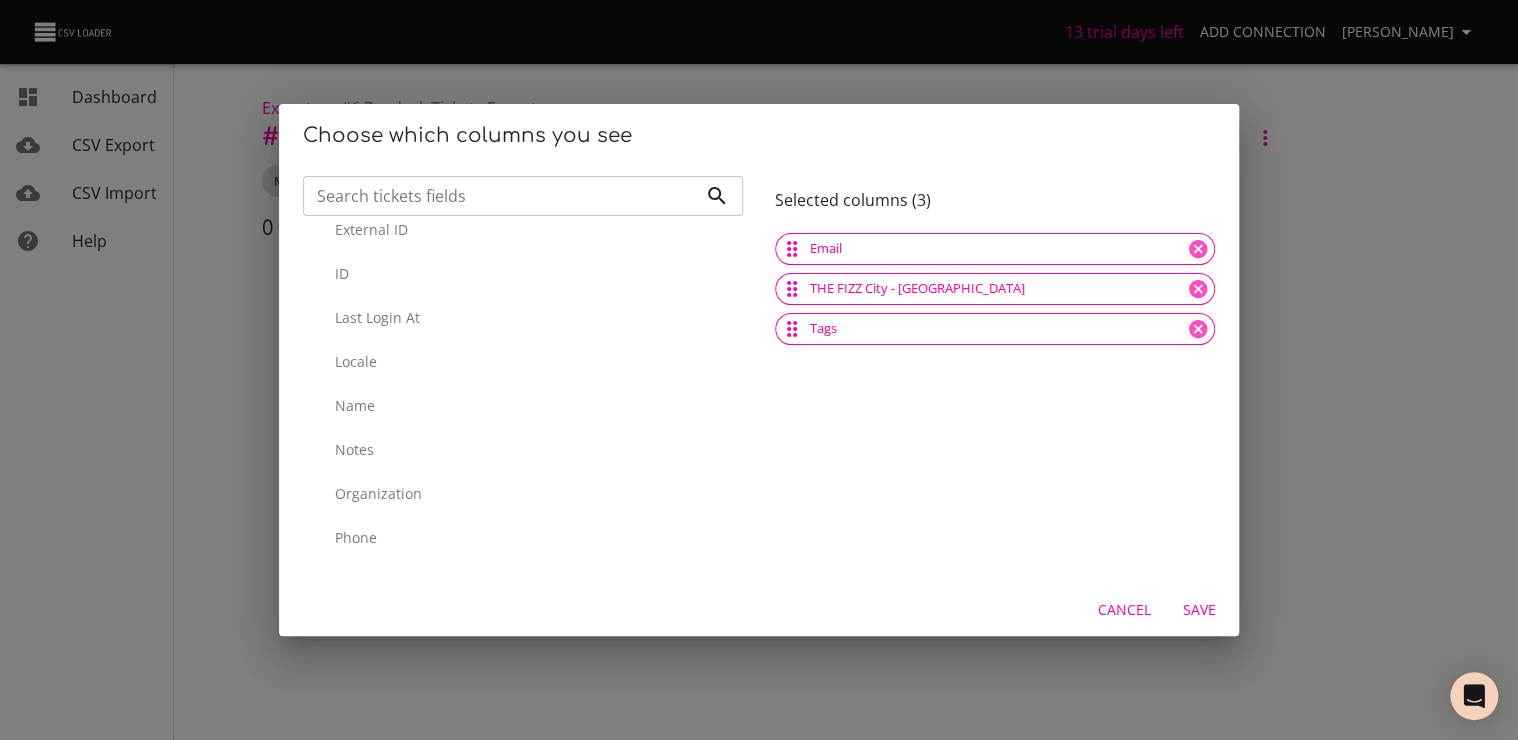 click on "Name" at bounding box center [531, 406] 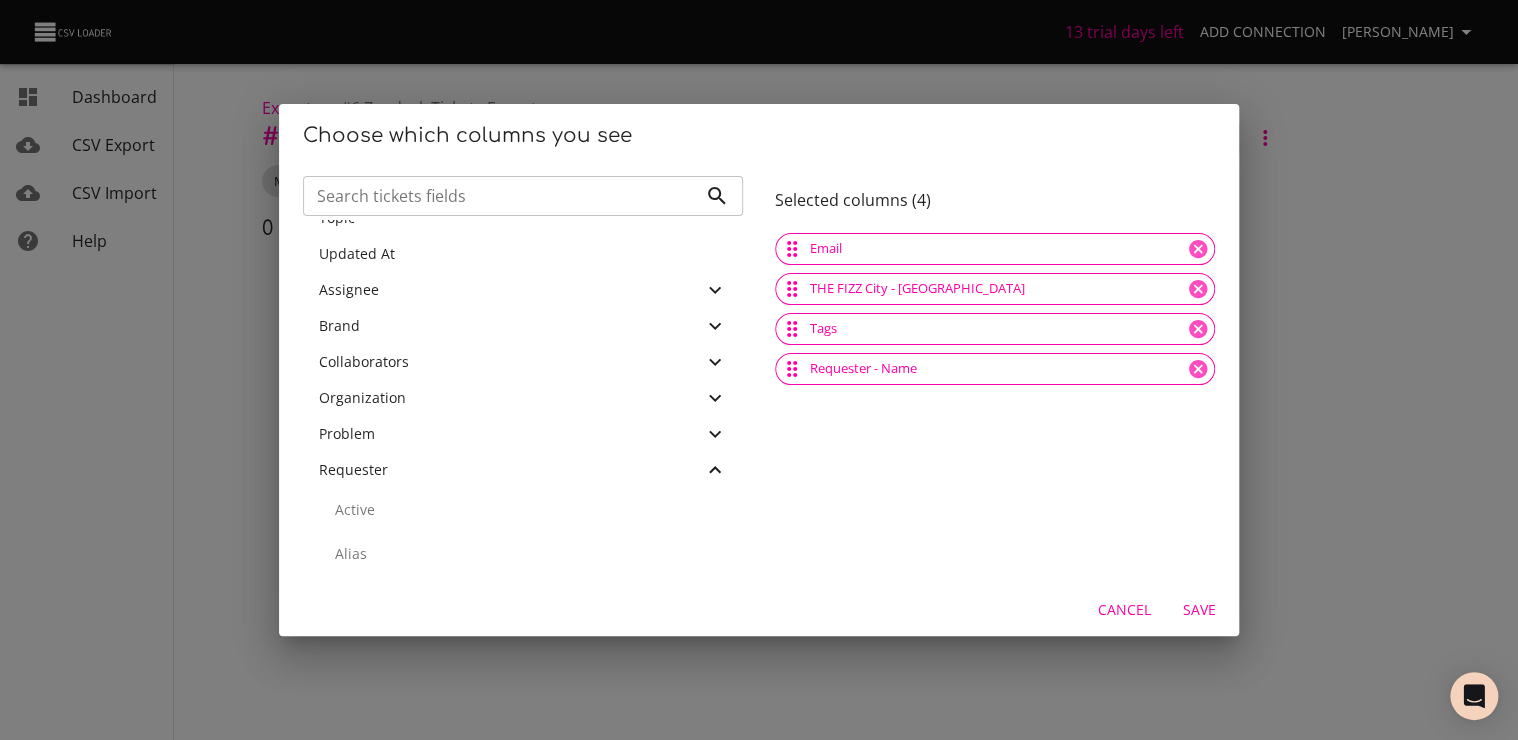 scroll, scrollTop: 612, scrollLeft: 0, axis: vertical 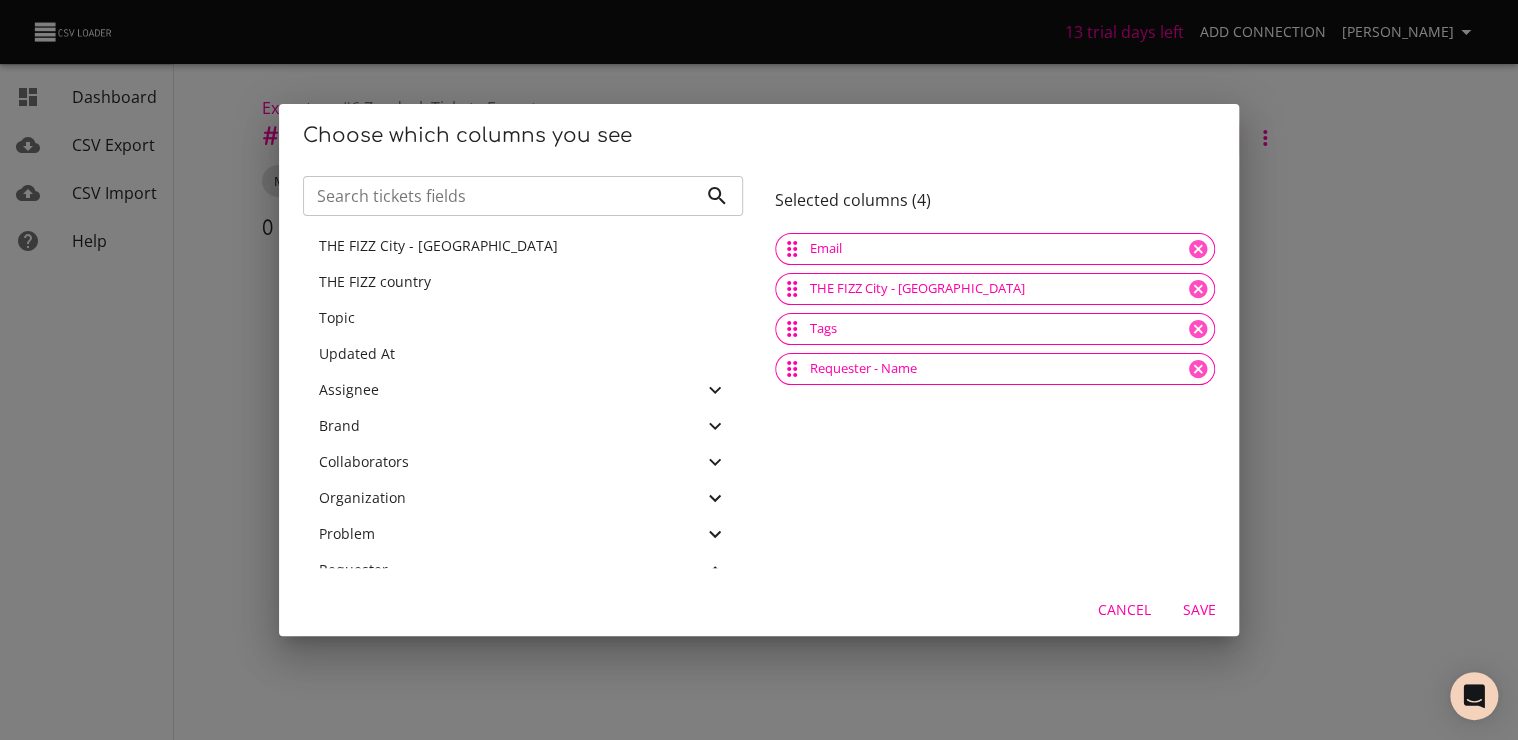 click on "Assignee" at bounding box center (511, 390) 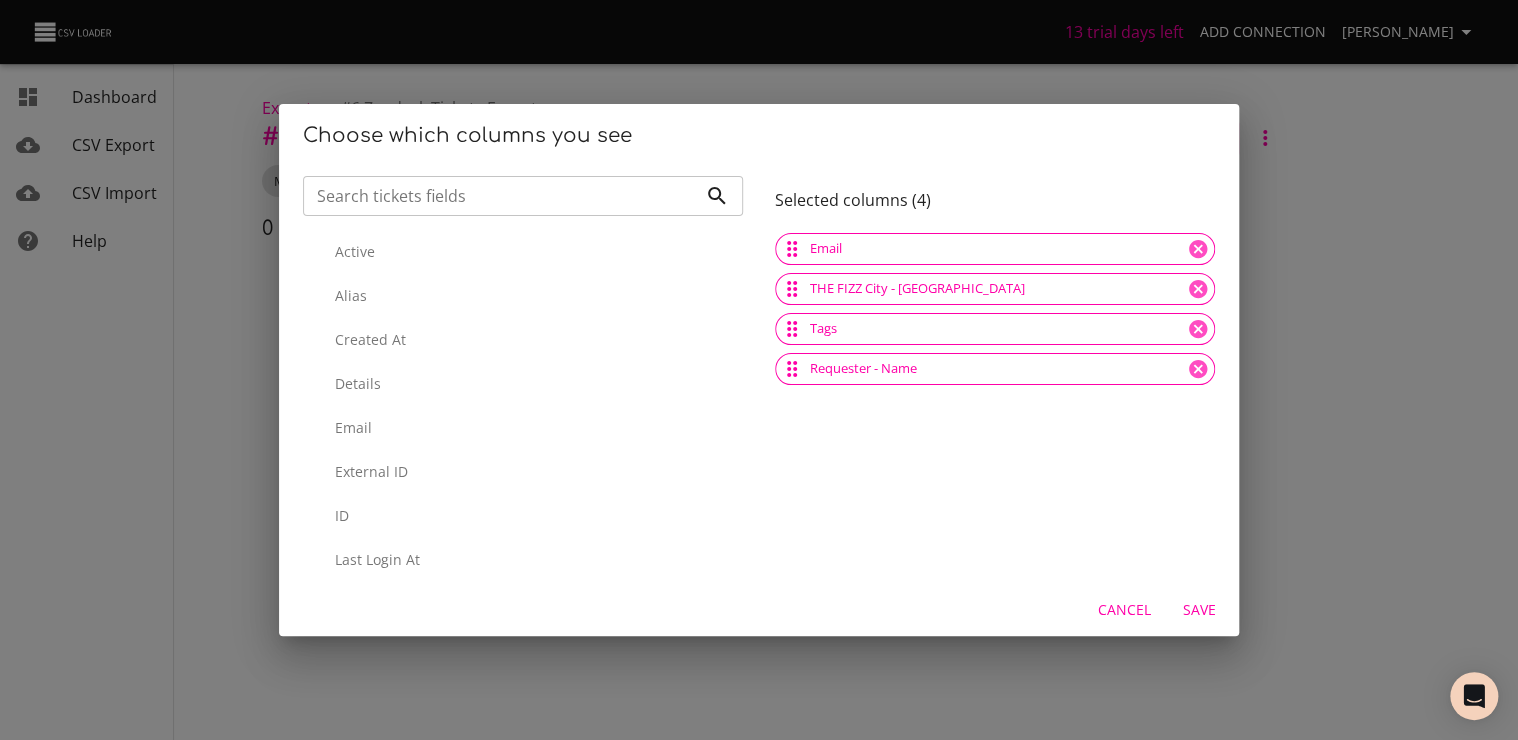 scroll, scrollTop: 812, scrollLeft: 0, axis: vertical 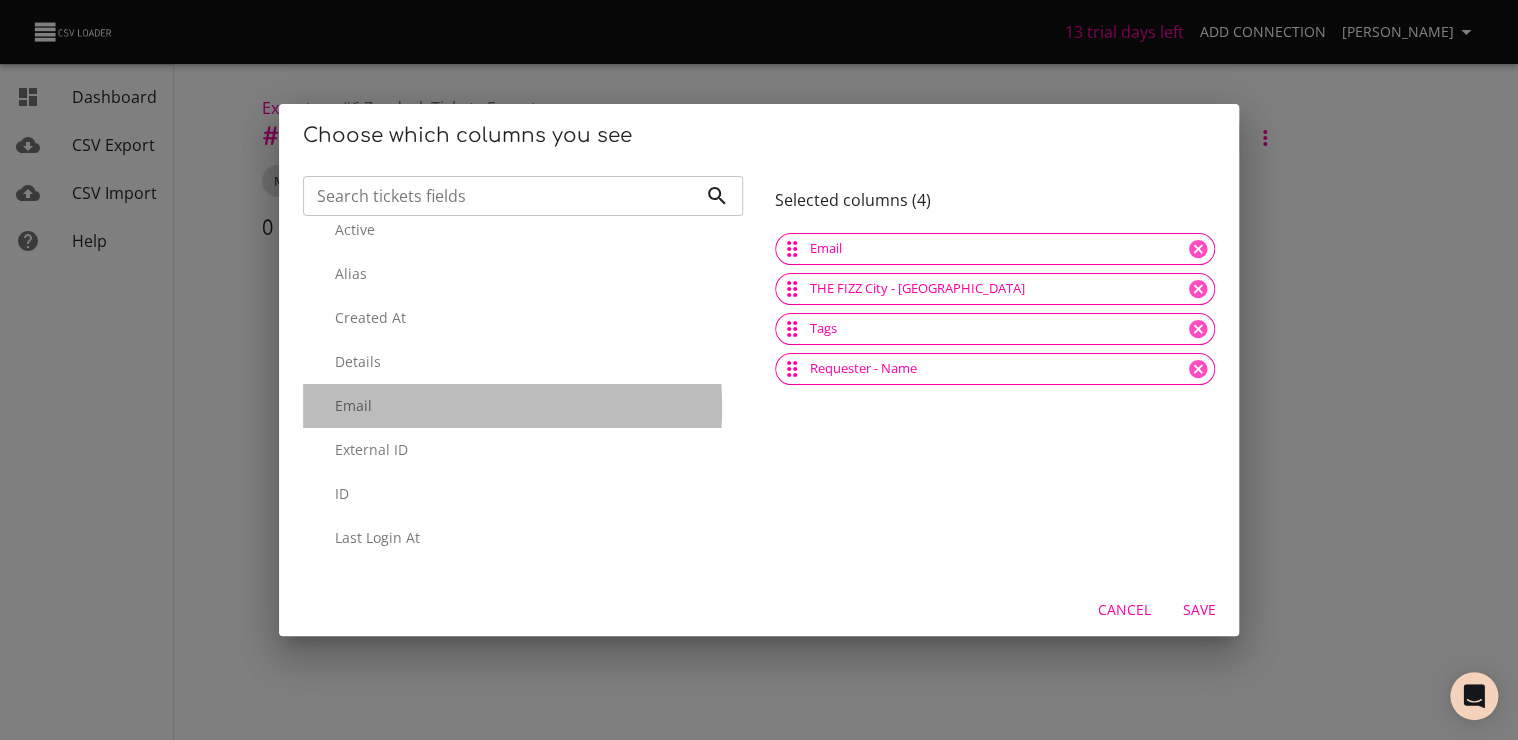 click on "Email" at bounding box center [531, 406] 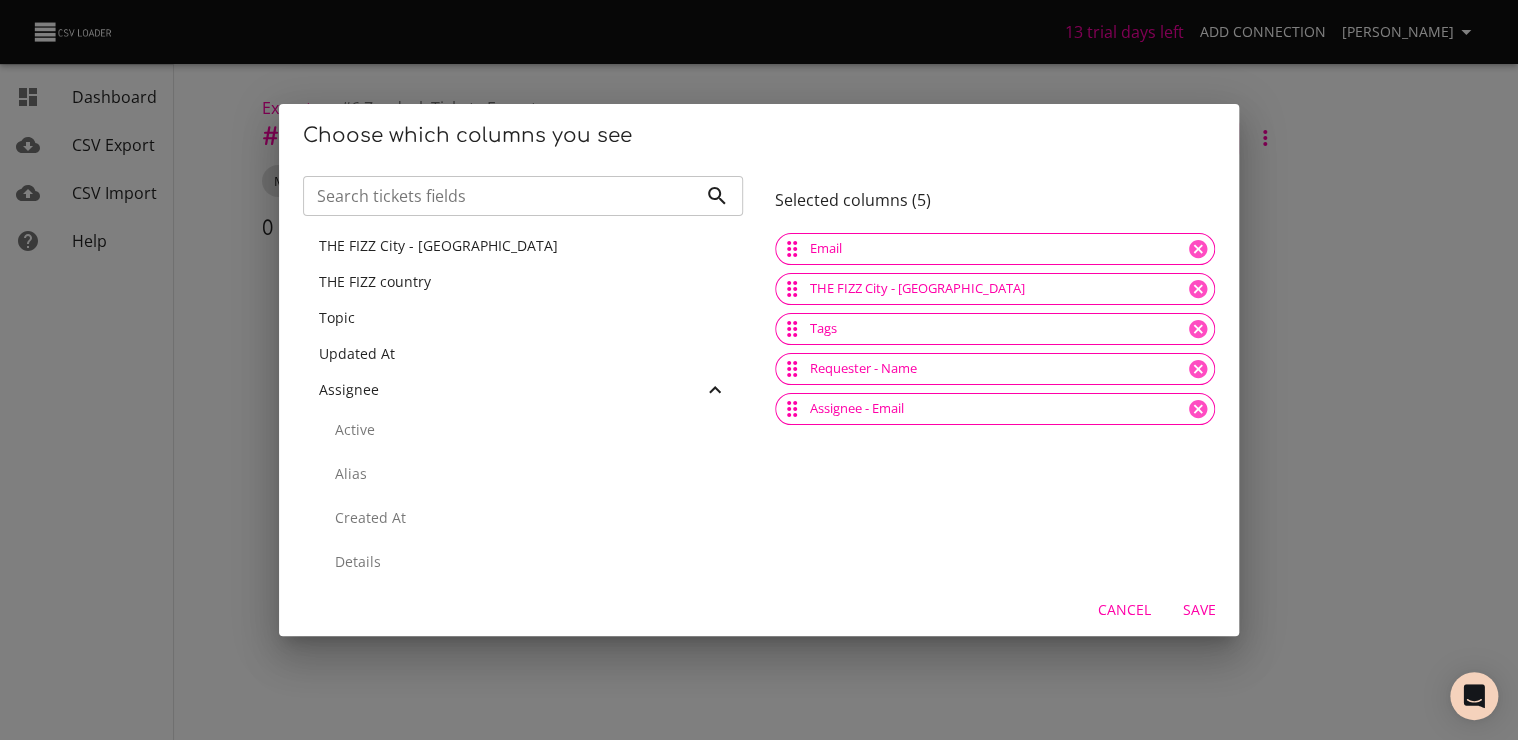 scroll, scrollTop: 512, scrollLeft: 0, axis: vertical 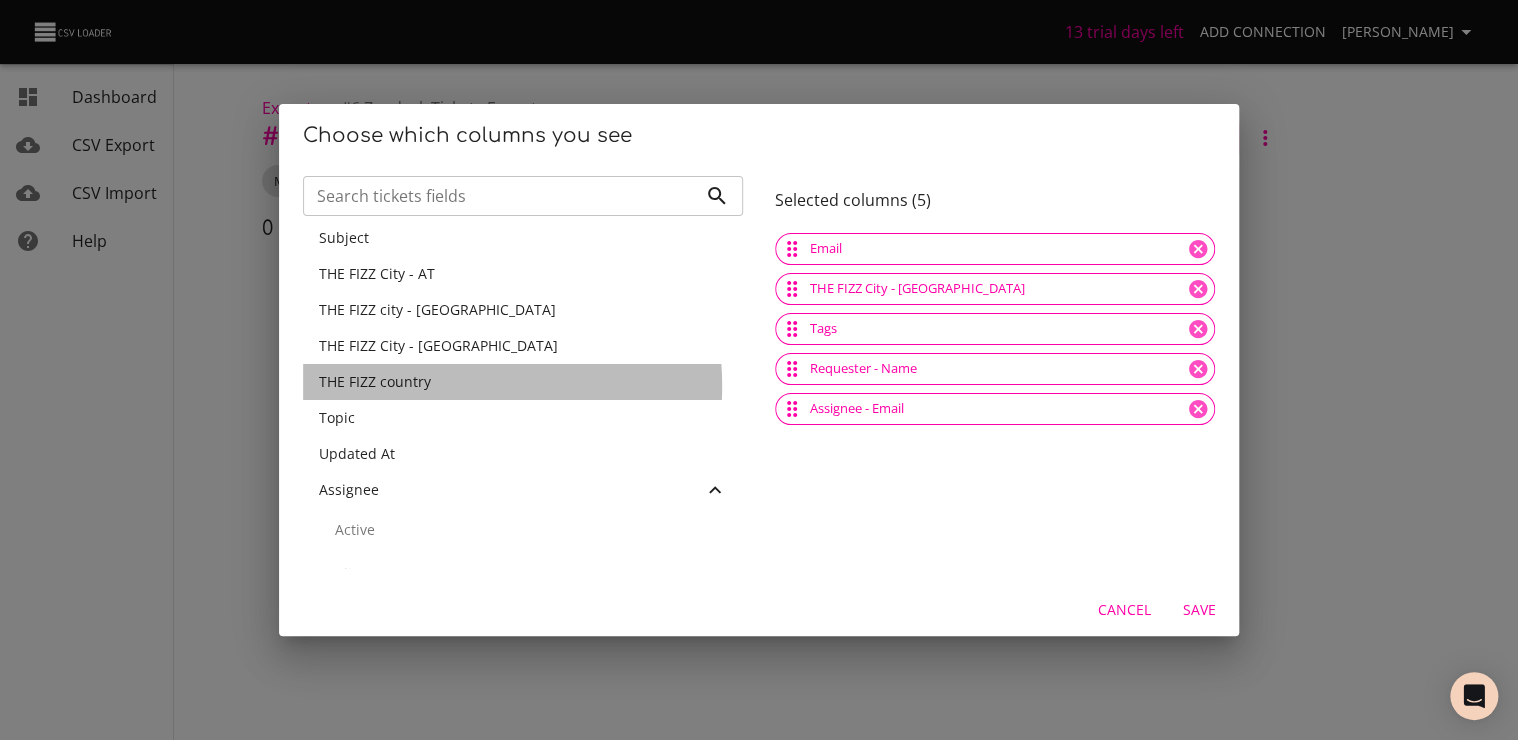 click on "THE FIZZ country" at bounding box center [375, 381] 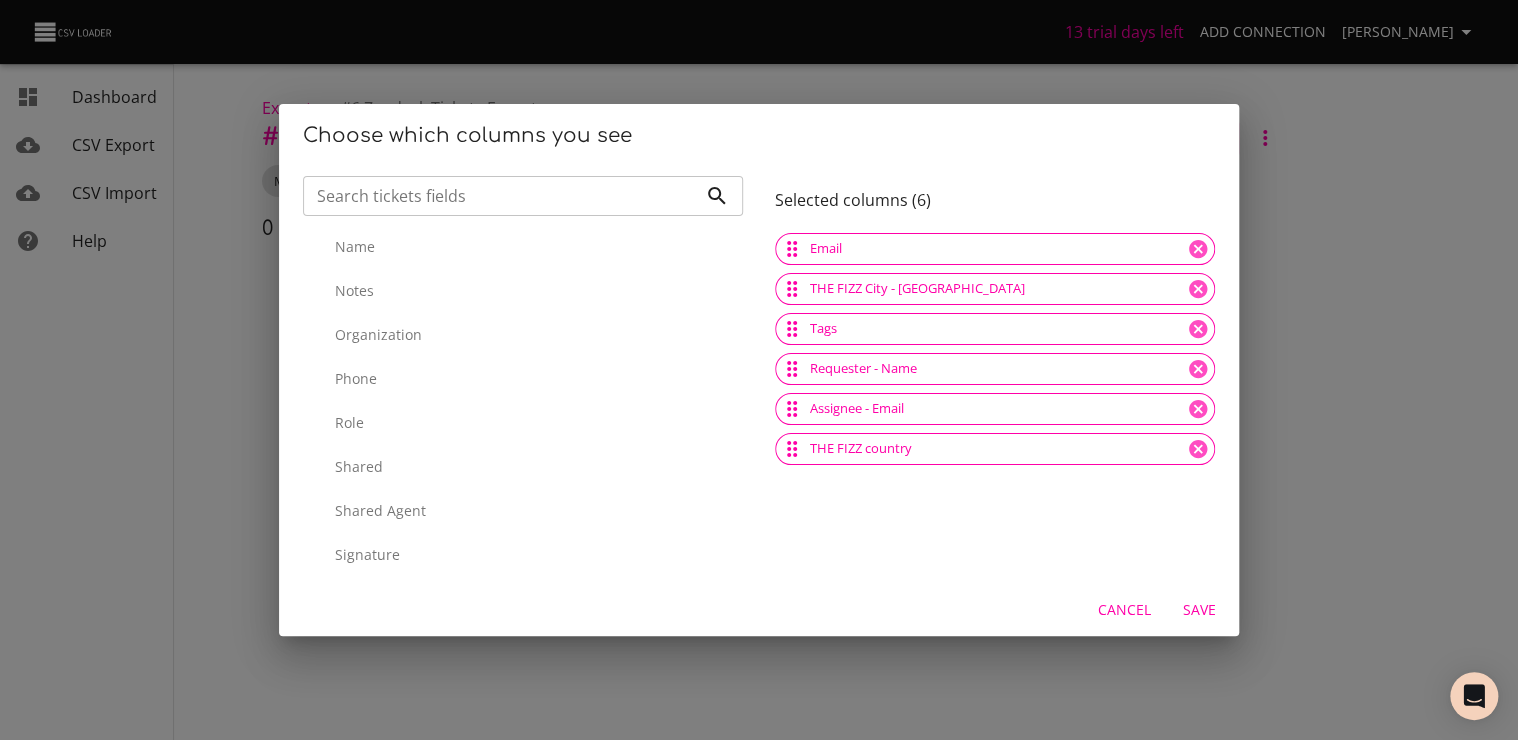 scroll, scrollTop: 1112, scrollLeft: 0, axis: vertical 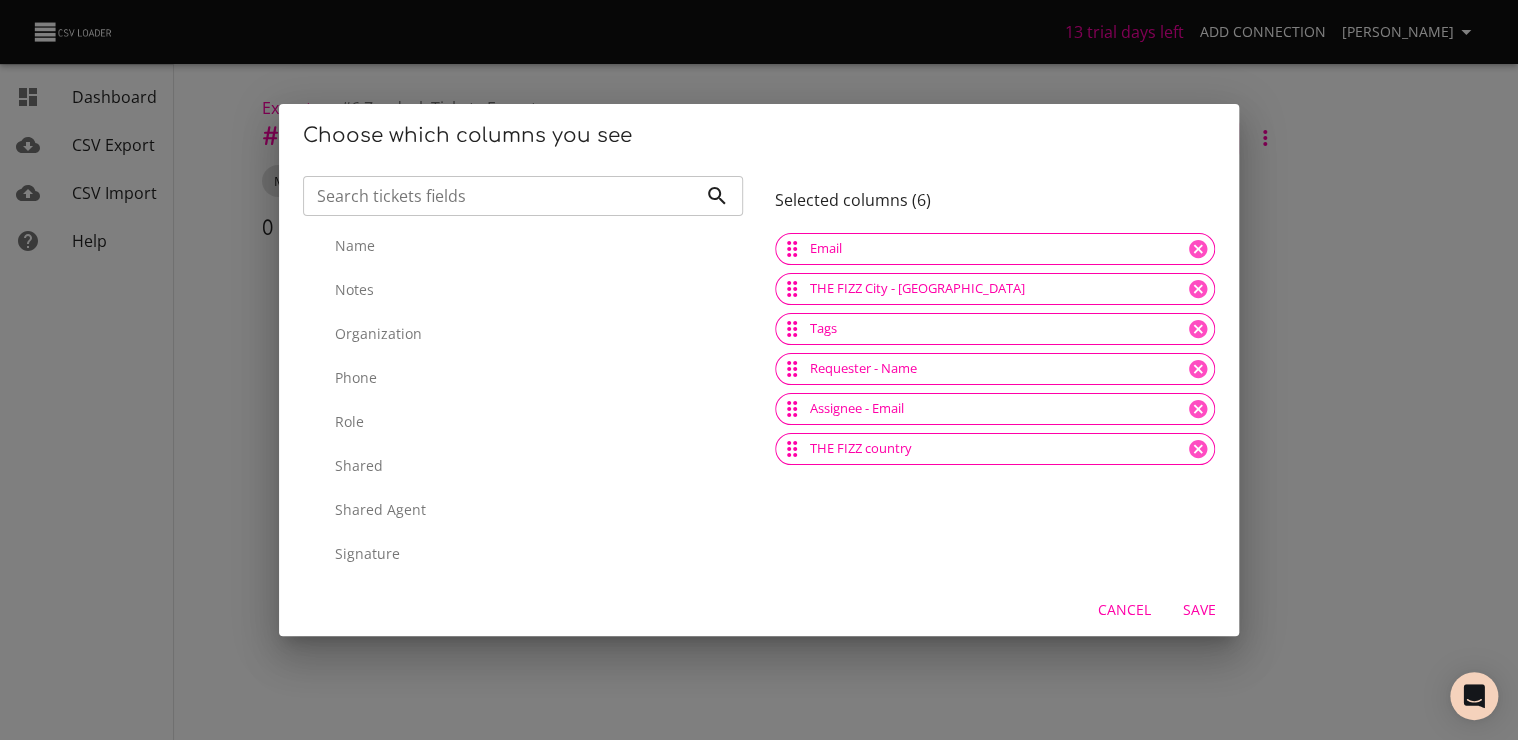 click on "Organization" at bounding box center (523, 334) 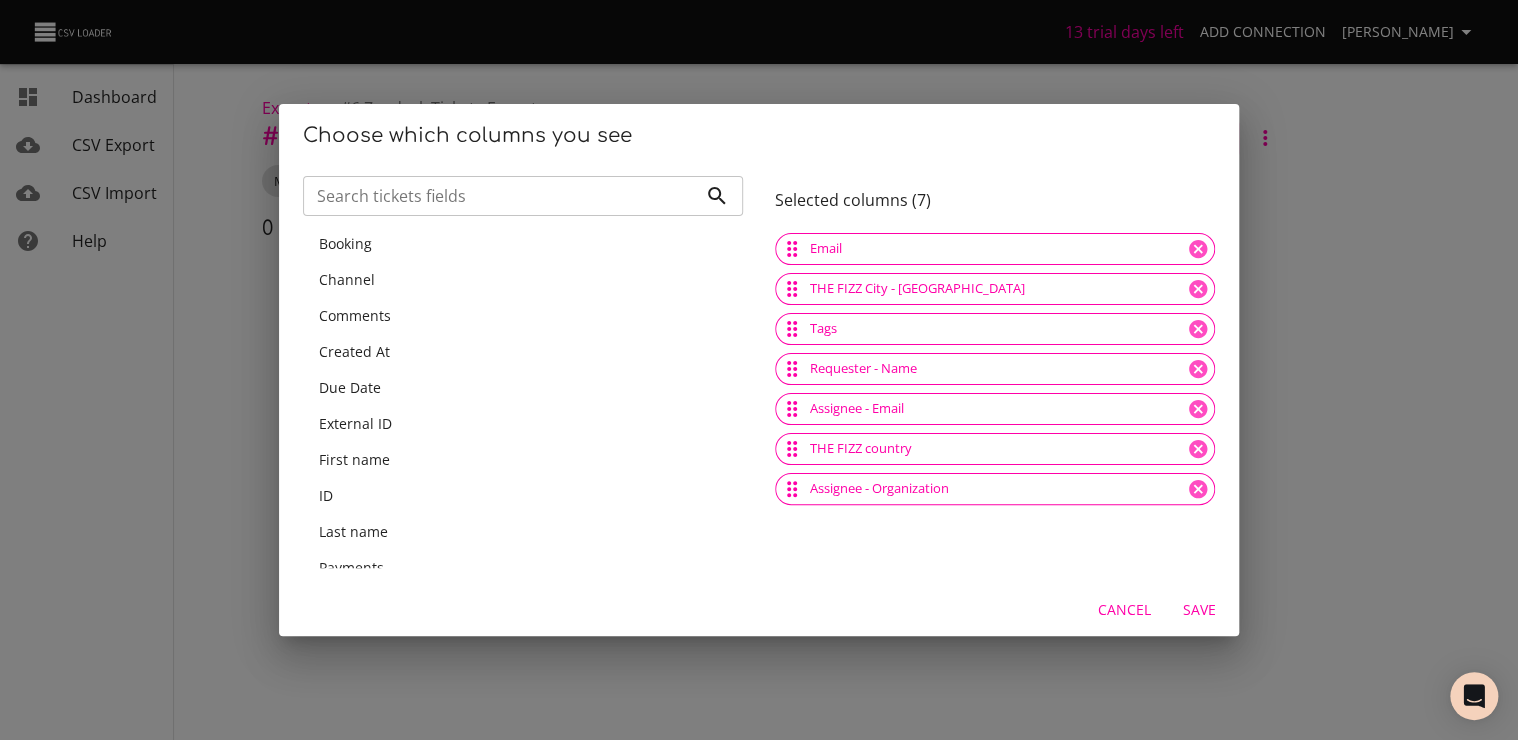 scroll, scrollTop: 0, scrollLeft: 0, axis: both 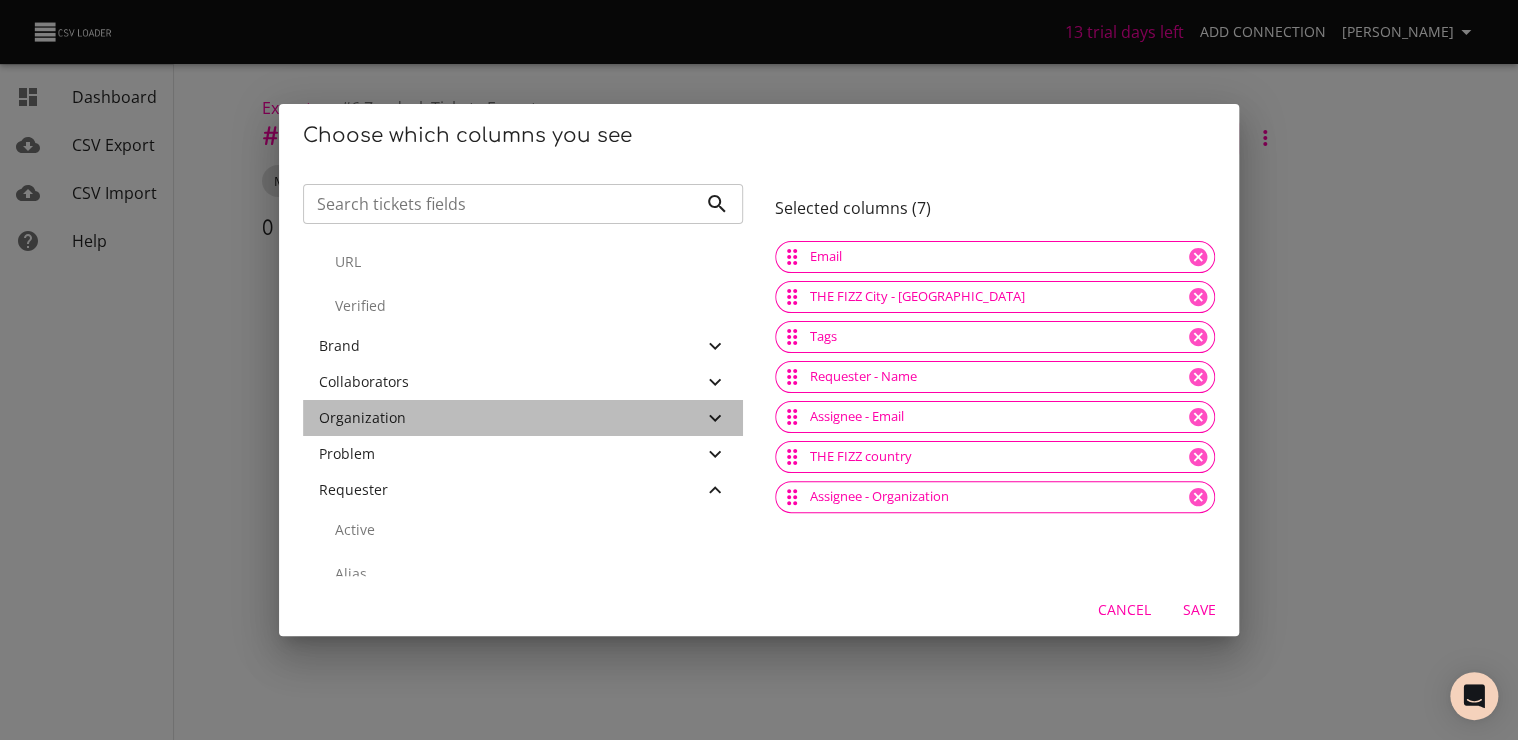click 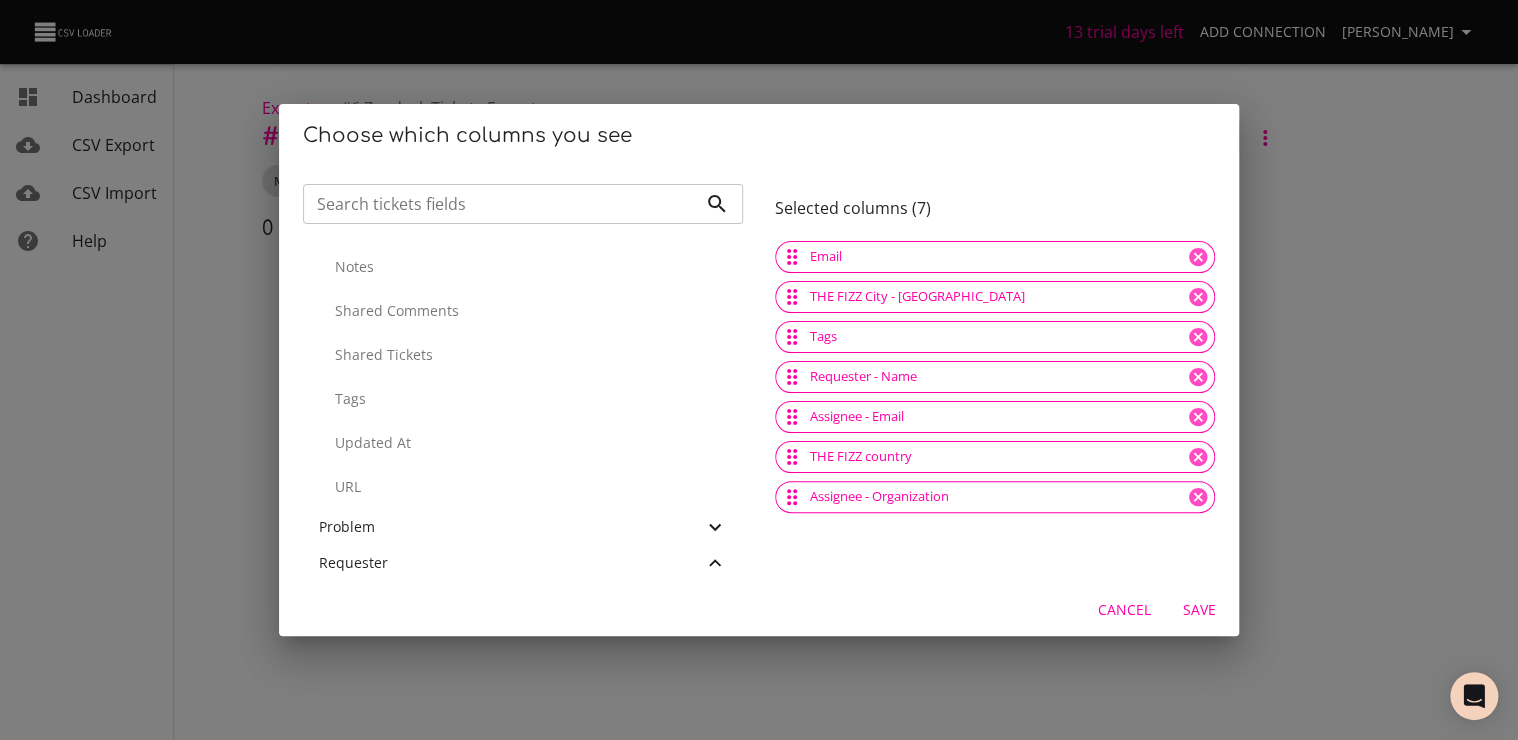 scroll, scrollTop: 2100, scrollLeft: 0, axis: vertical 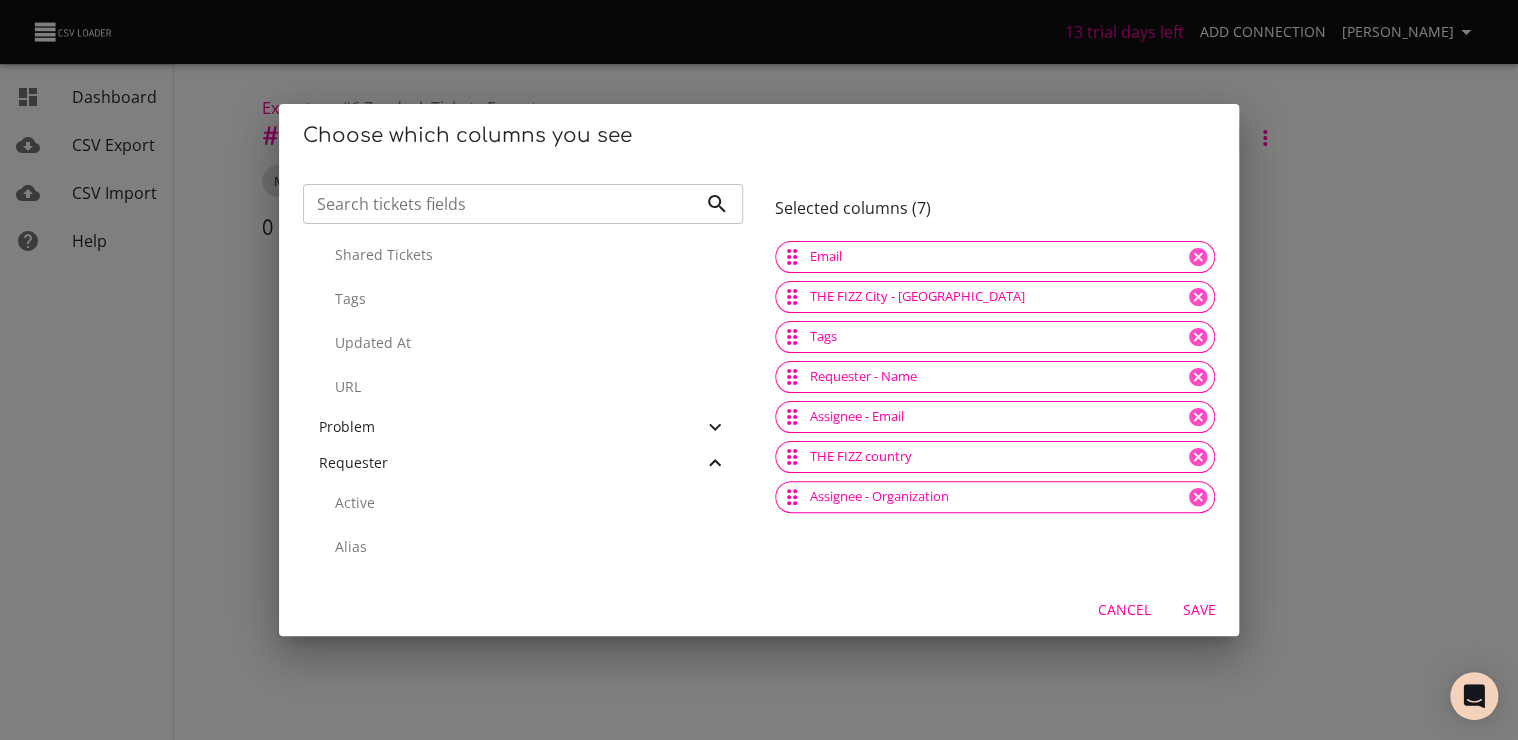 click 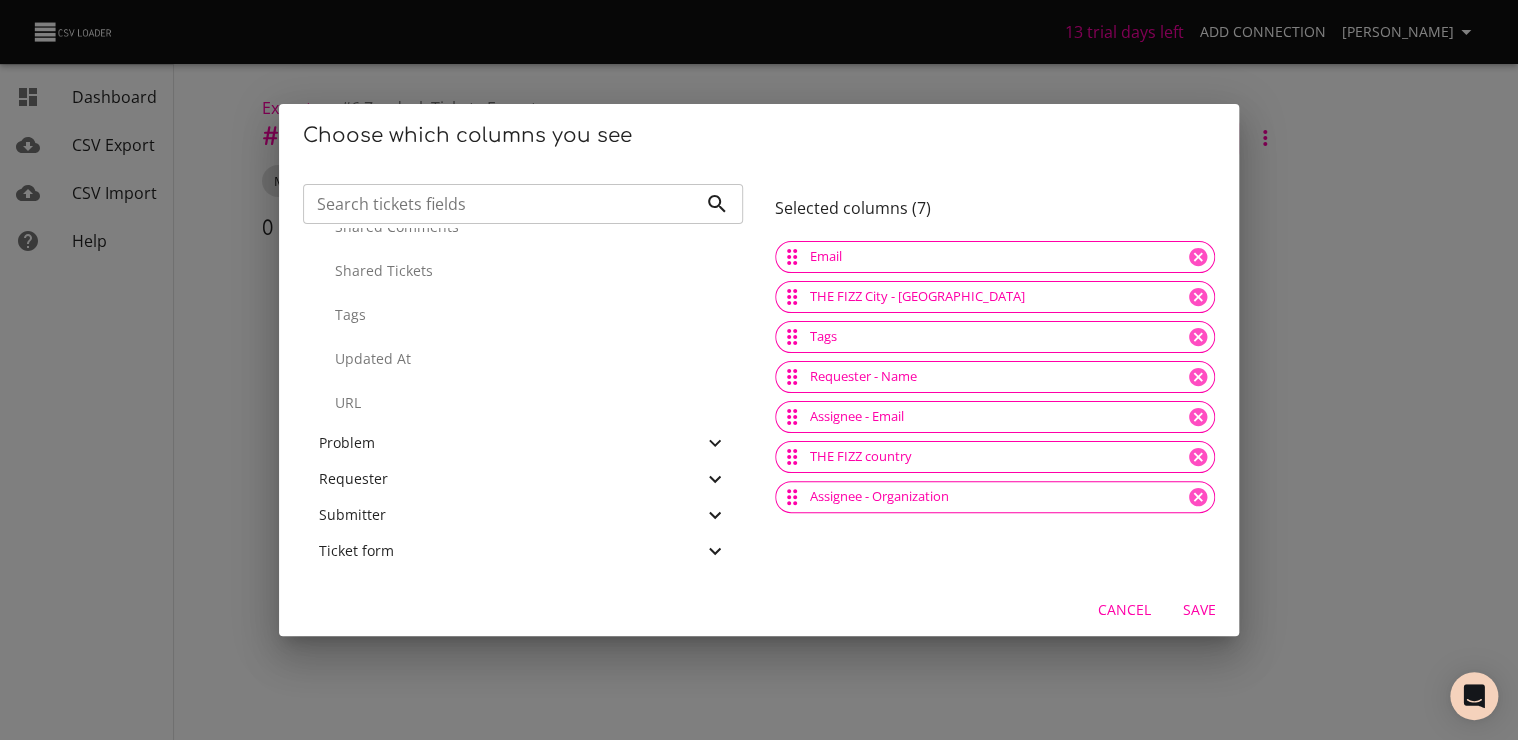 click 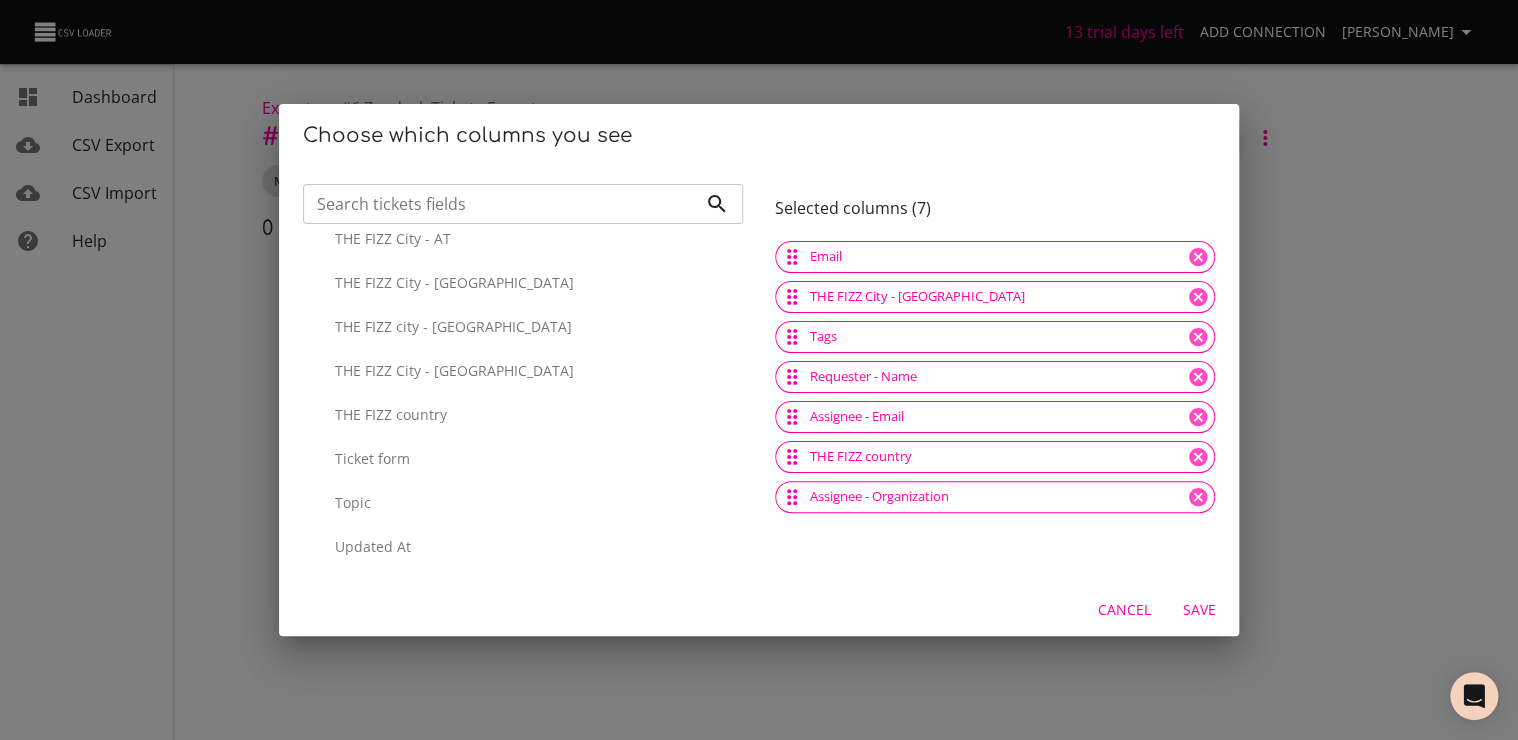 scroll, scrollTop: 3484, scrollLeft: 0, axis: vertical 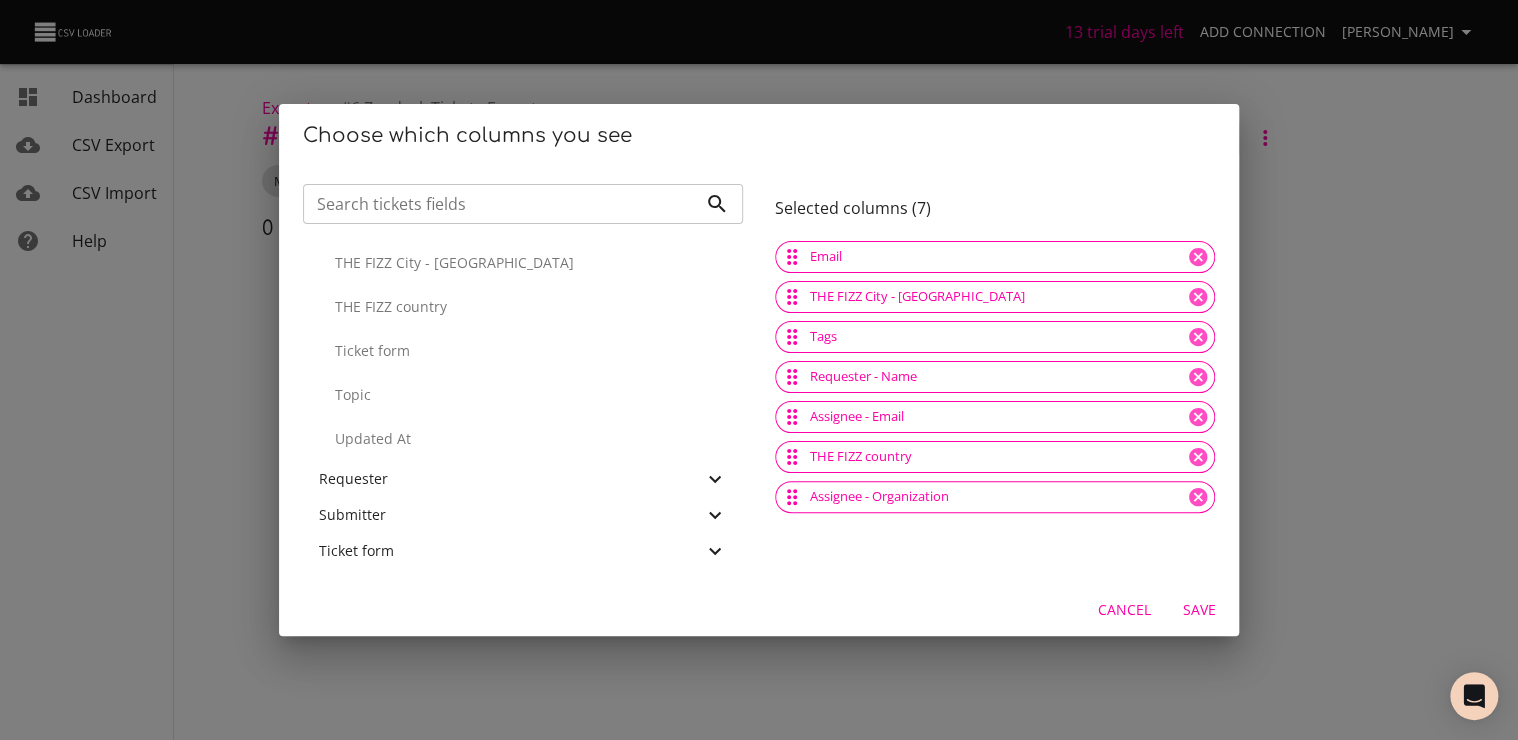 click on "Requester" at bounding box center [523, 479] 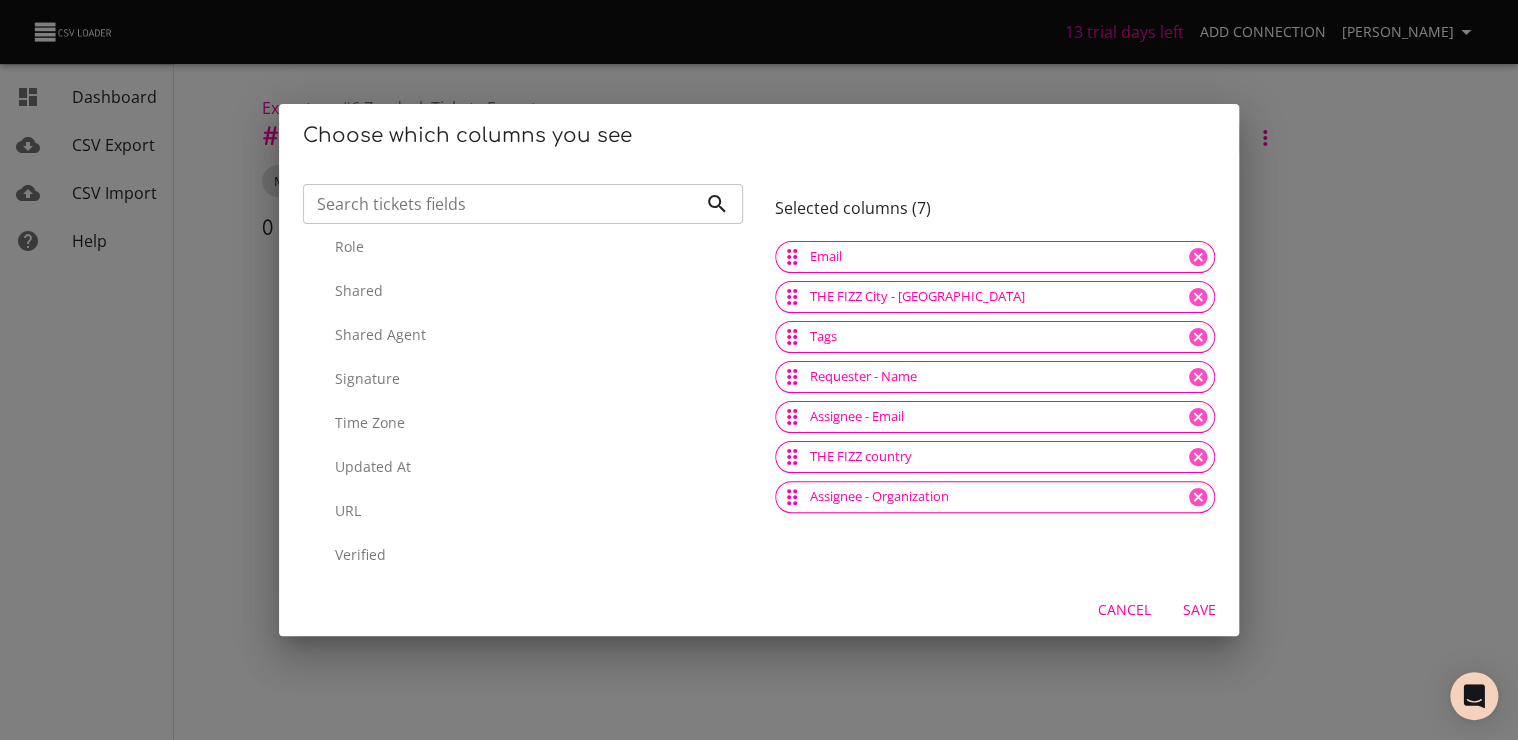 scroll, scrollTop: 4372, scrollLeft: 0, axis: vertical 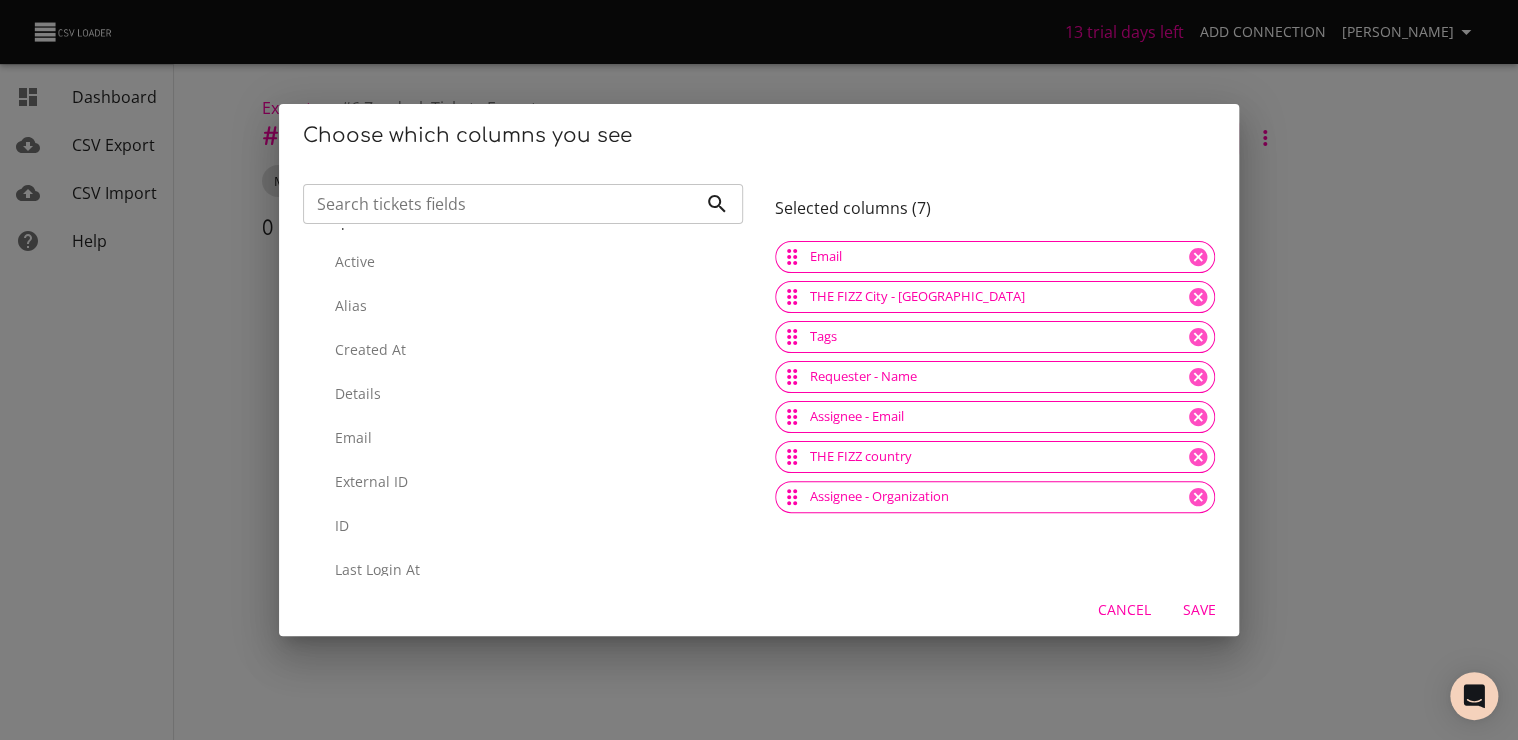 click on "Search tickets fields" at bounding box center (500, 204) 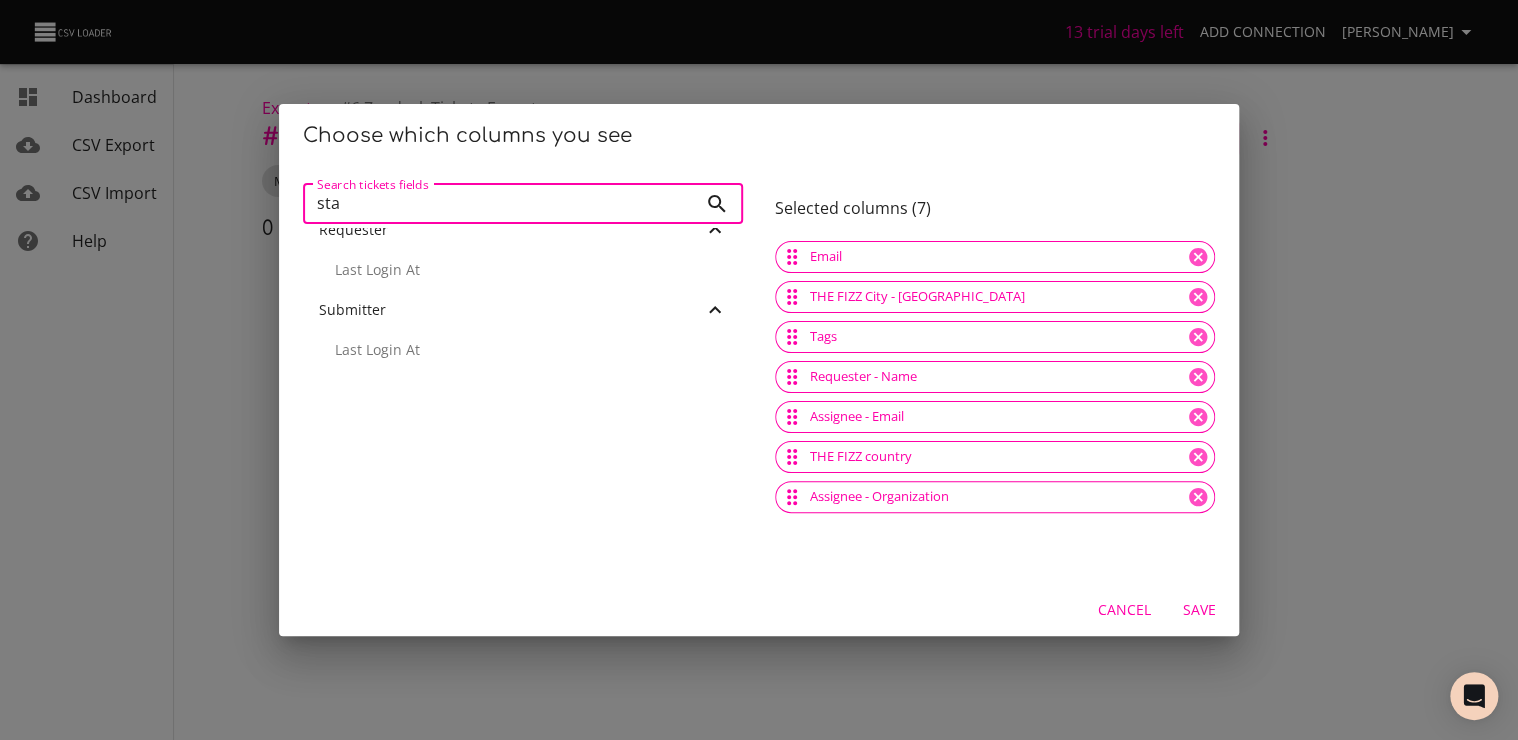 scroll, scrollTop: 0, scrollLeft: 0, axis: both 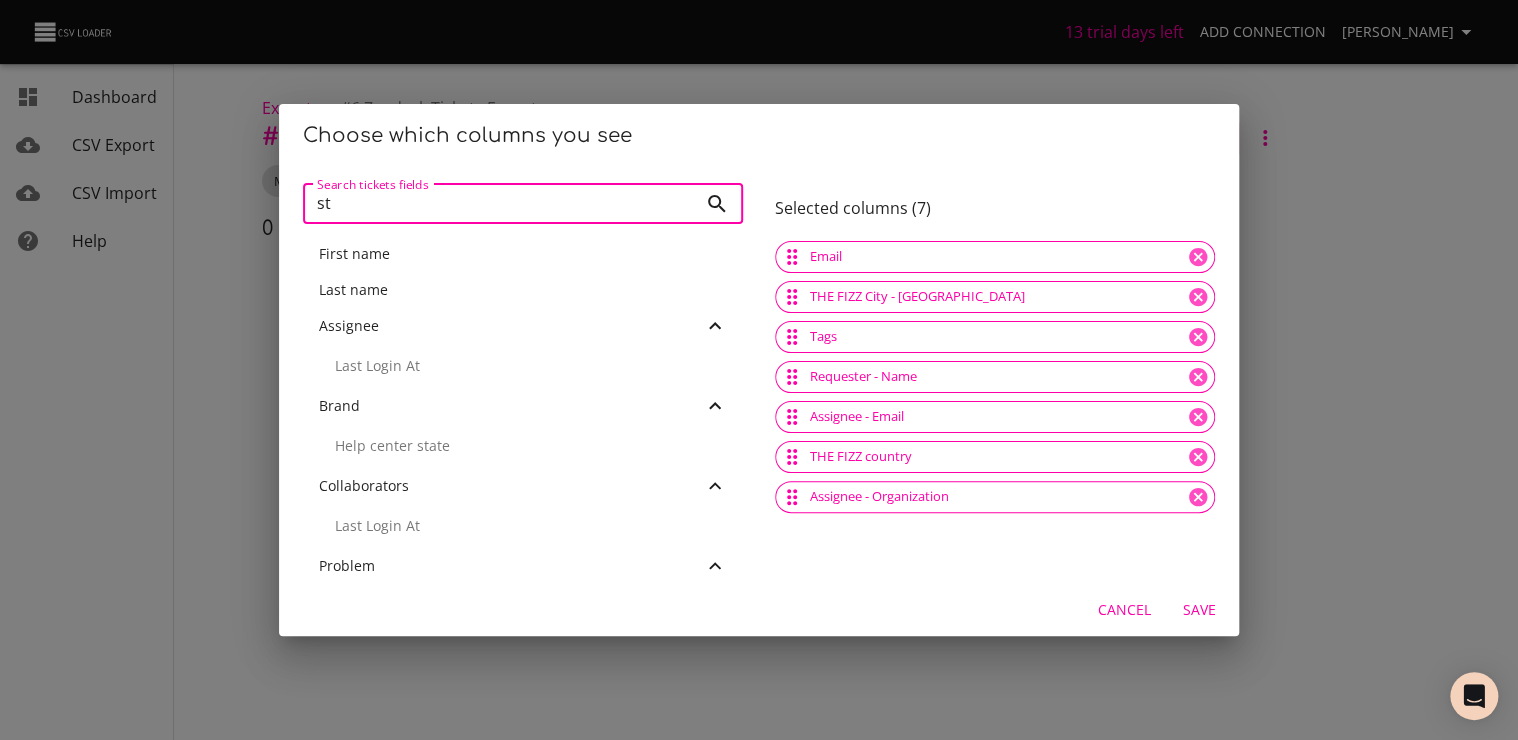 type on "s" 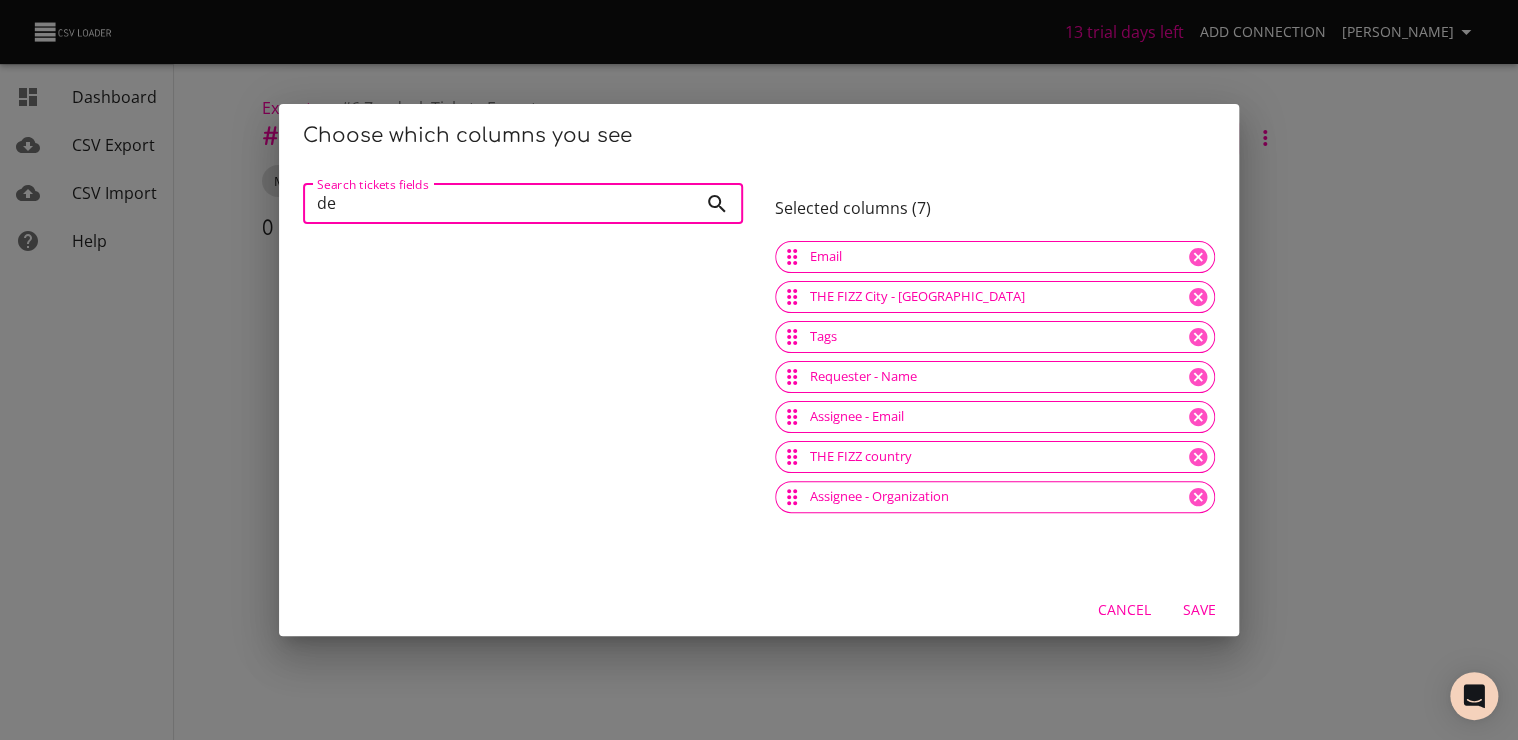 type on "d" 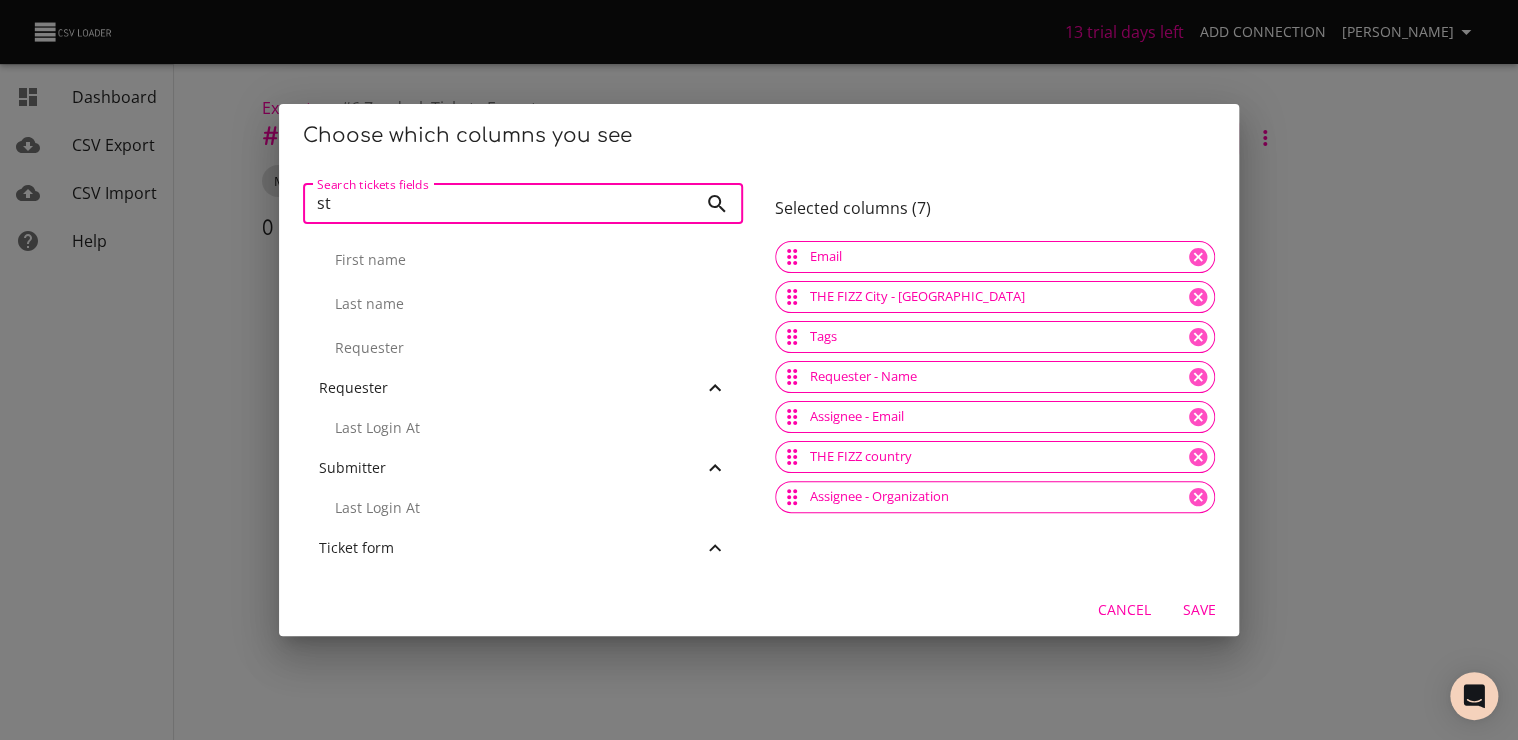 scroll, scrollTop: 388, scrollLeft: 0, axis: vertical 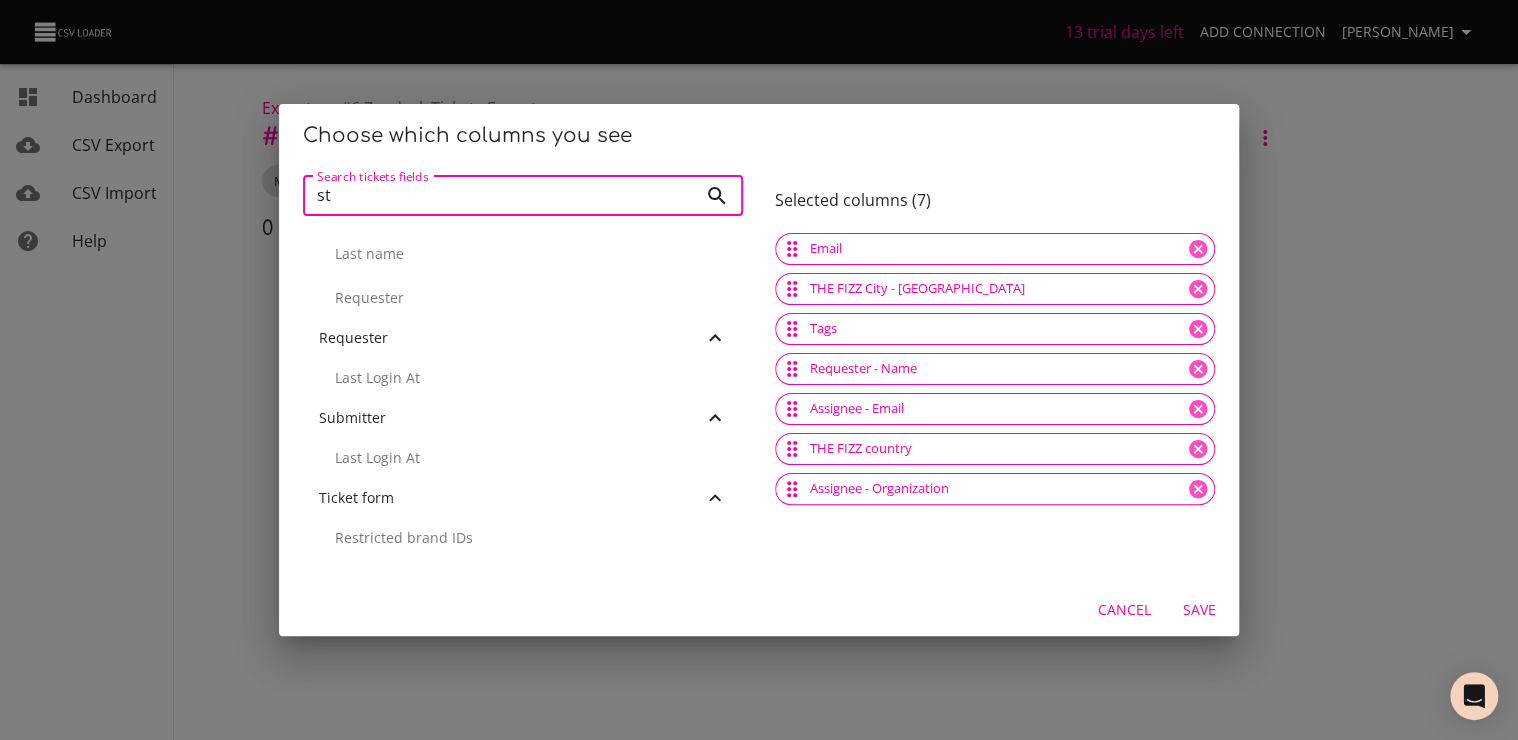 type on "st" 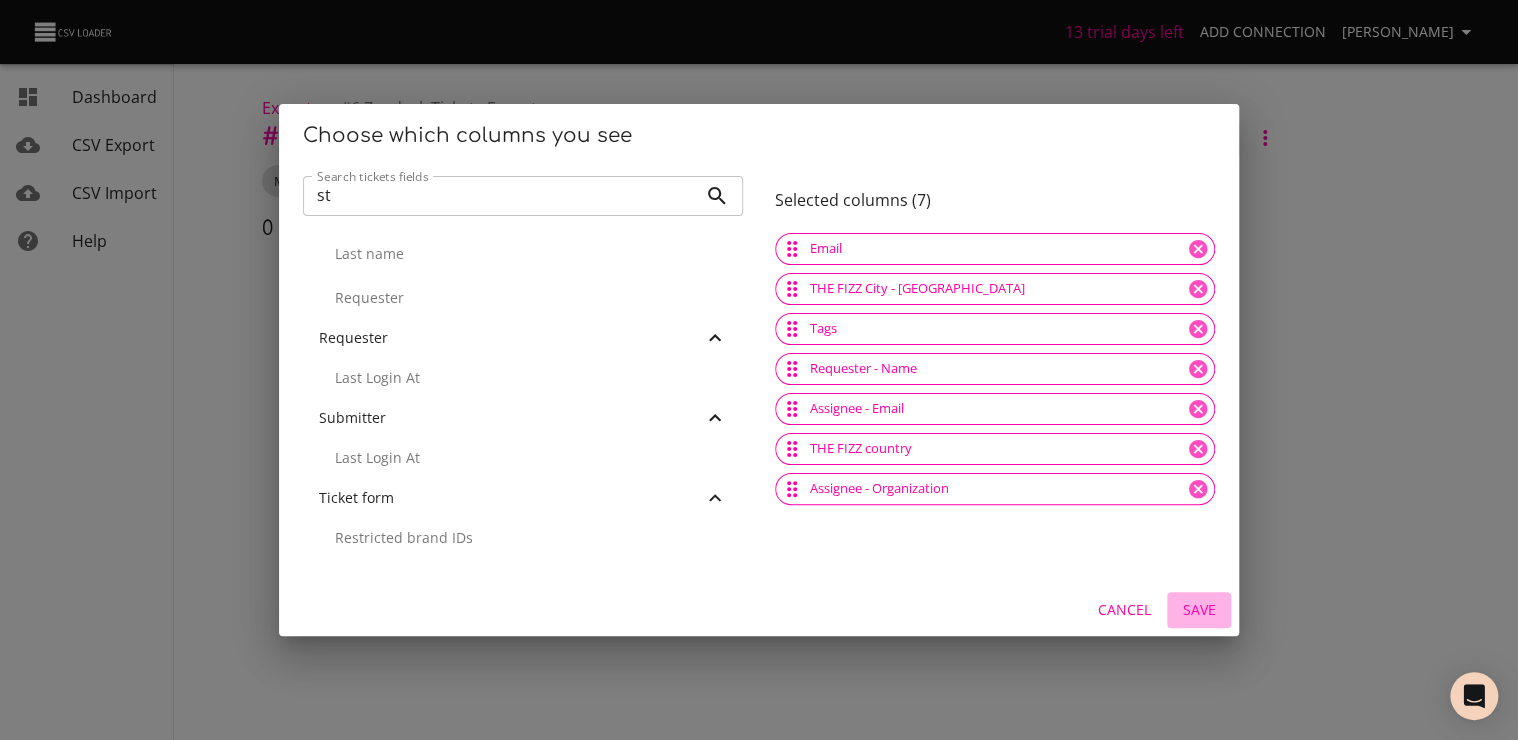 click on "Save" at bounding box center (1199, 610) 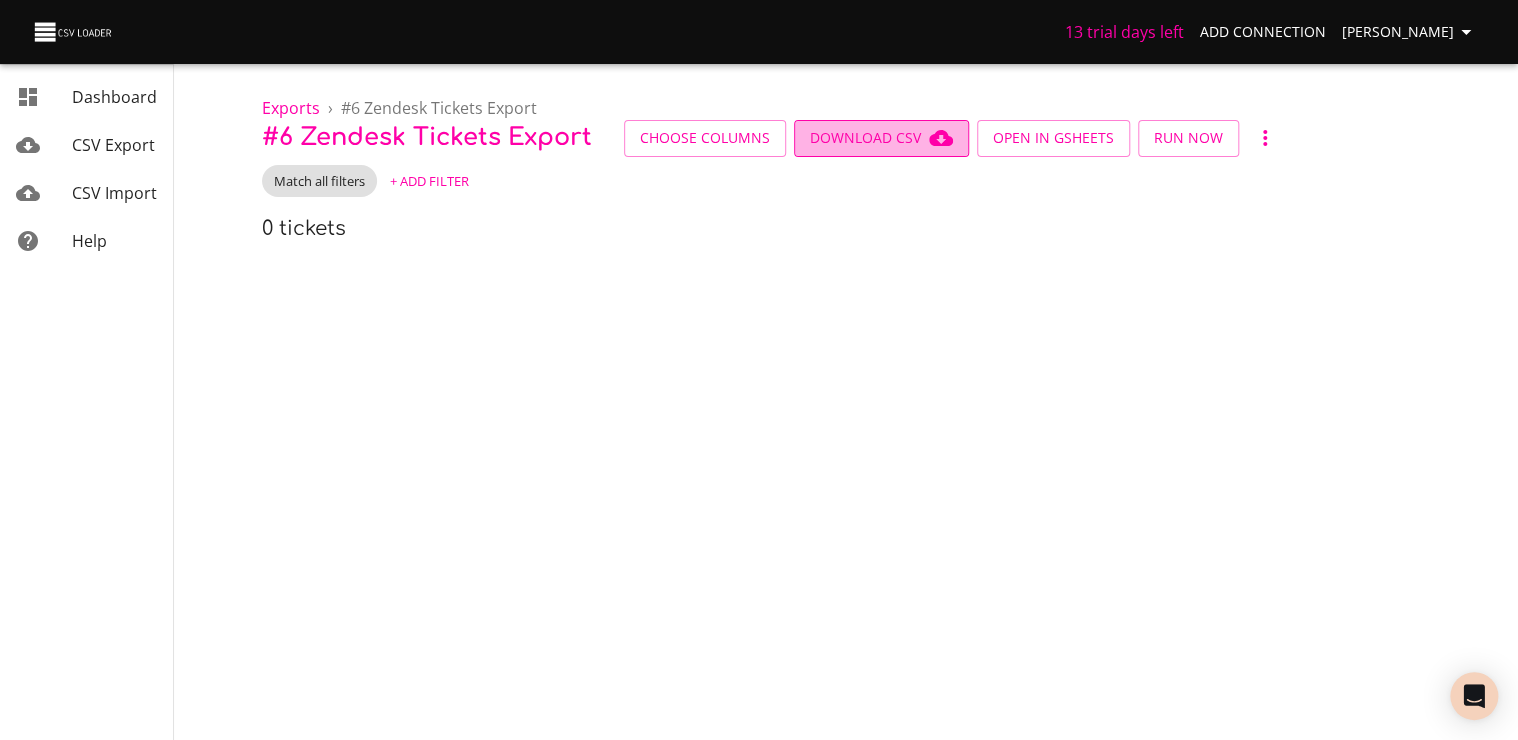 click on "Download CSV" at bounding box center (881, 138) 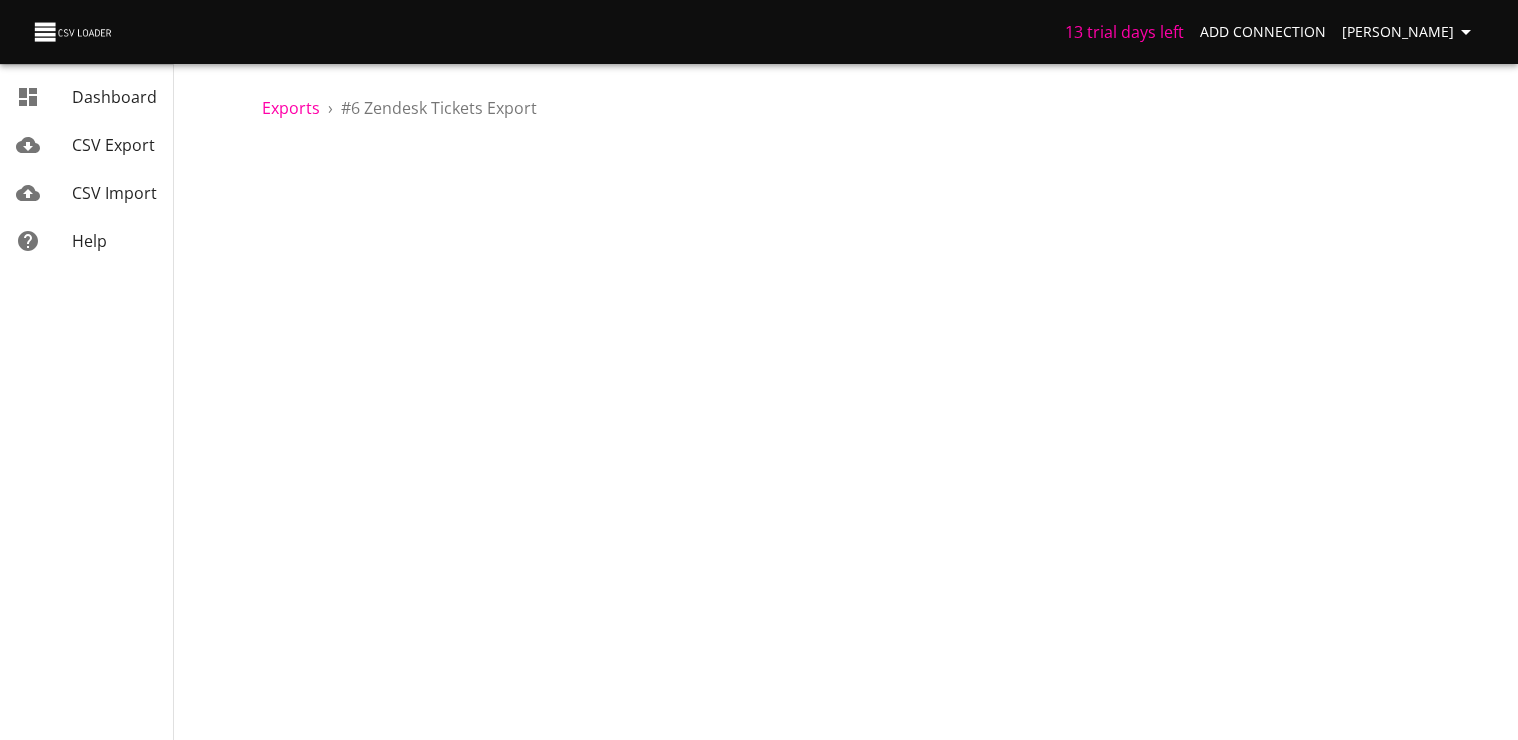 scroll, scrollTop: 0, scrollLeft: 0, axis: both 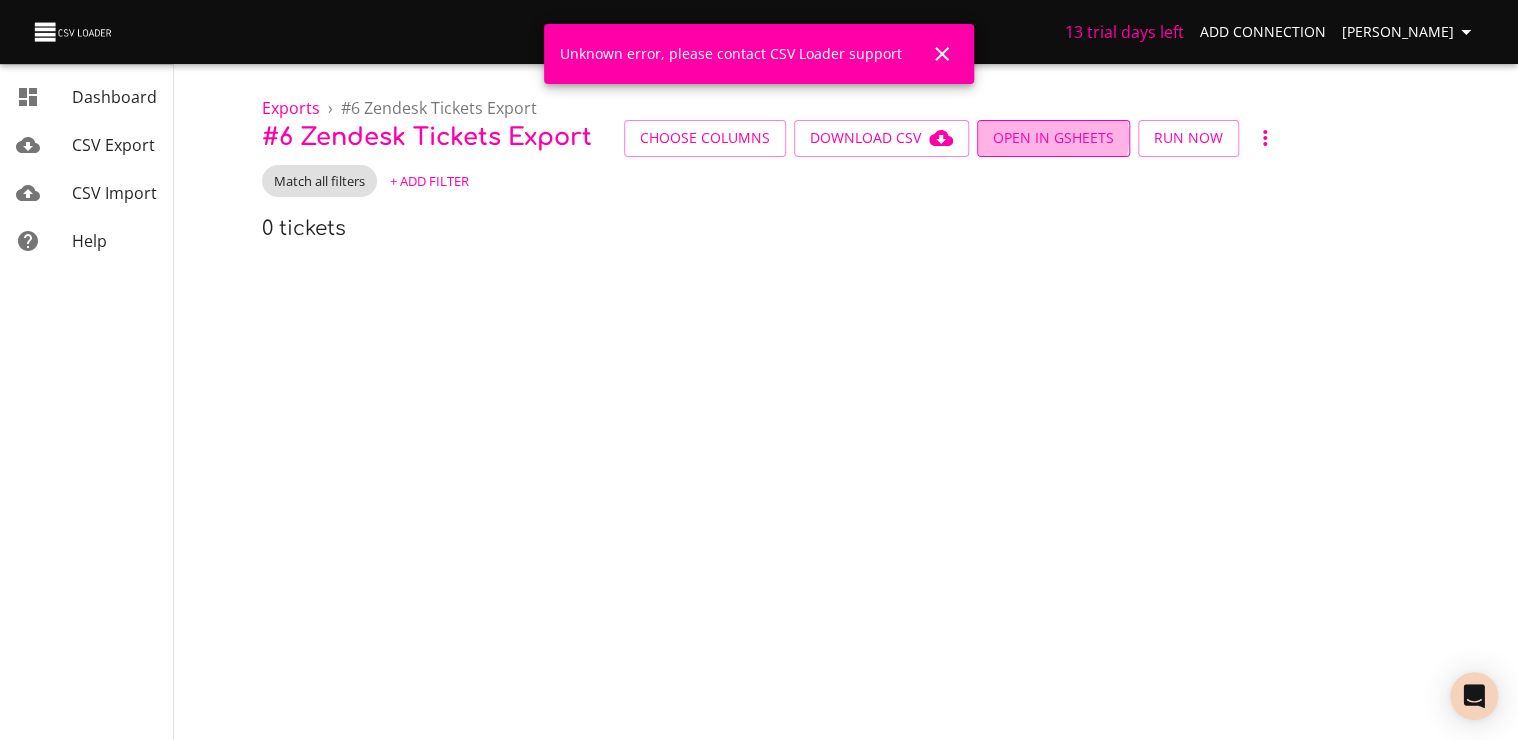 click on "Open in GSheets" at bounding box center (1053, 138) 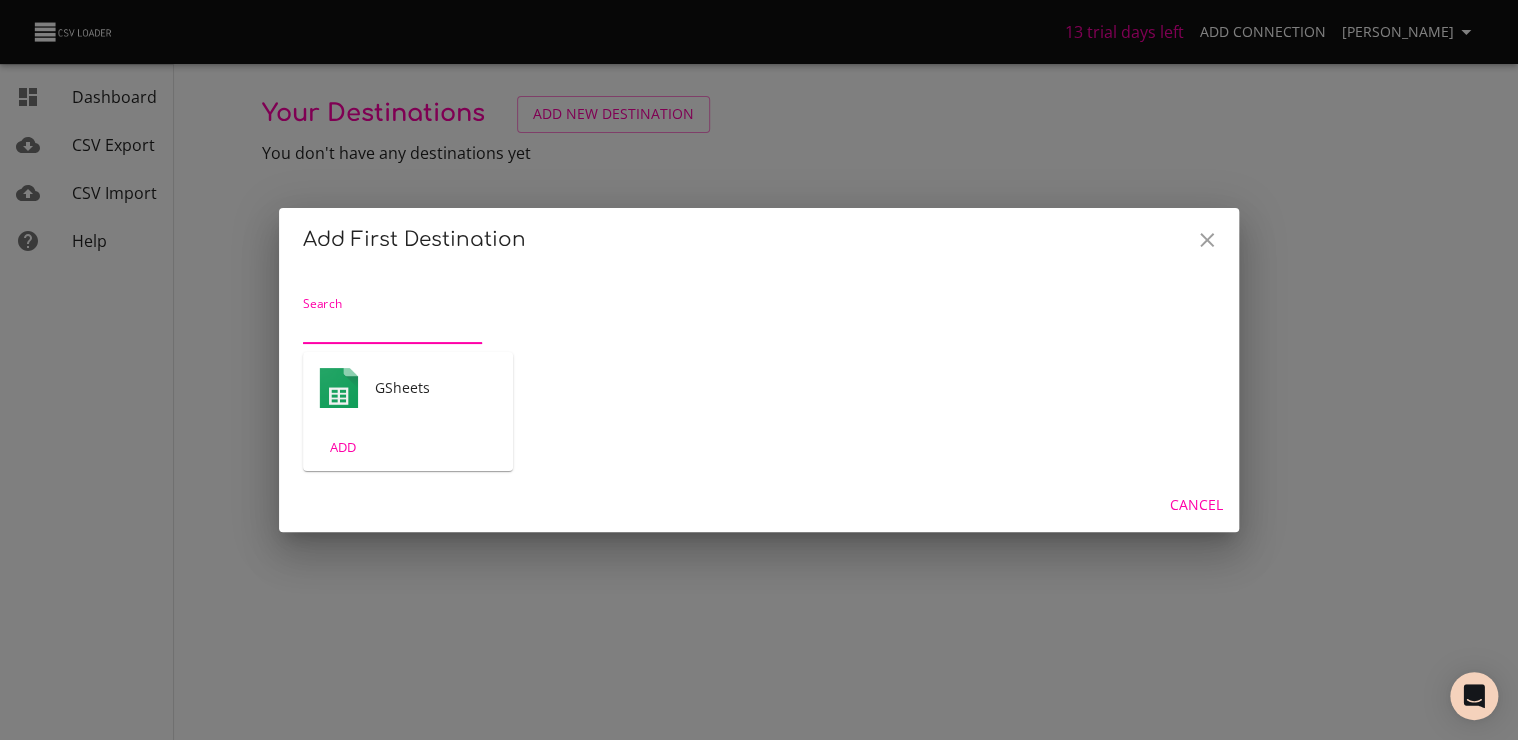 click on "ADD" at bounding box center [408, 447] 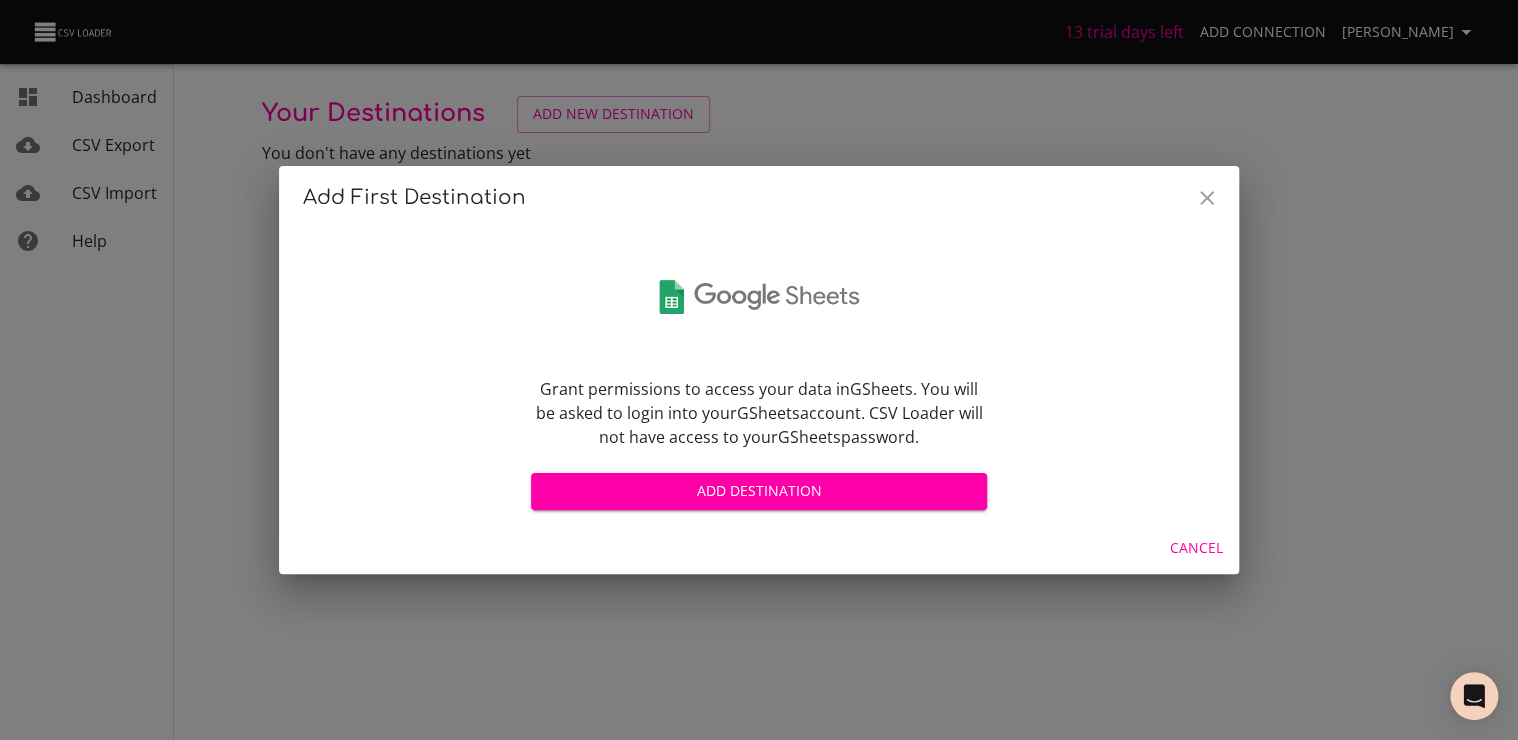 click 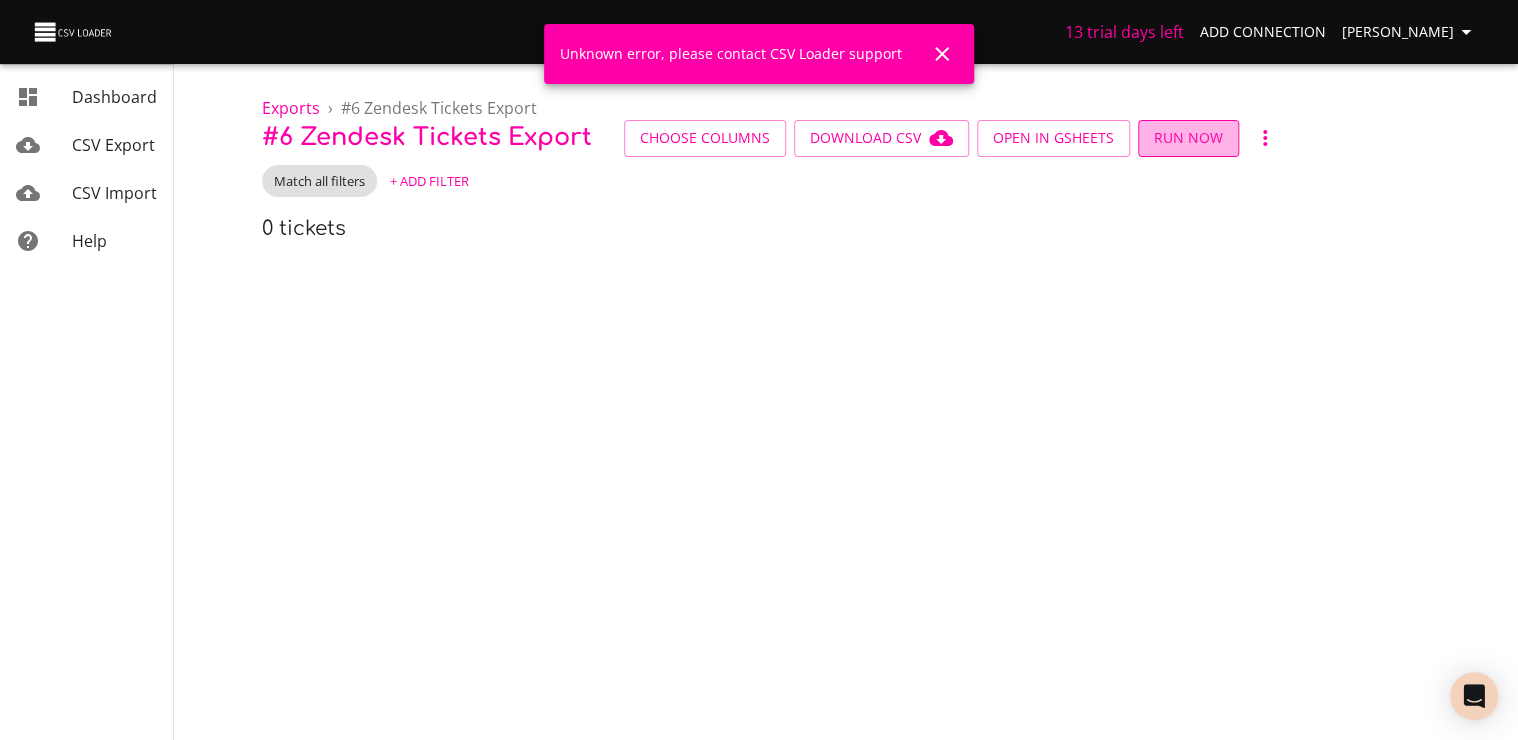 click on "Run Now" at bounding box center [1188, 138] 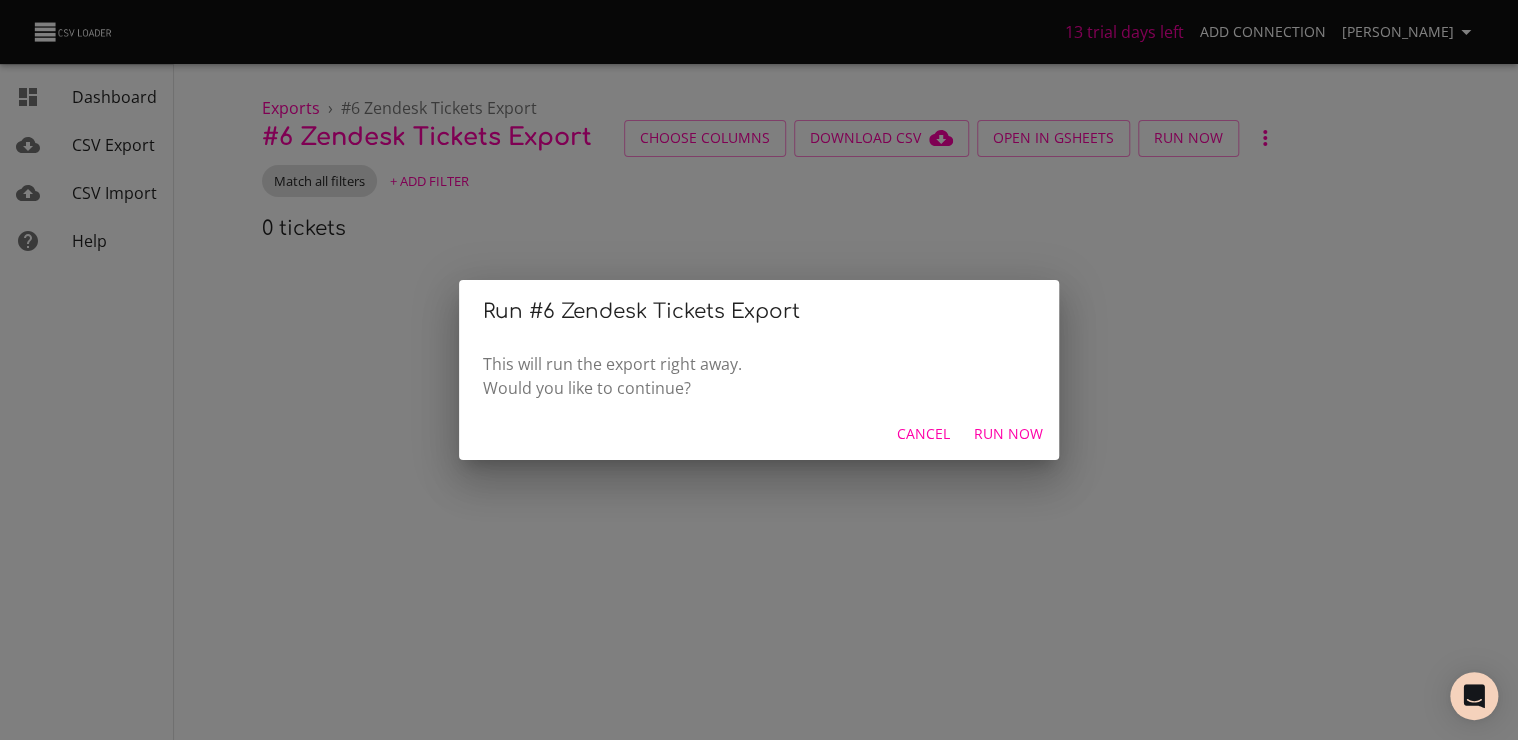 drag, startPoint x: 926, startPoint y: 440, endPoint x: 1000, endPoint y: 343, distance: 122.0041 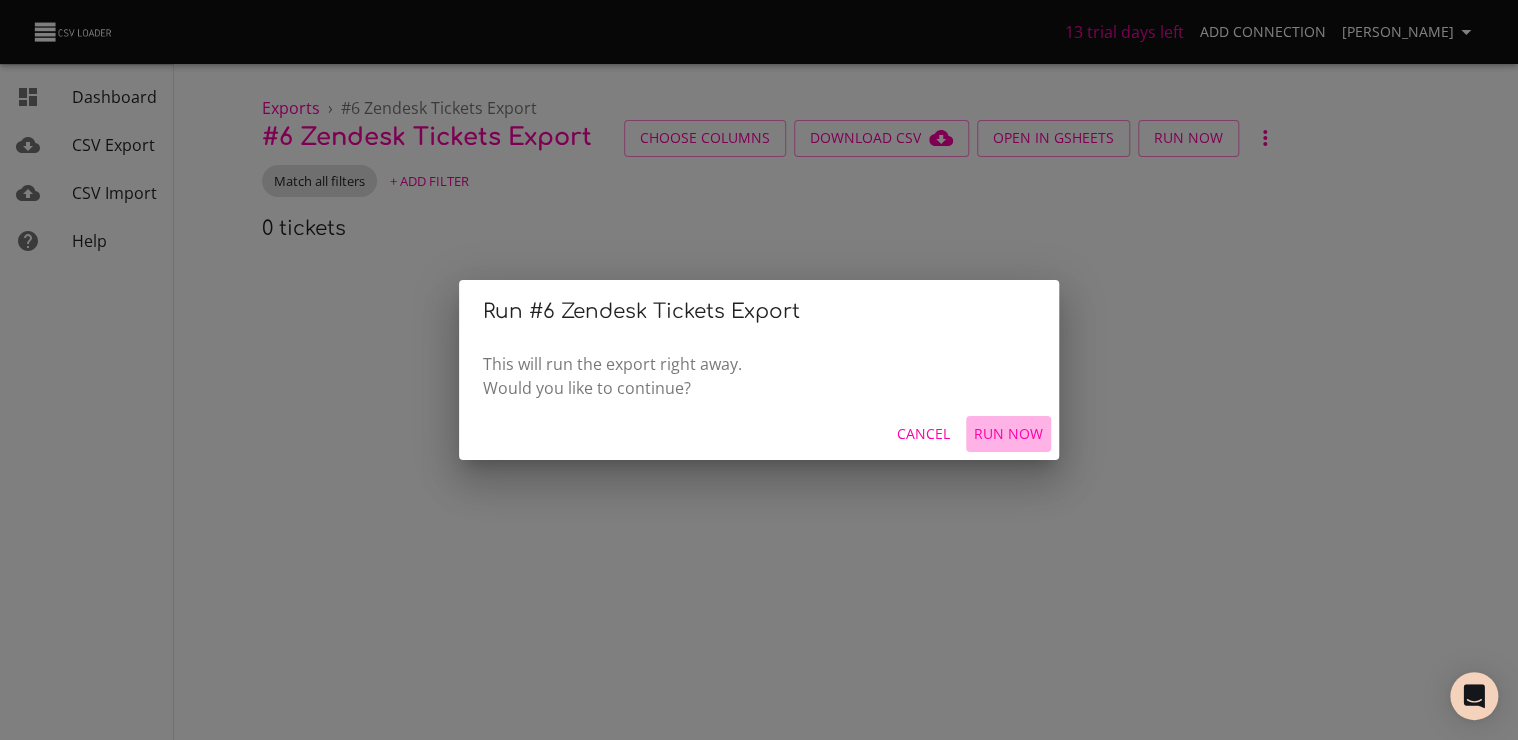 click on "Run Now" at bounding box center (1008, 434) 